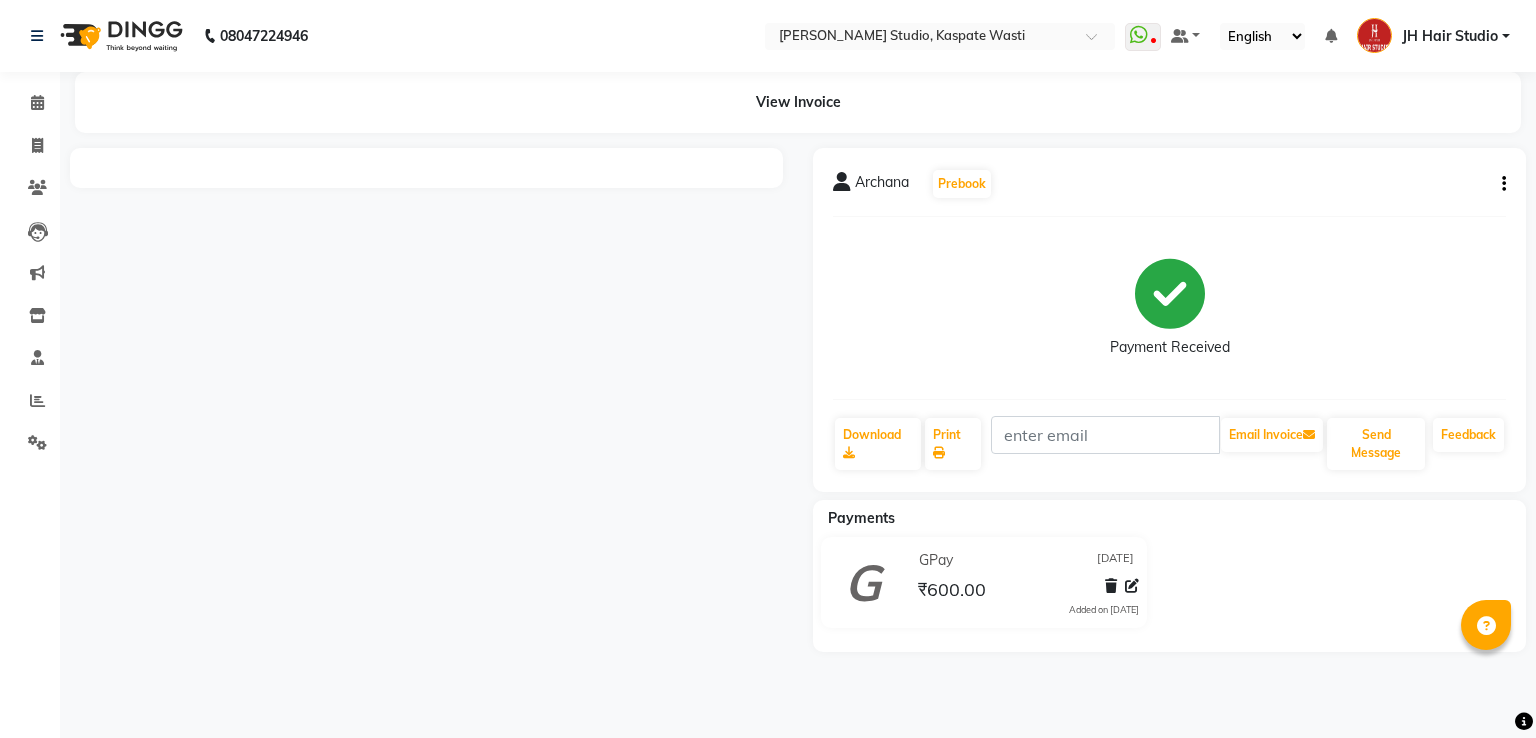 scroll, scrollTop: 0, scrollLeft: 0, axis: both 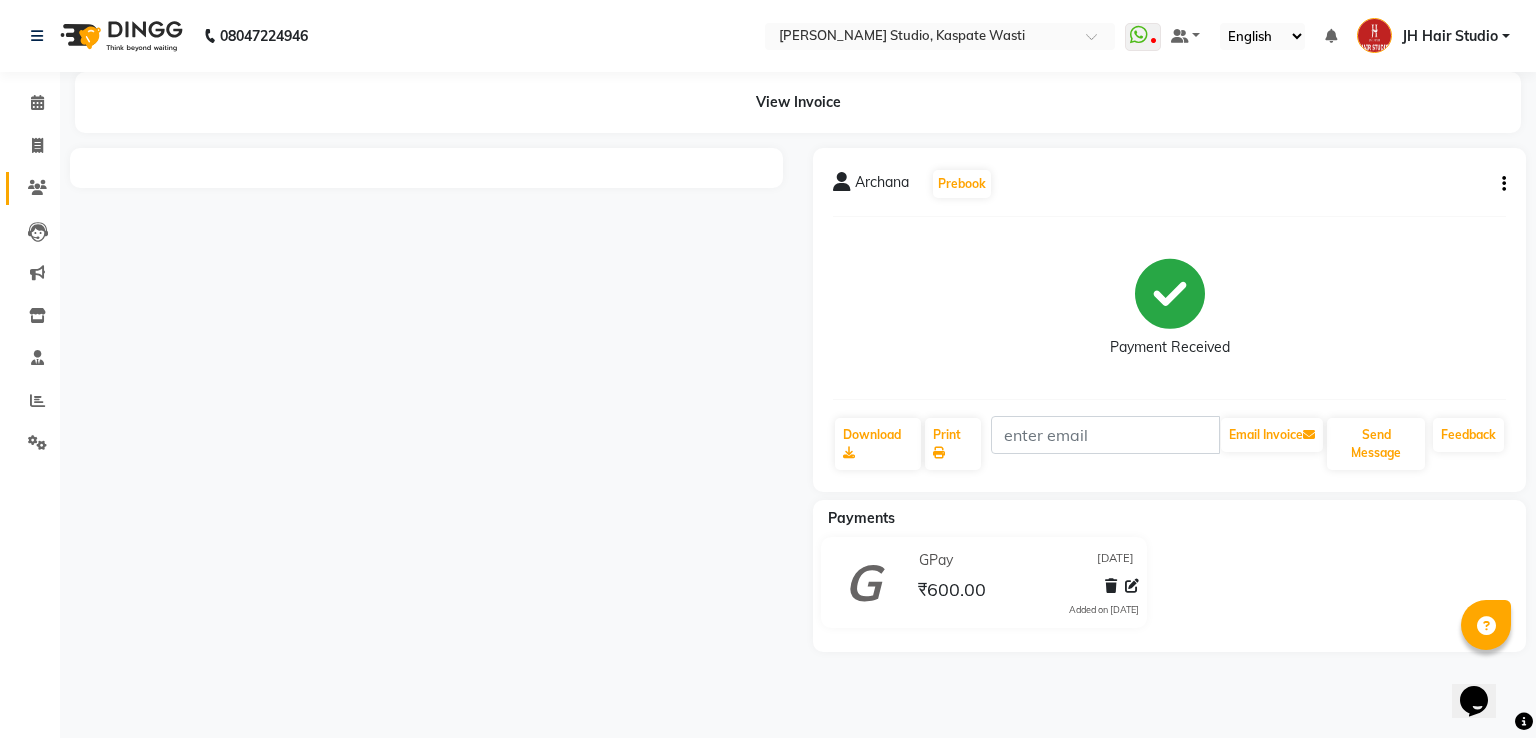 click on "Clients" 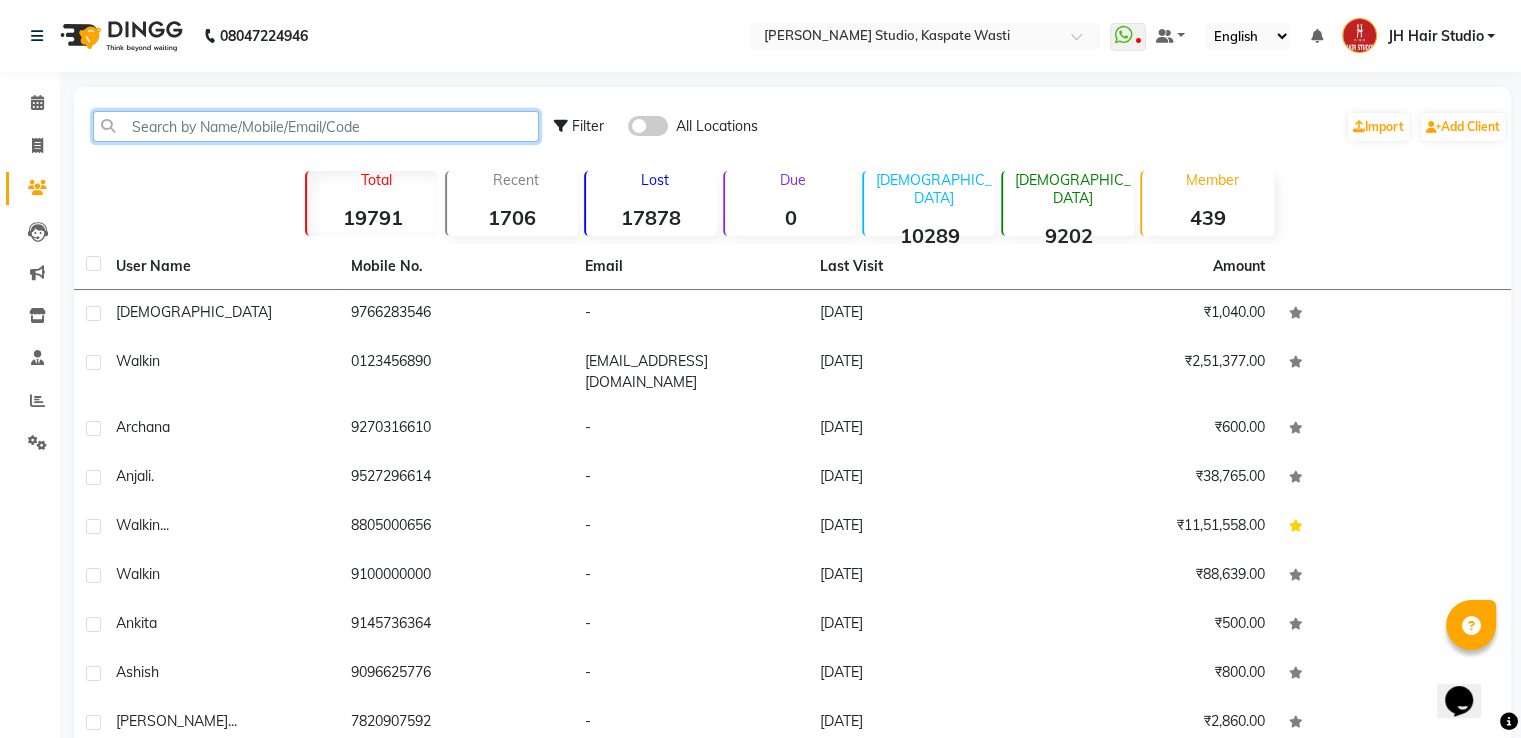 click 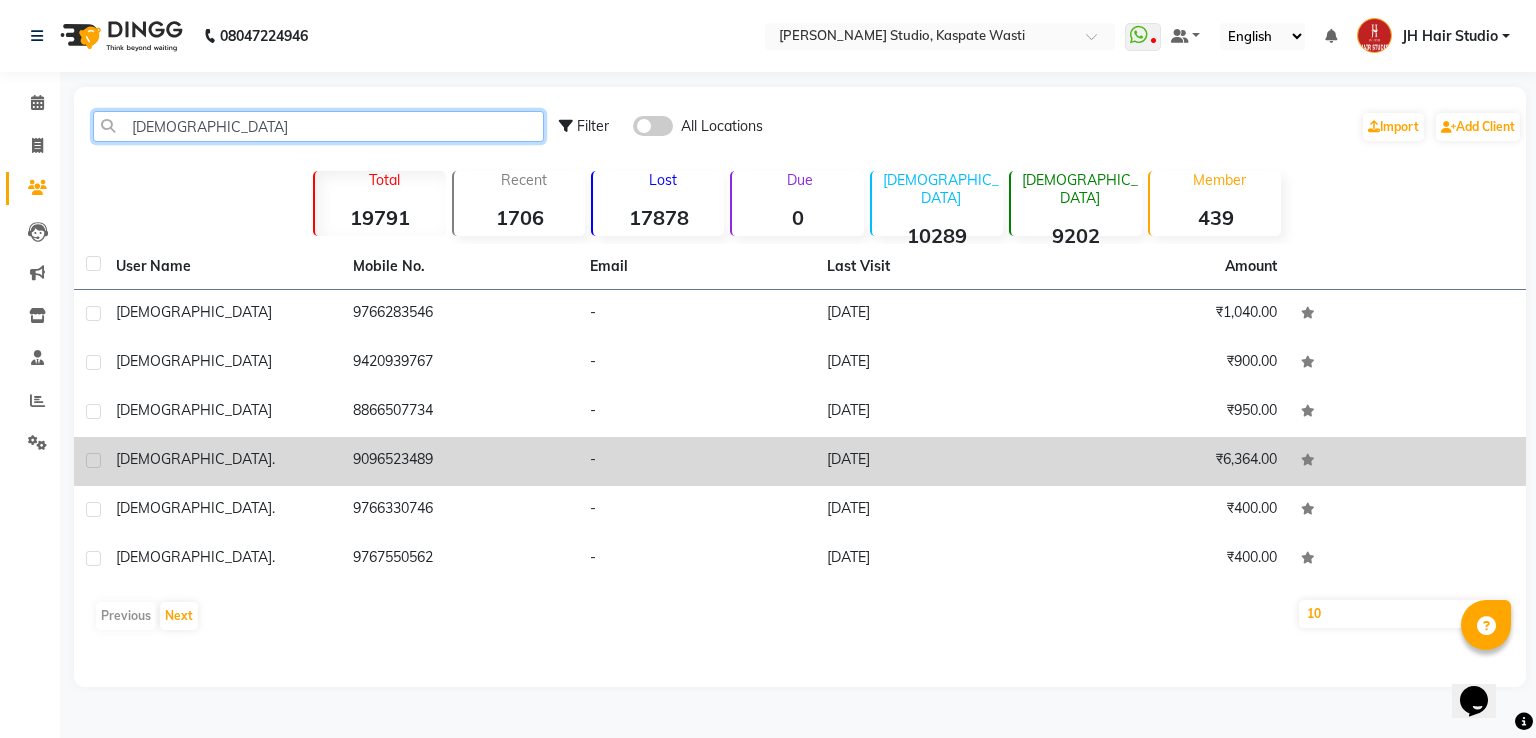 type on "[DEMOGRAPHIC_DATA]" 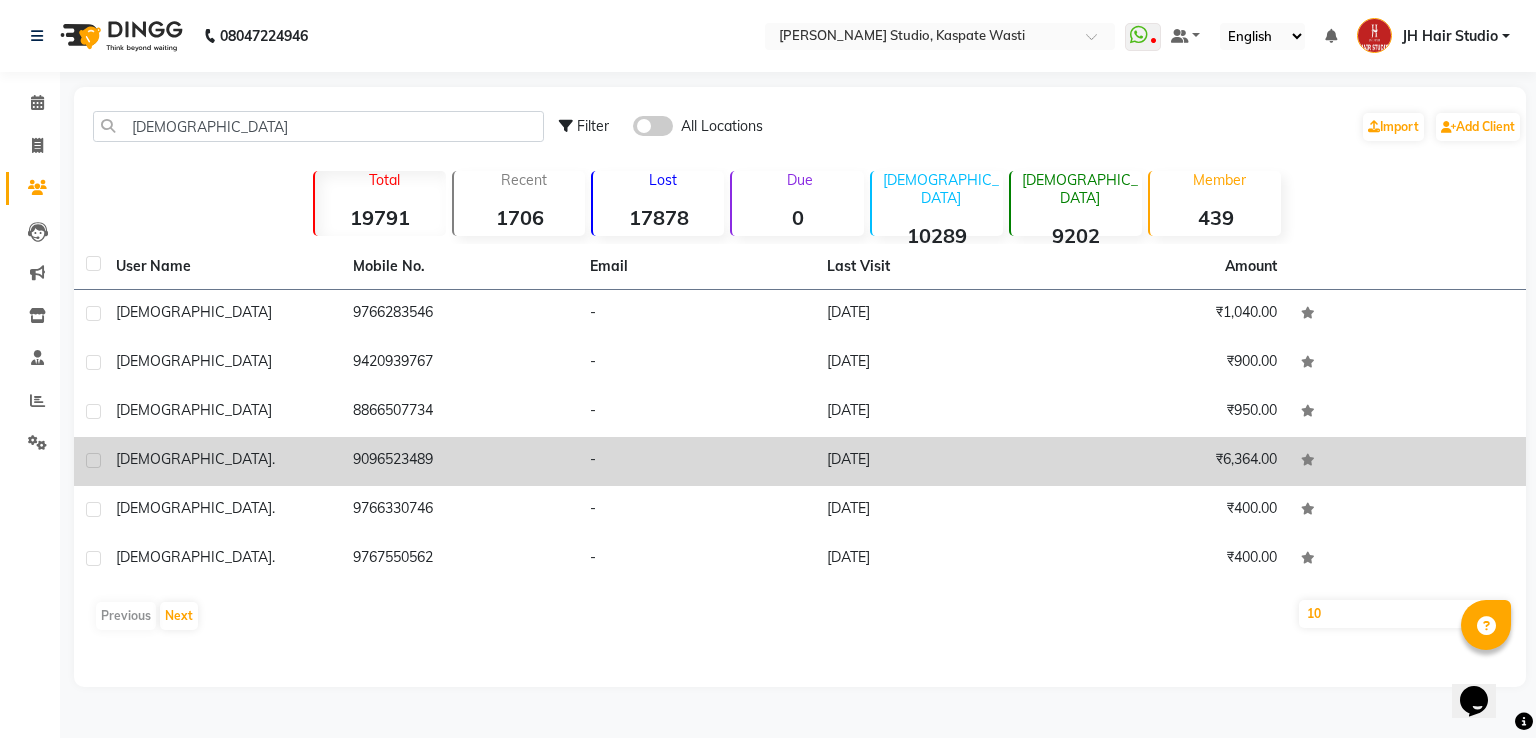 click on "9096523489" 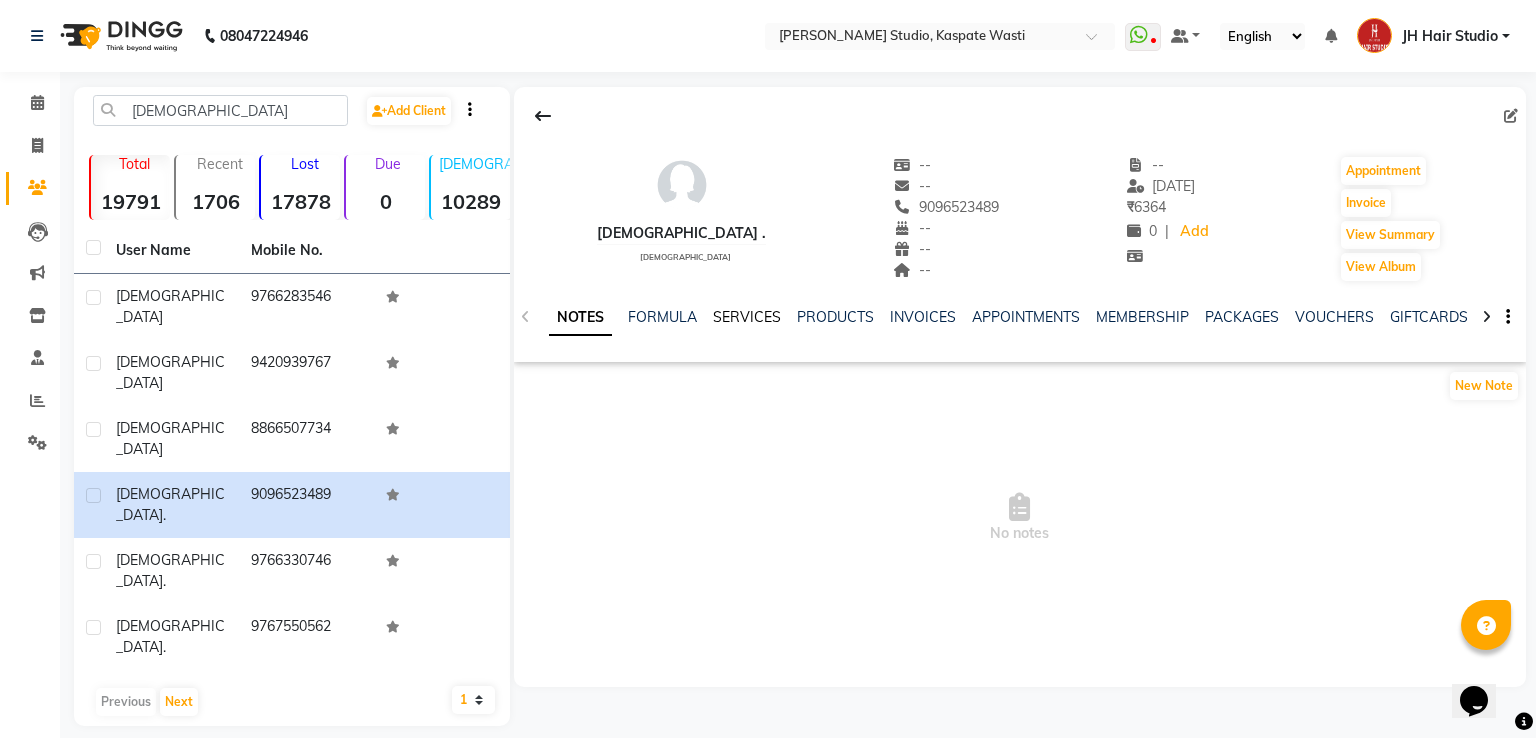 click on "SERVICES" 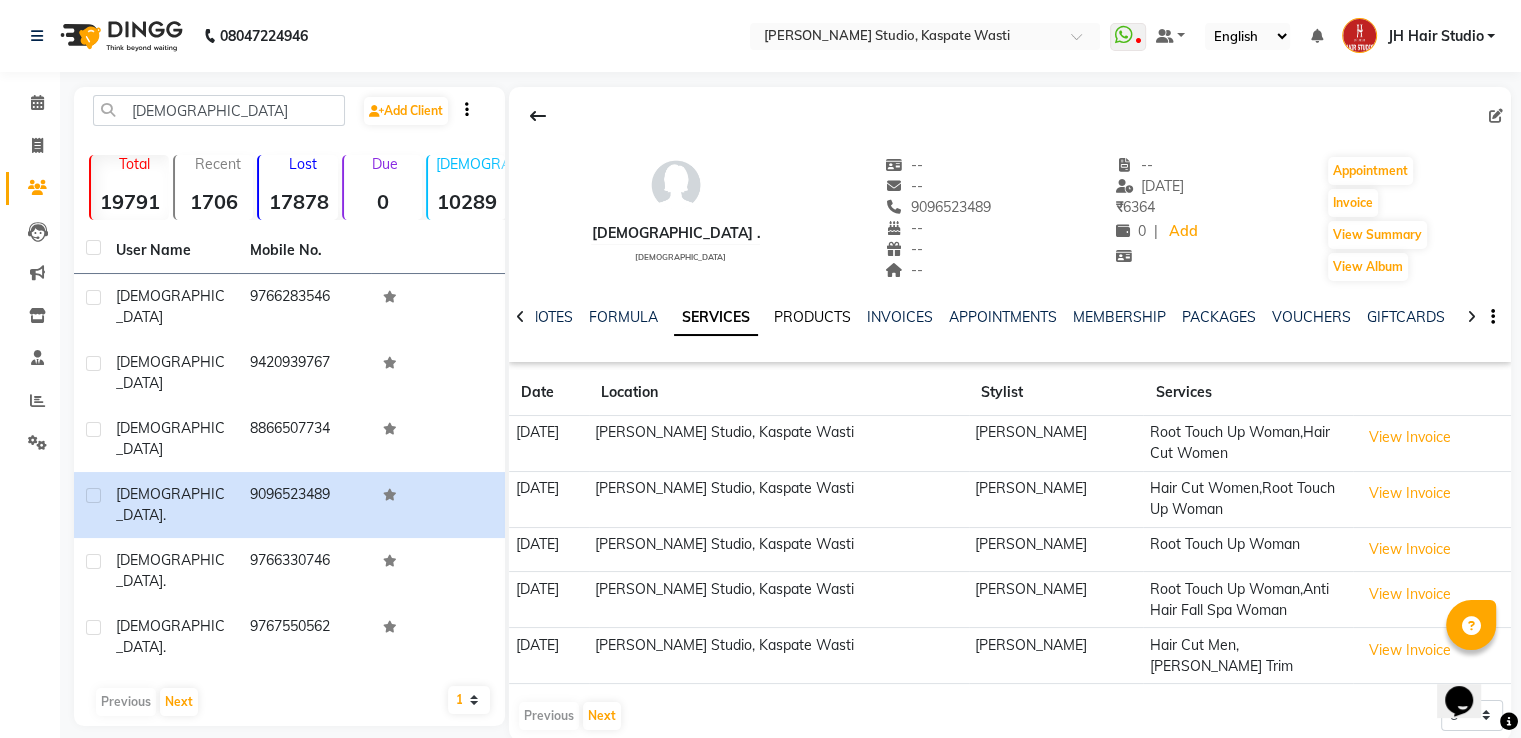 click on "PRODUCTS" 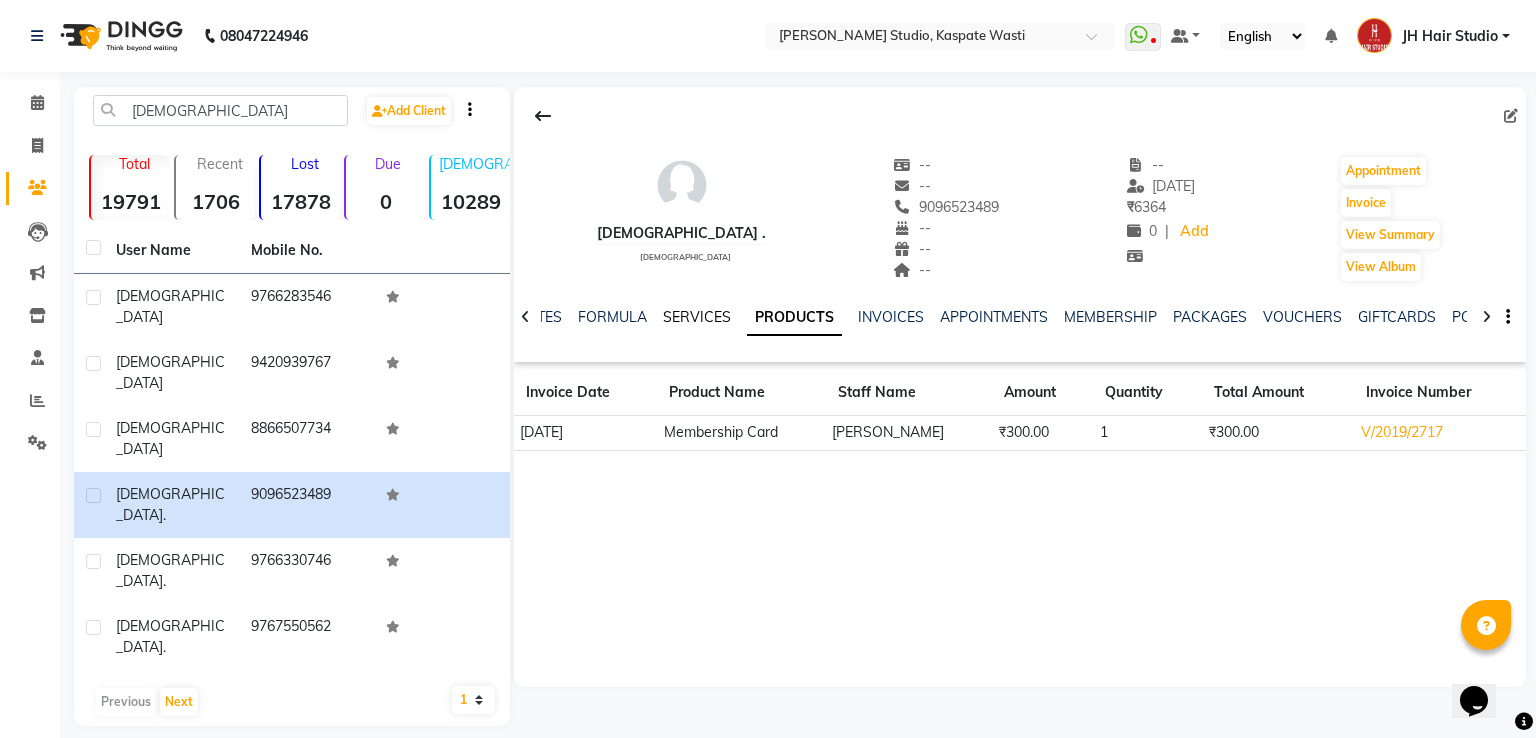 click on "SERVICES" 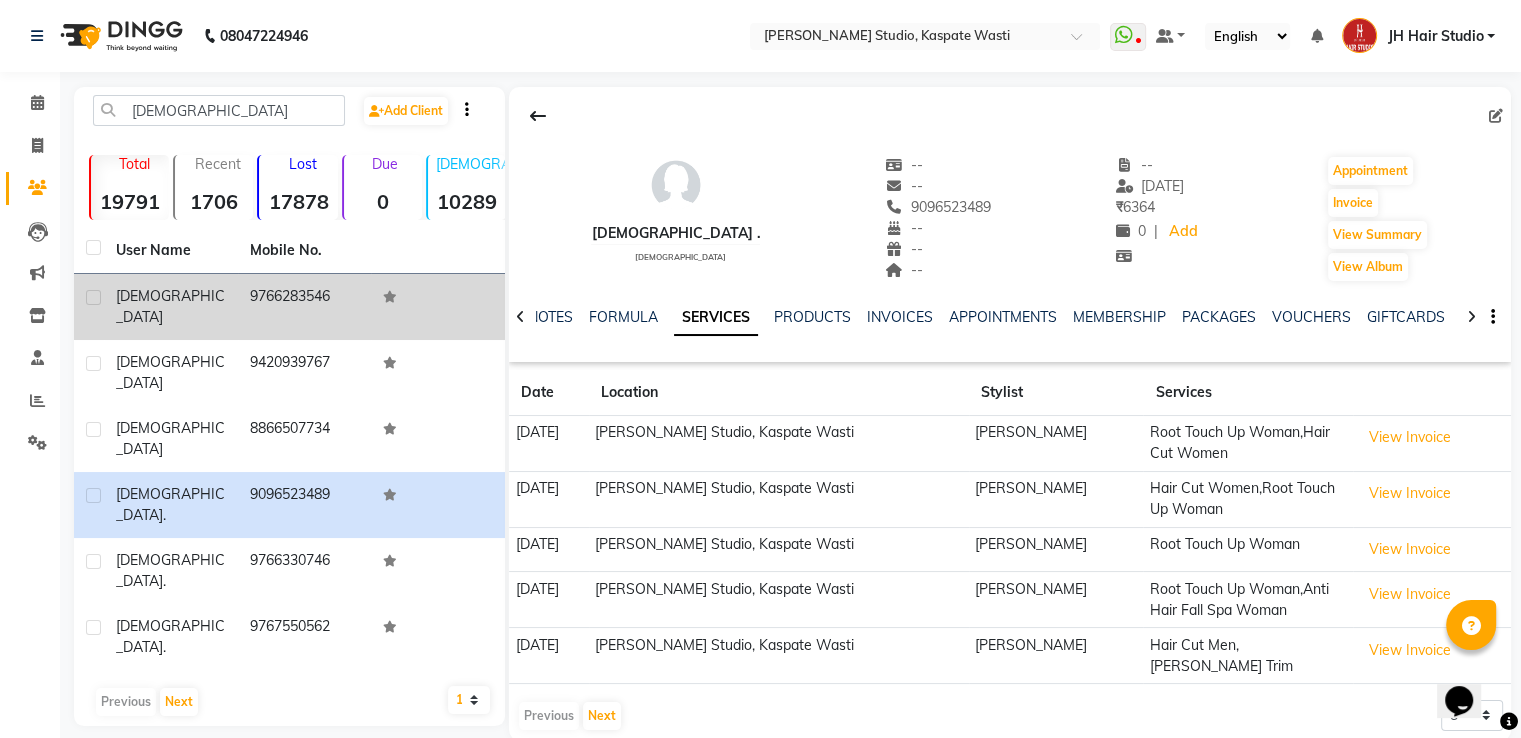 click on "[DEMOGRAPHIC_DATA]" 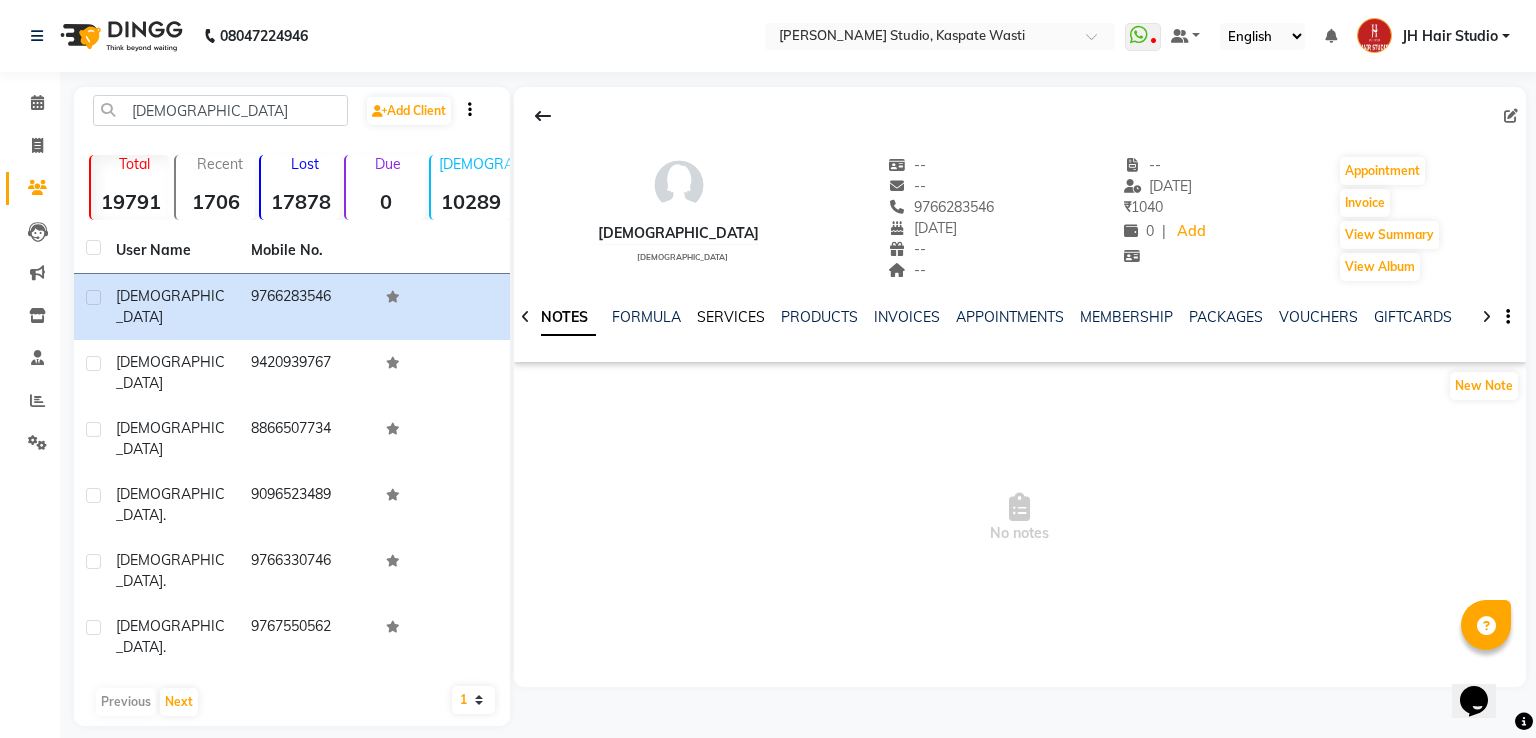 click on "SERVICES" 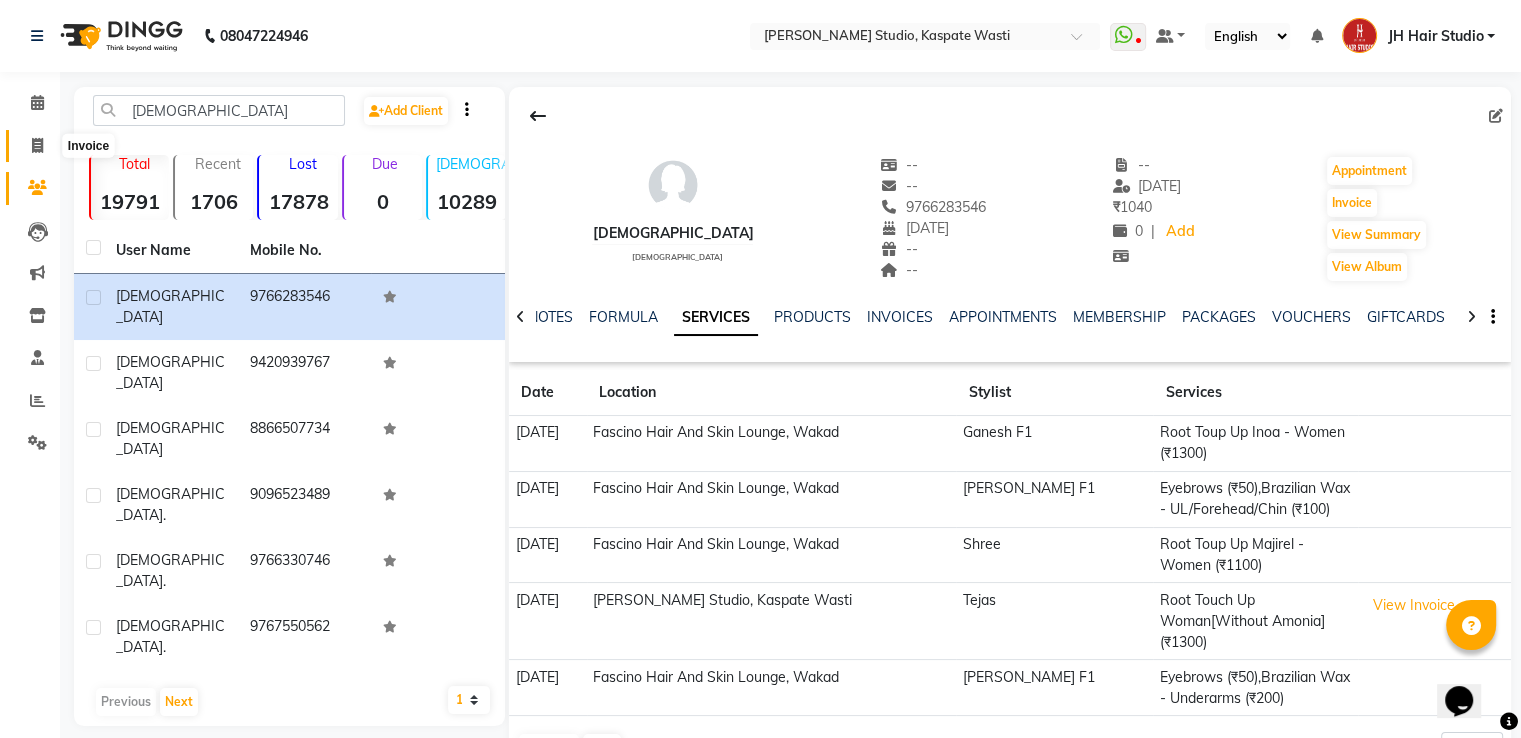 click 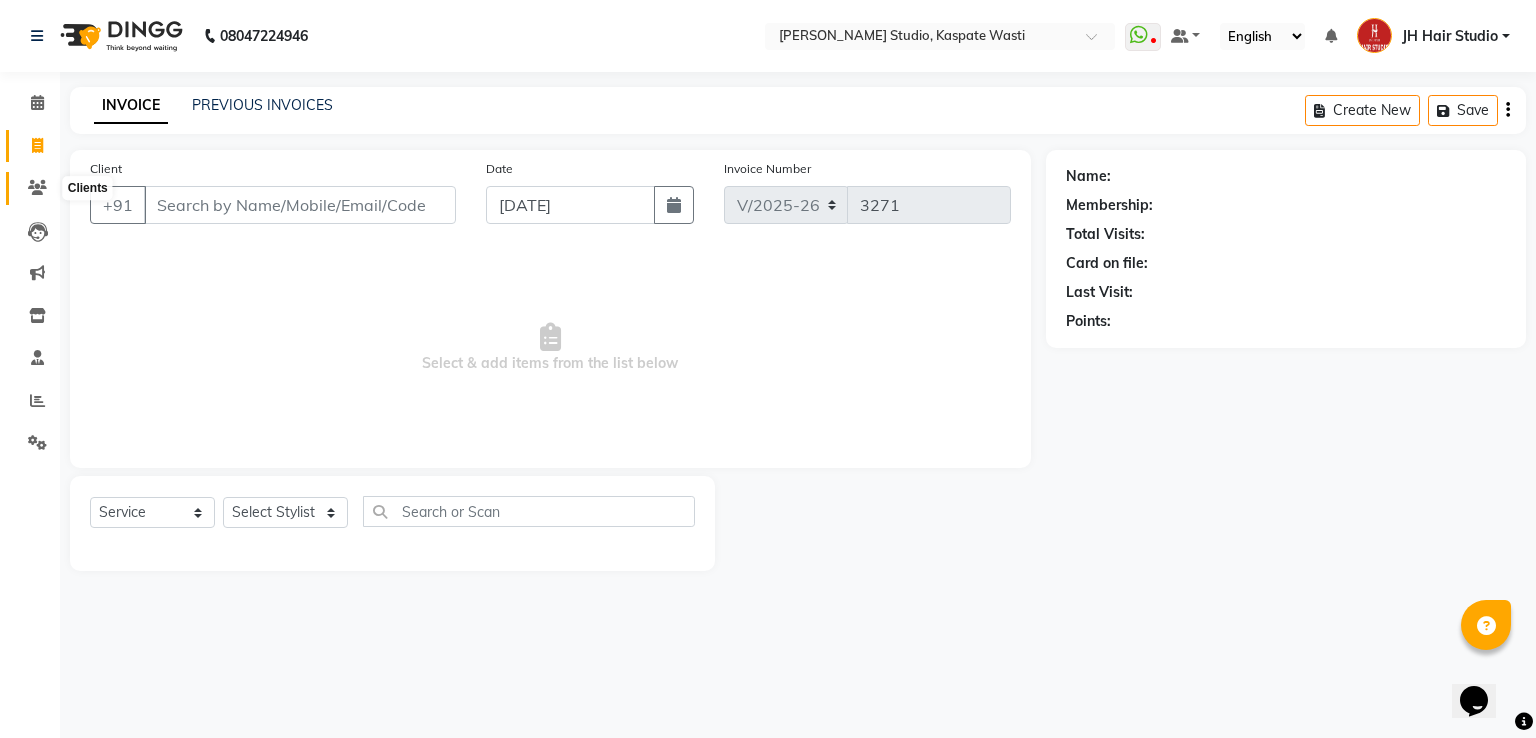 click 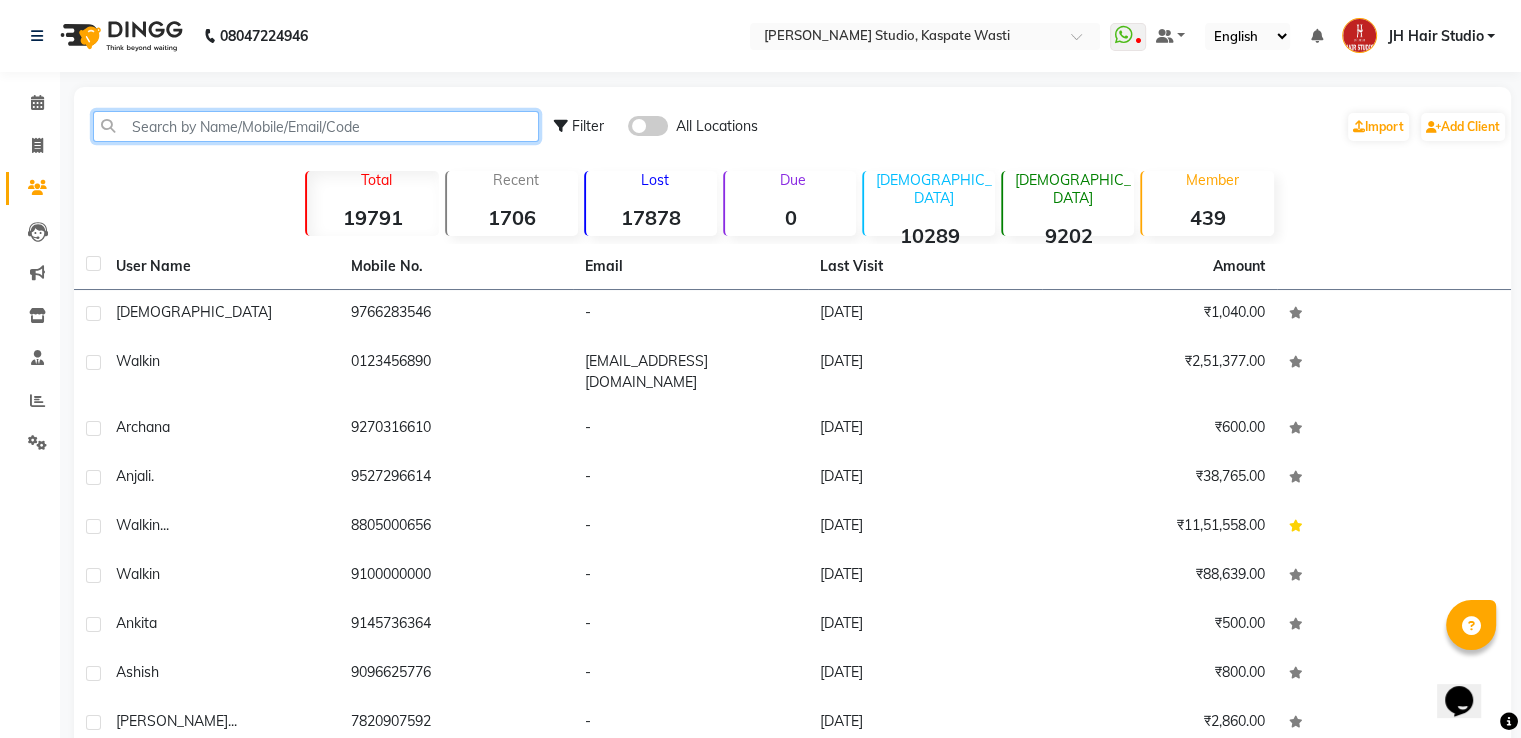 click 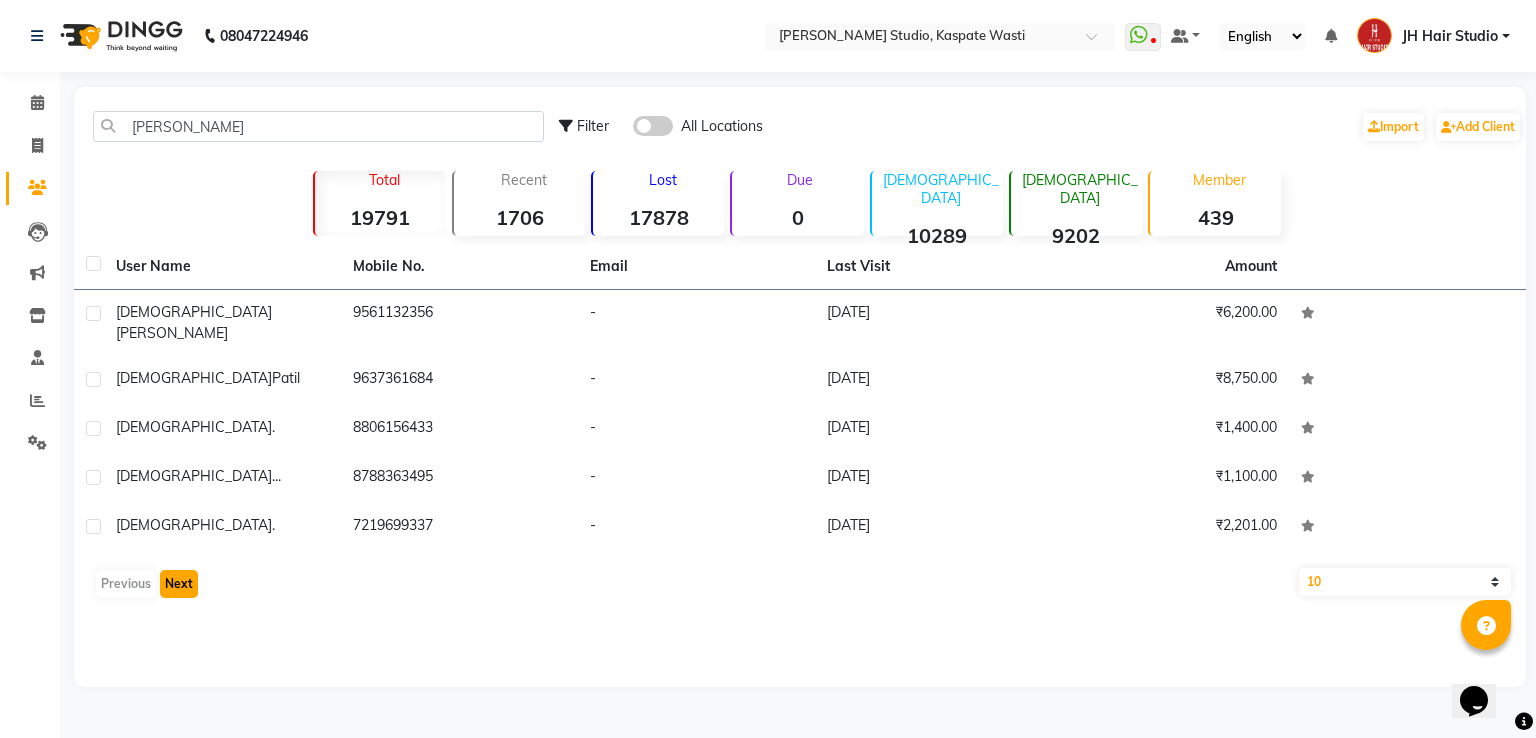 click on "Next" 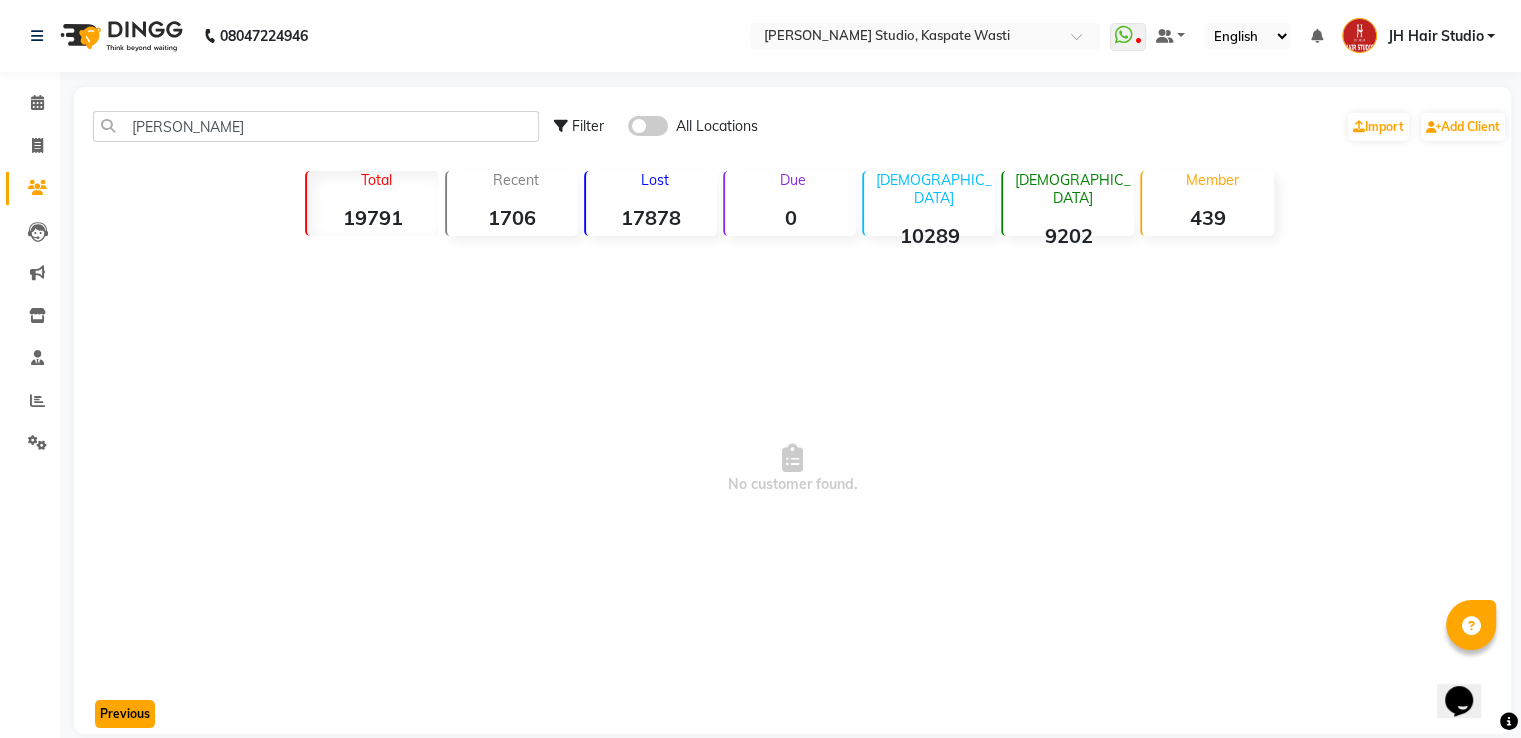 click on "Previous" 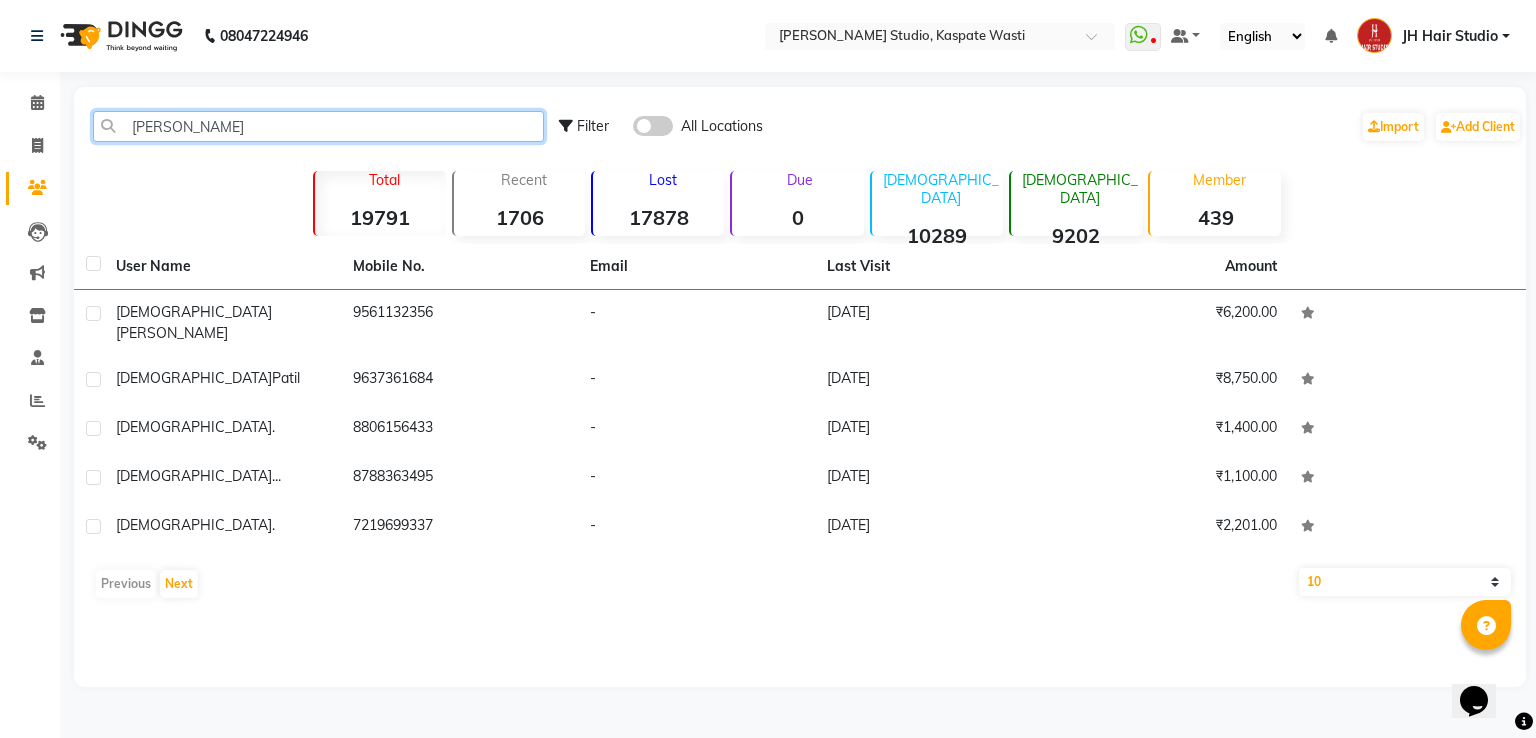 click on "[PERSON_NAME]" 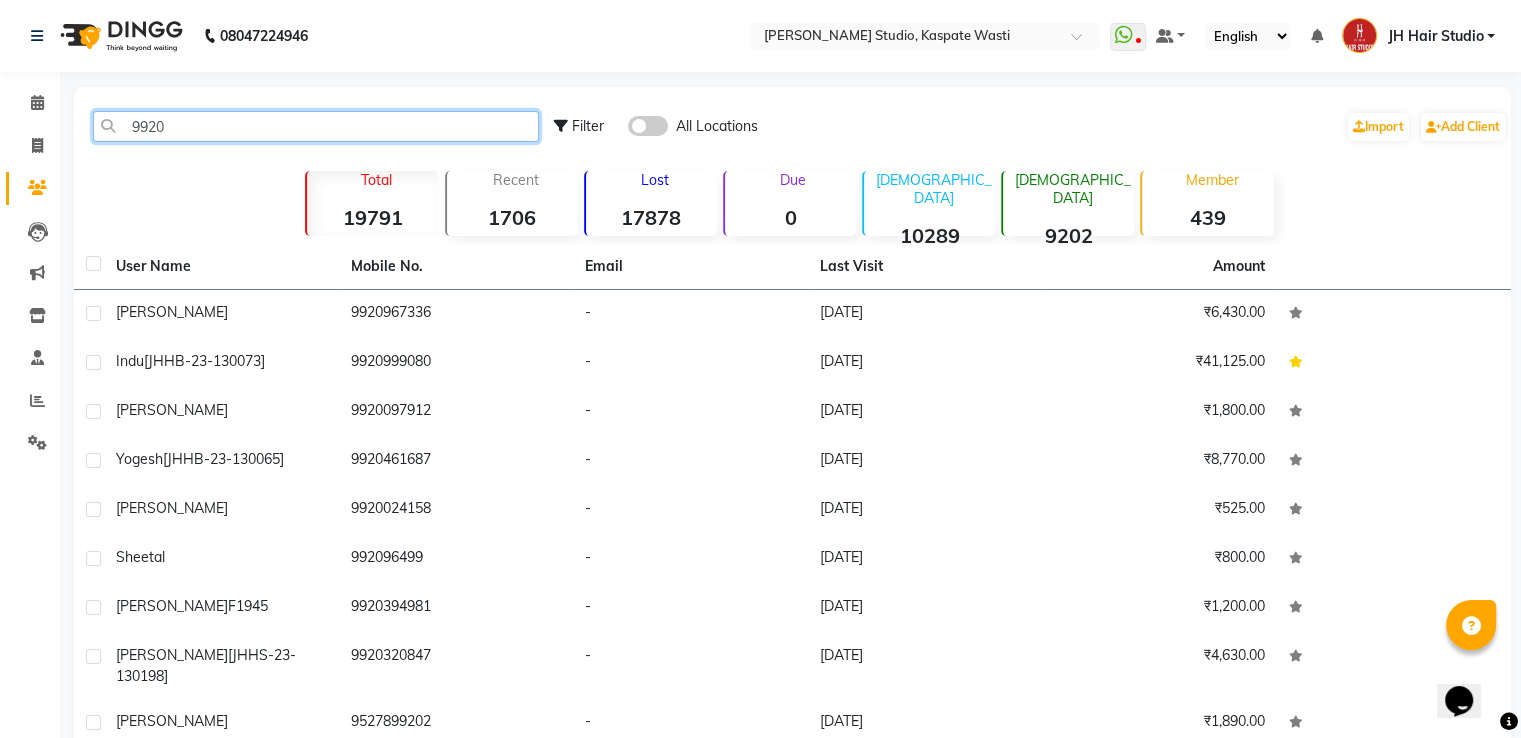 scroll, scrollTop: 128, scrollLeft: 0, axis: vertical 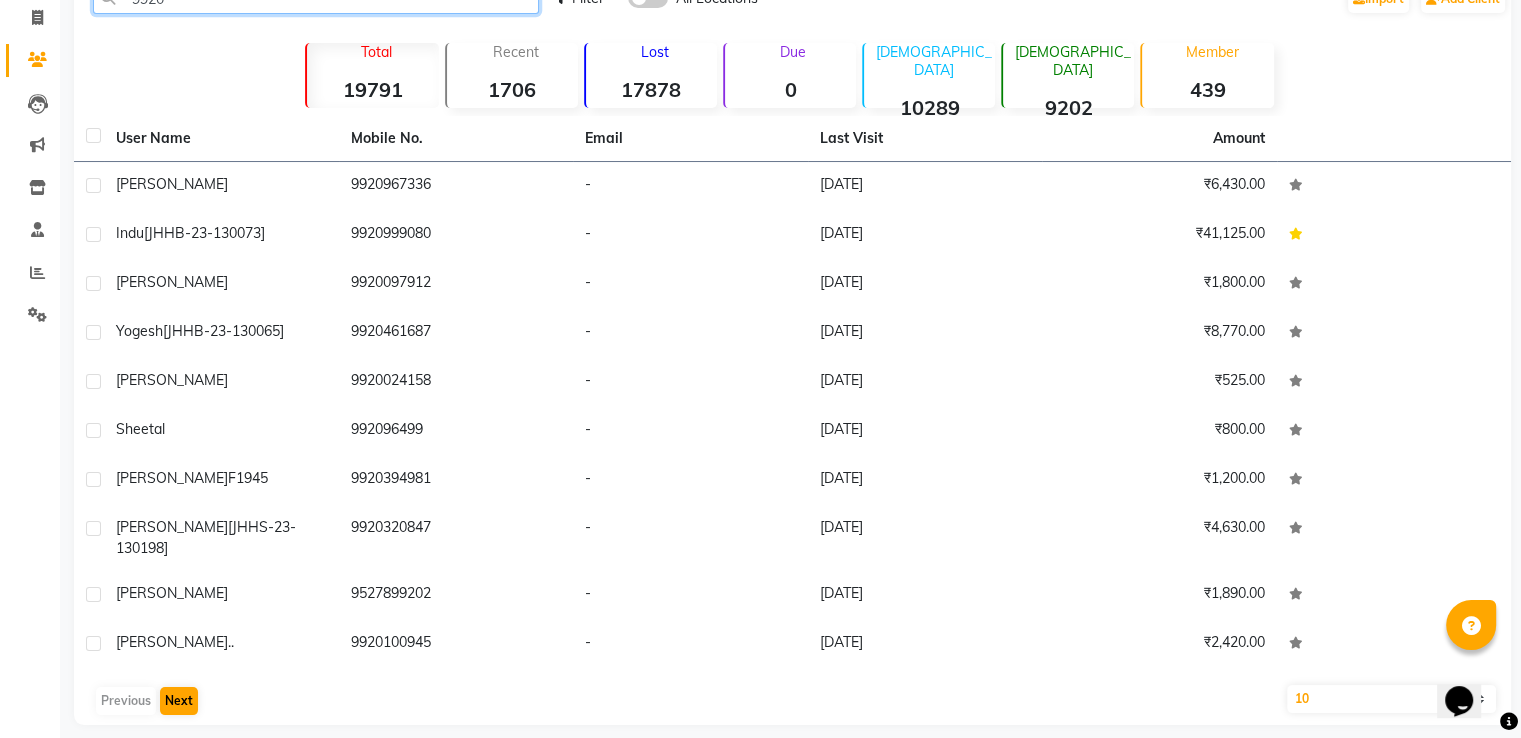 type on "9920" 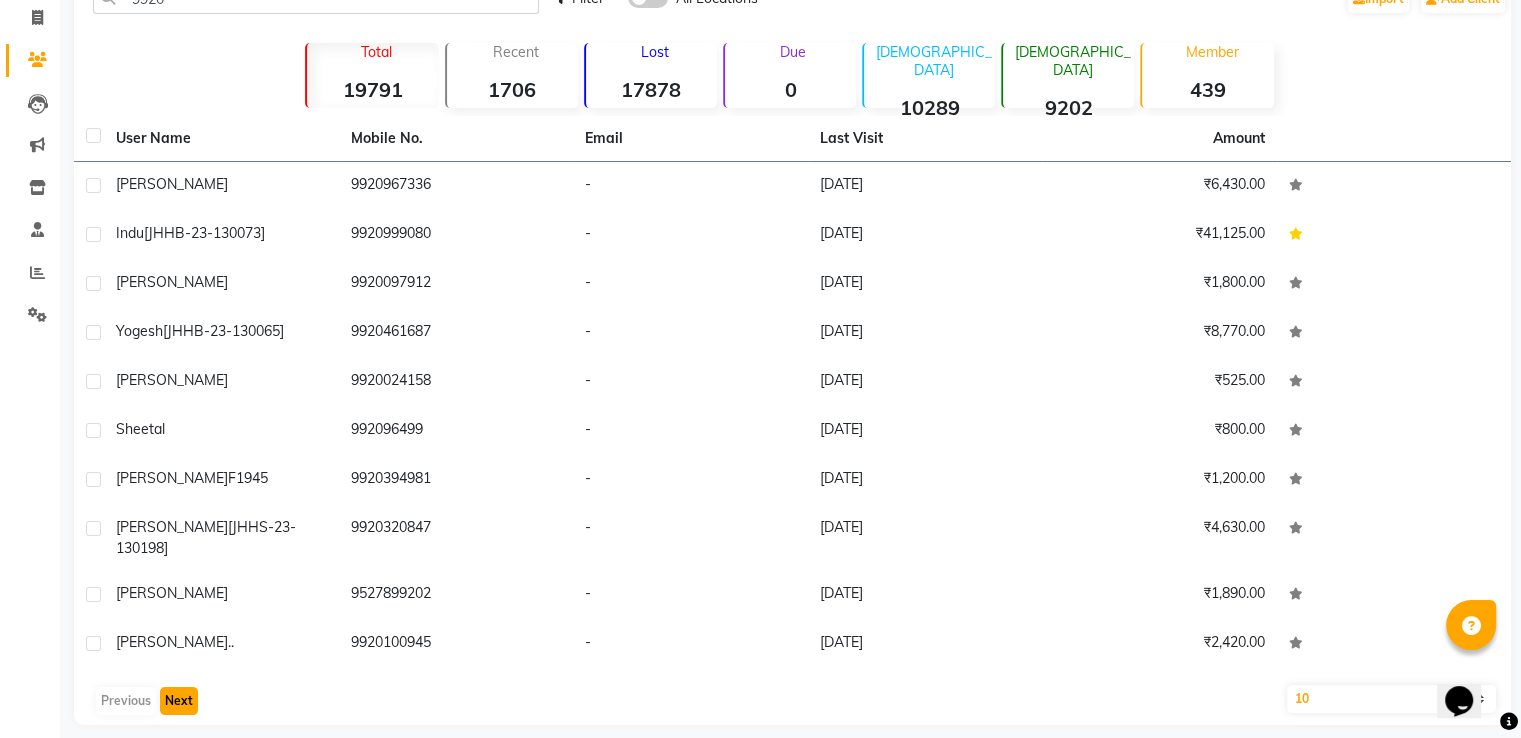 click on "Next" 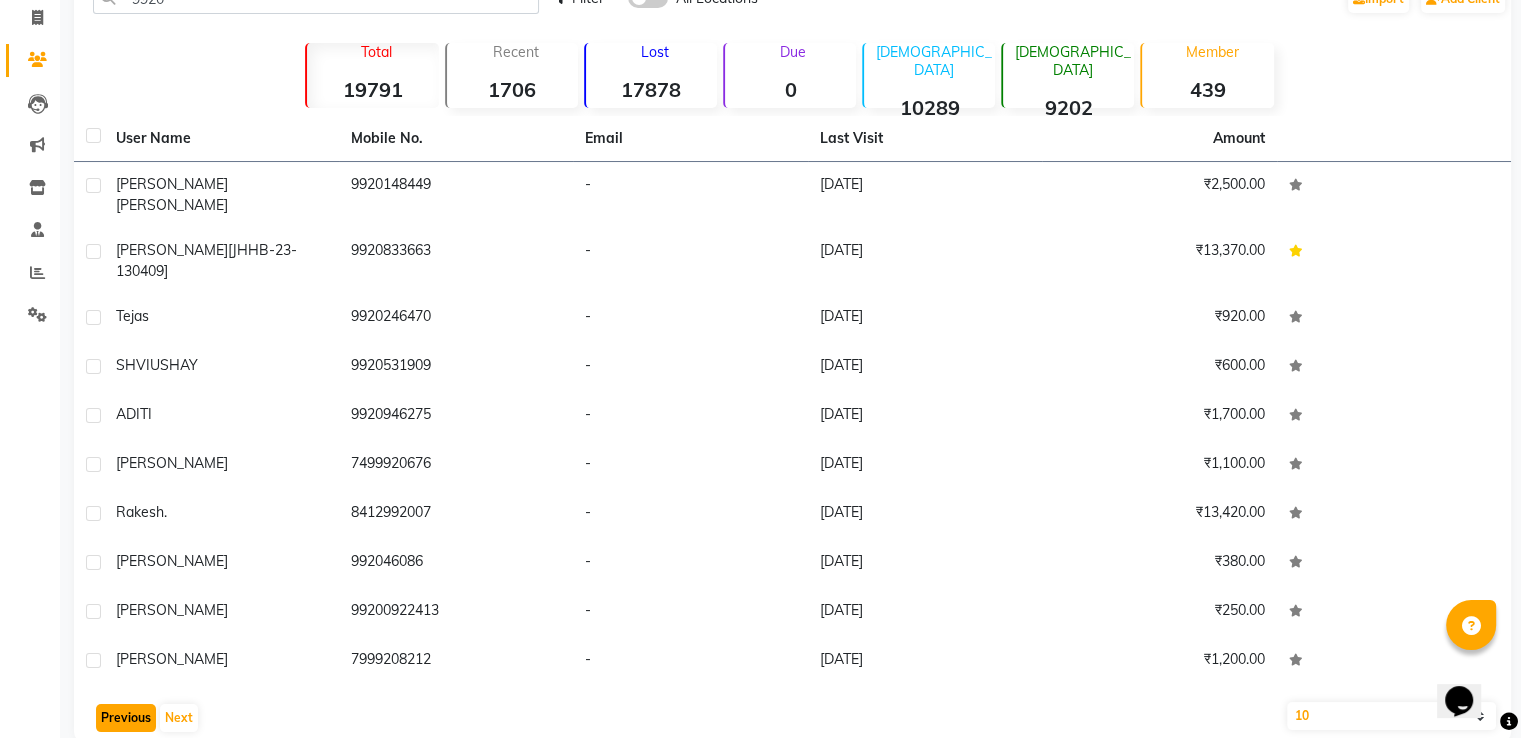 click on "Previous" 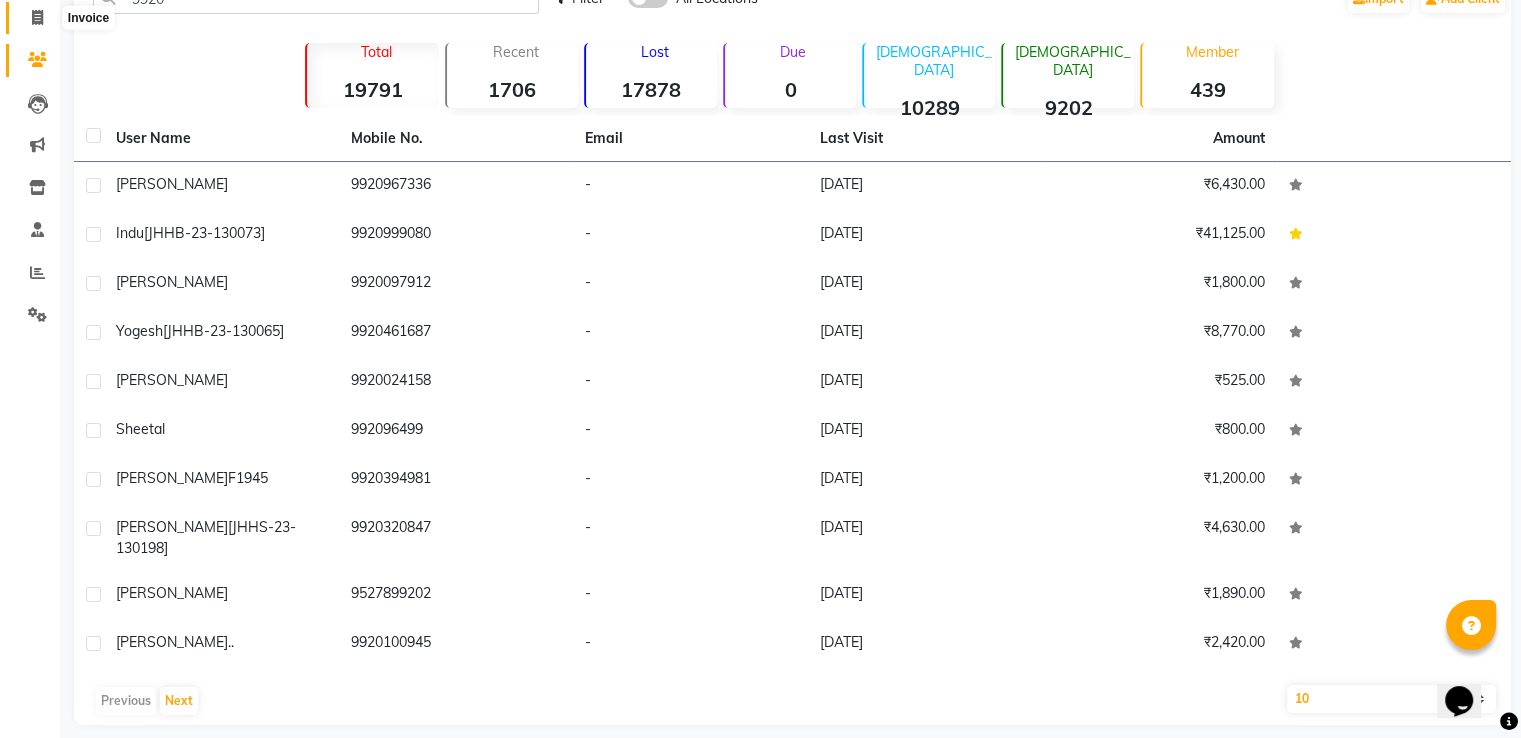 click 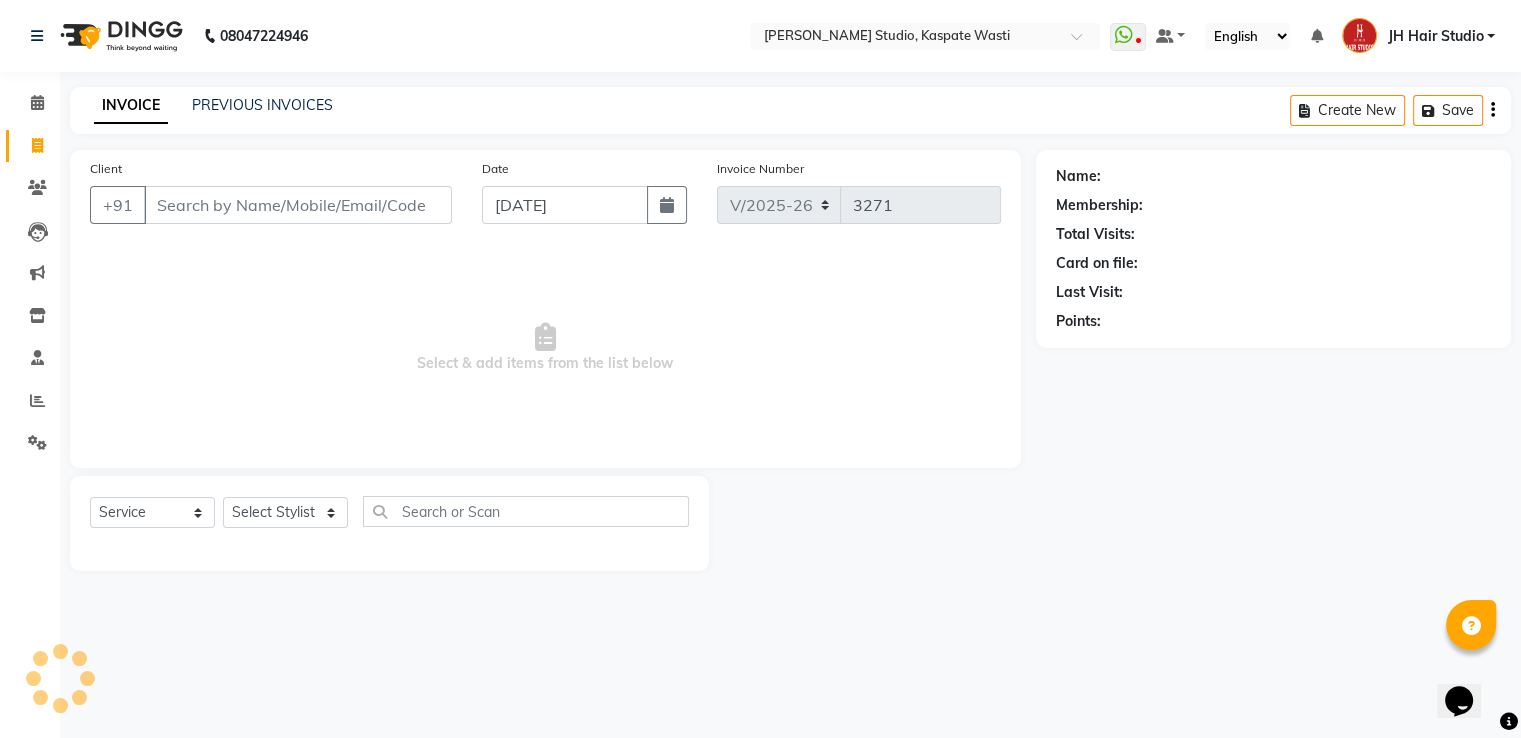 scroll, scrollTop: 0, scrollLeft: 0, axis: both 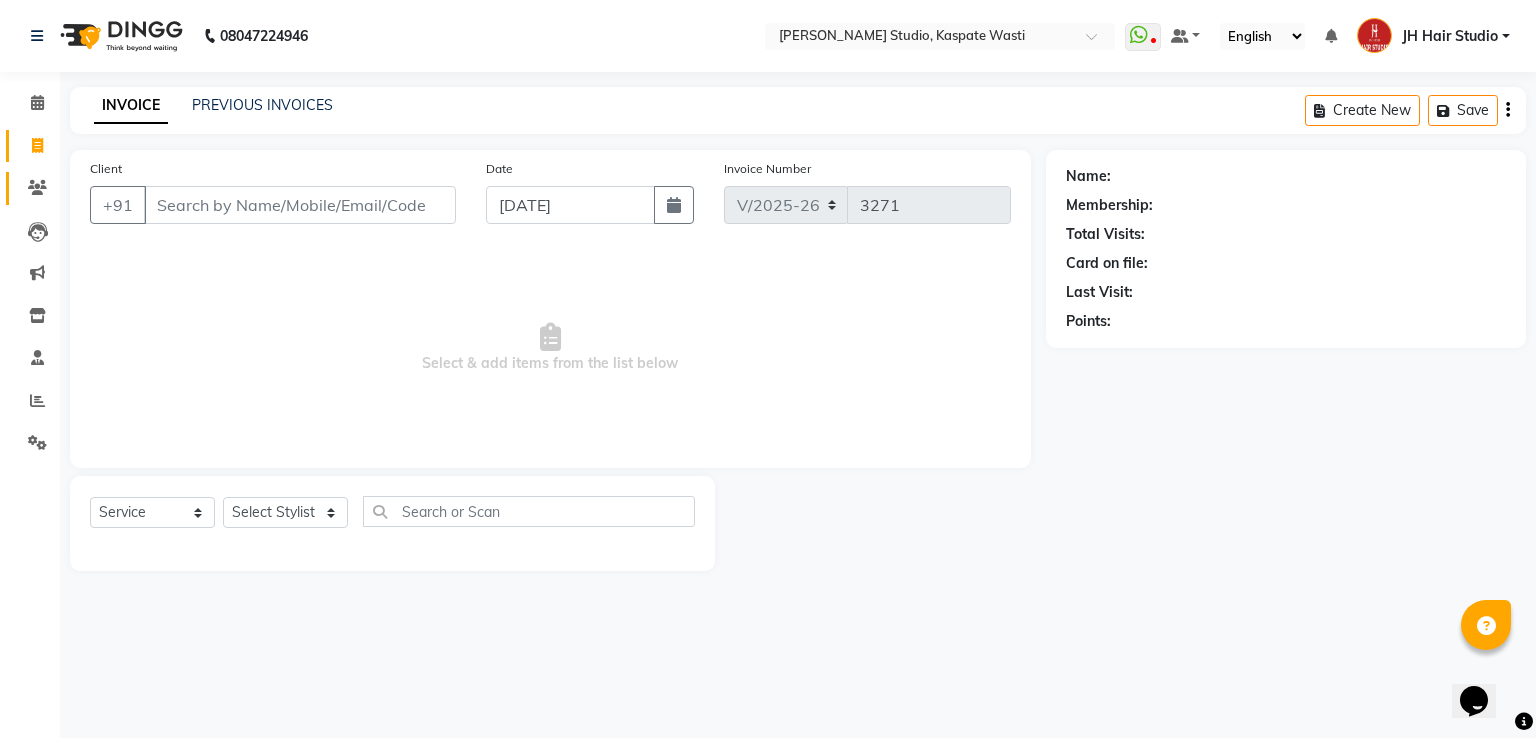 click on "Clients" 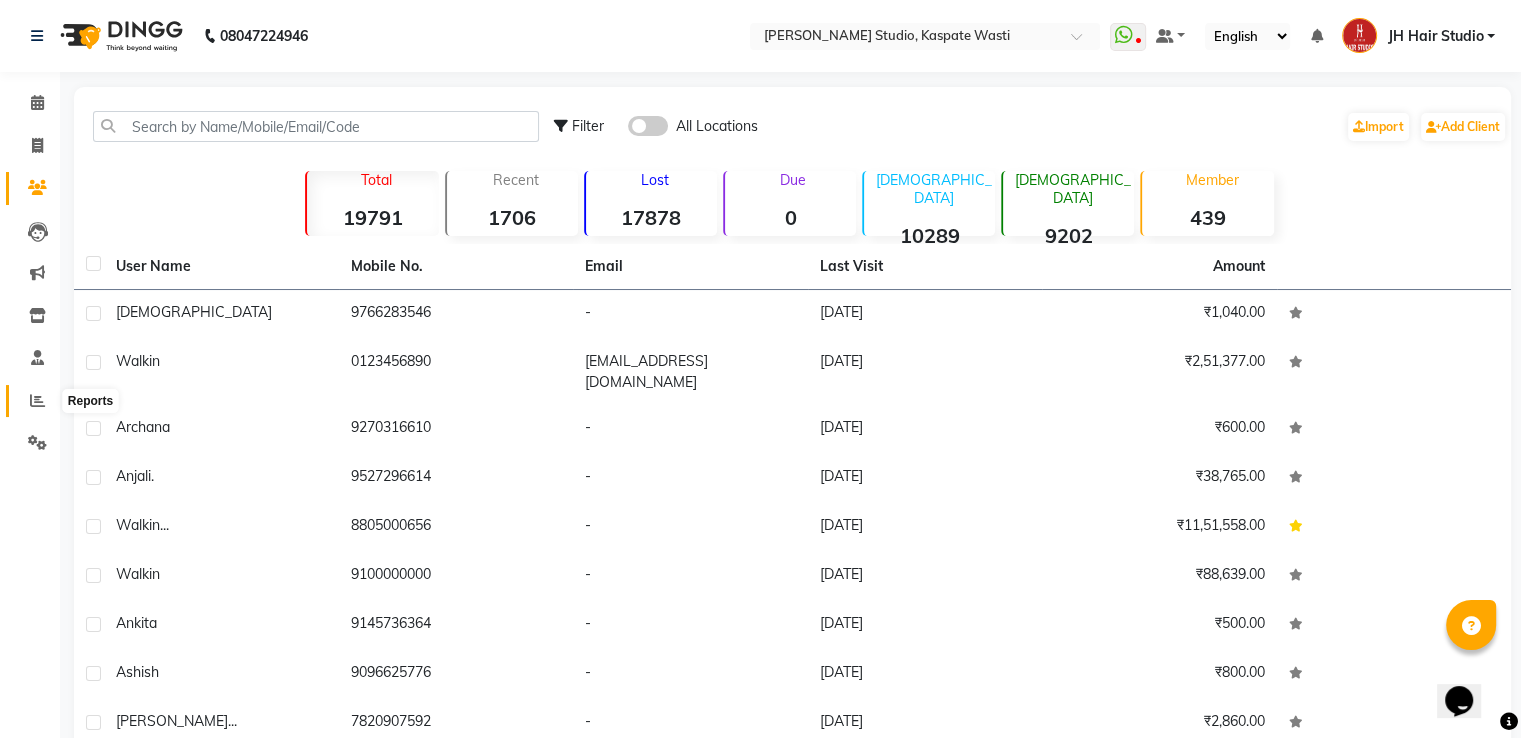 click 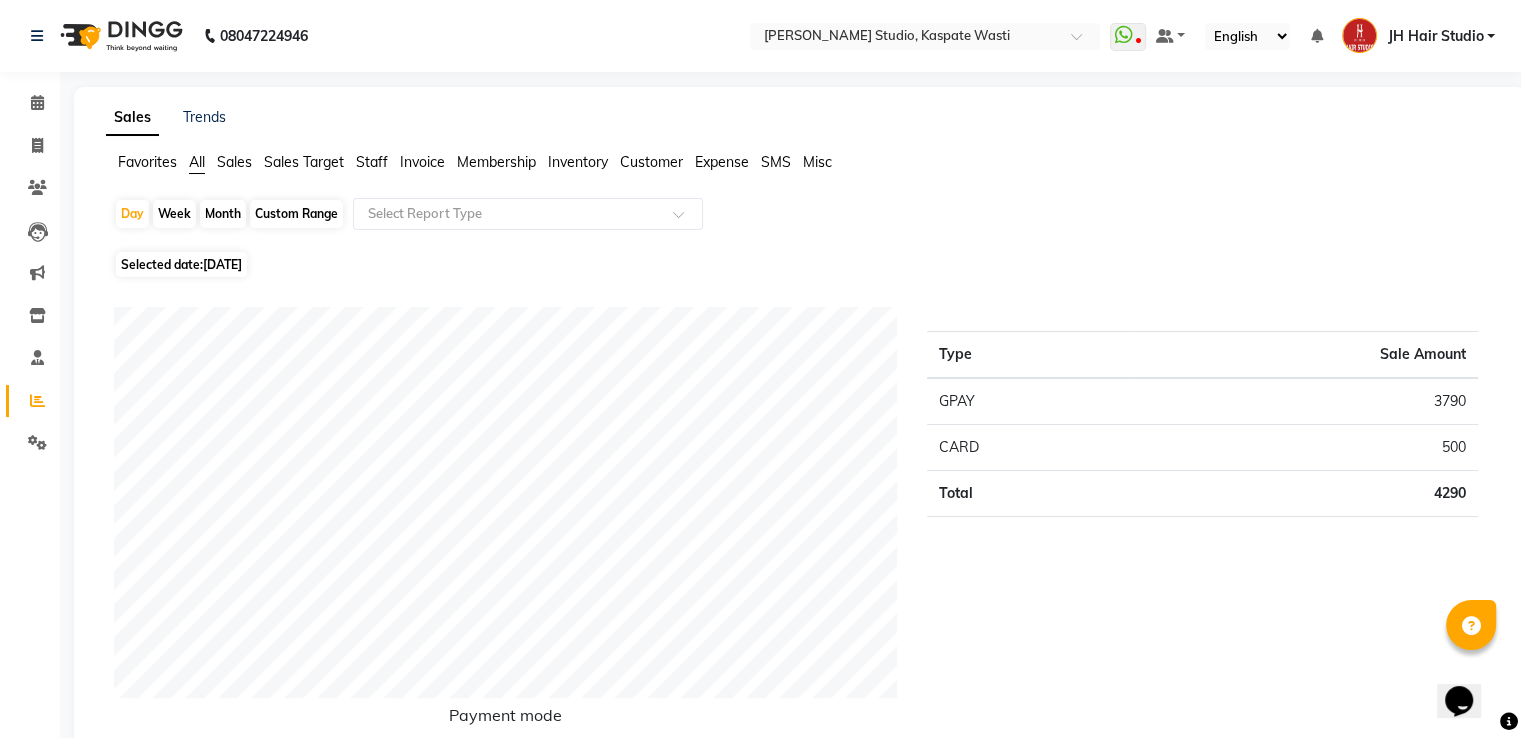 click on "Month" 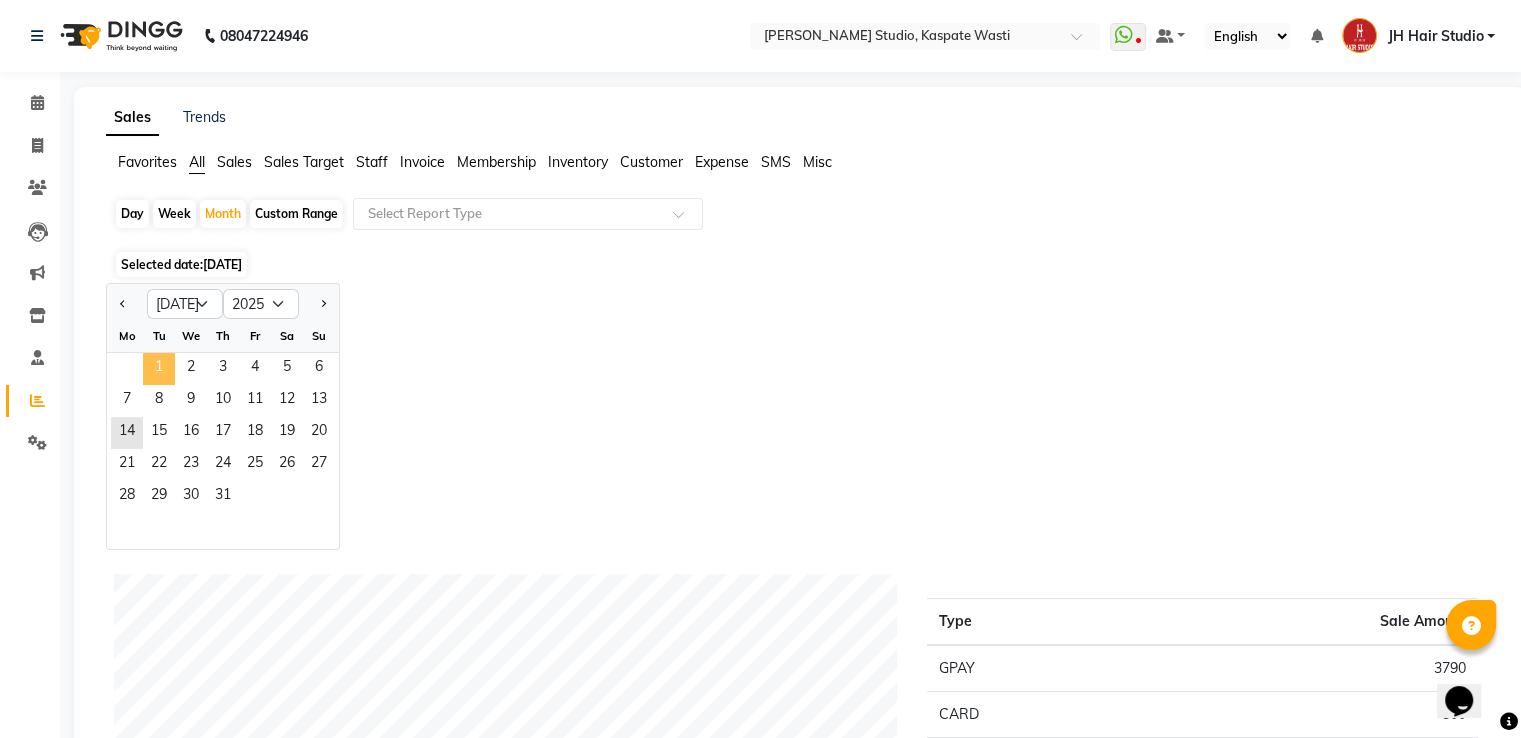 click on "1" 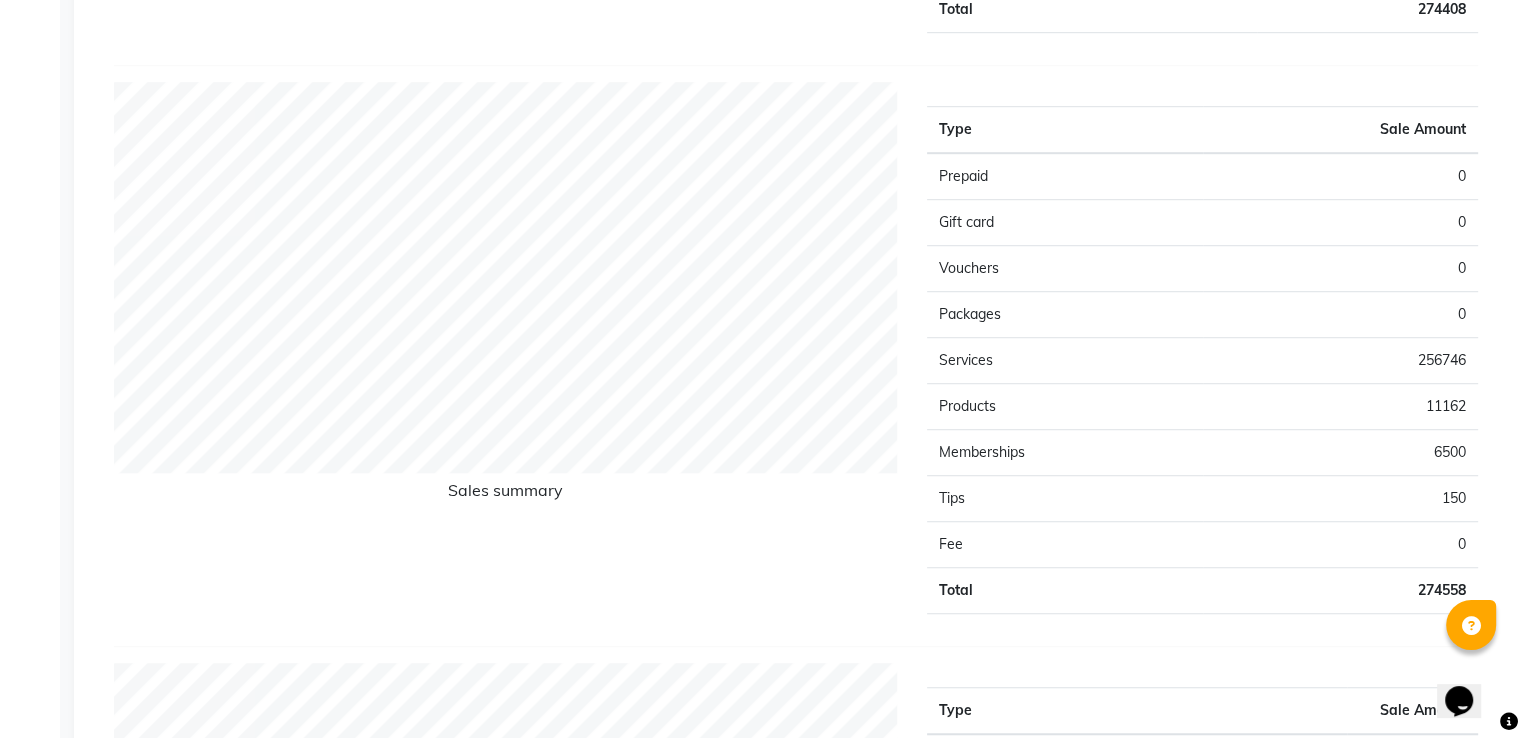scroll, scrollTop: 1934, scrollLeft: 0, axis: vertical 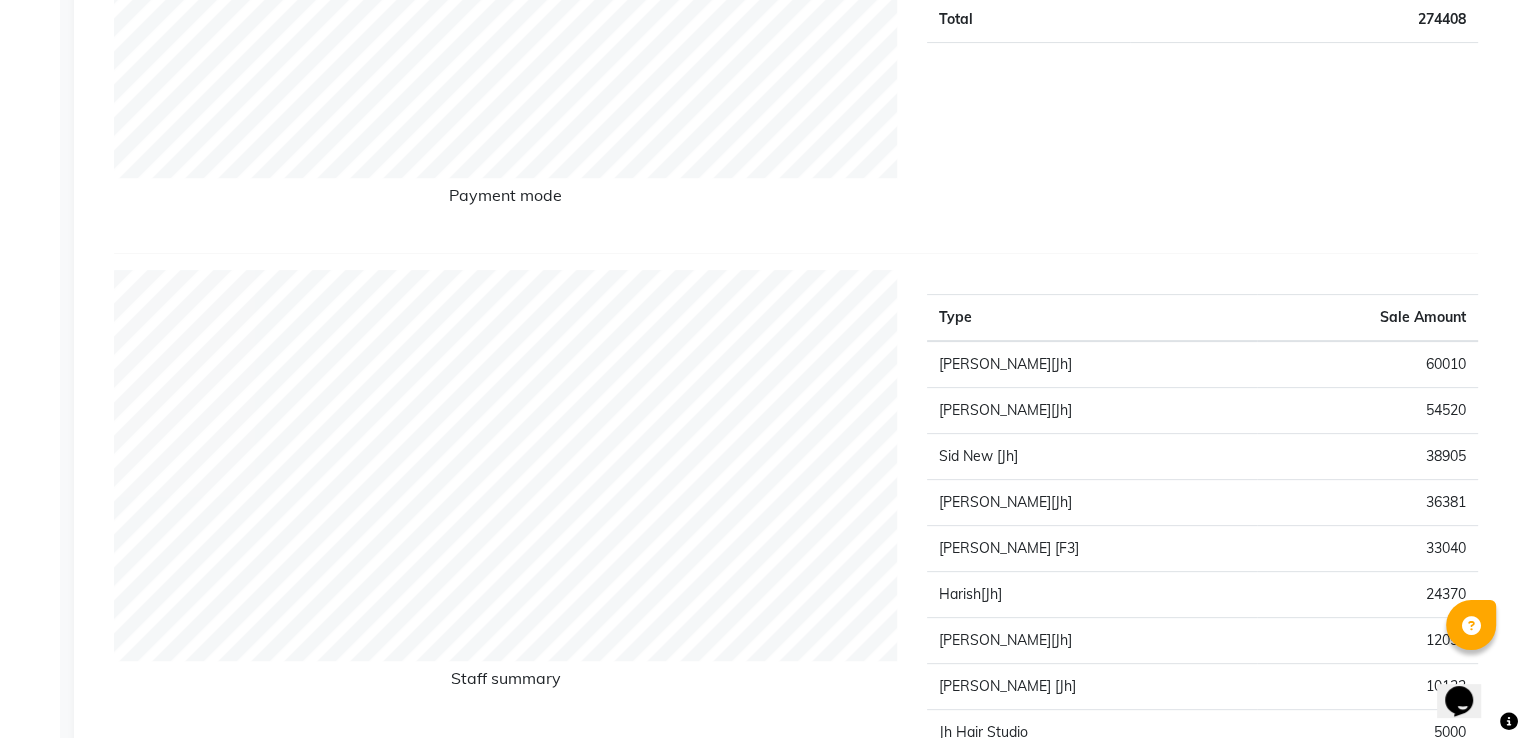 click on "60010" 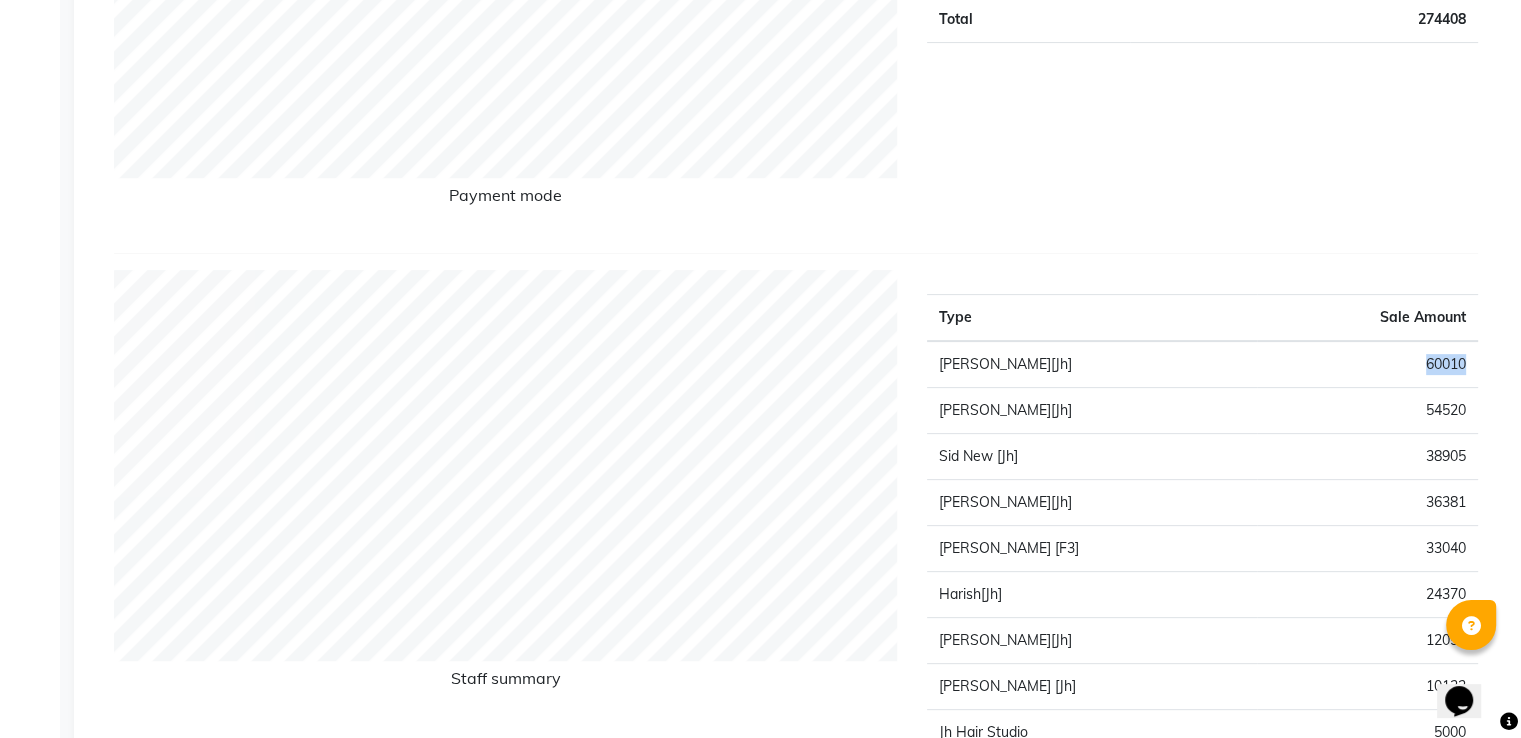 click on "60010" 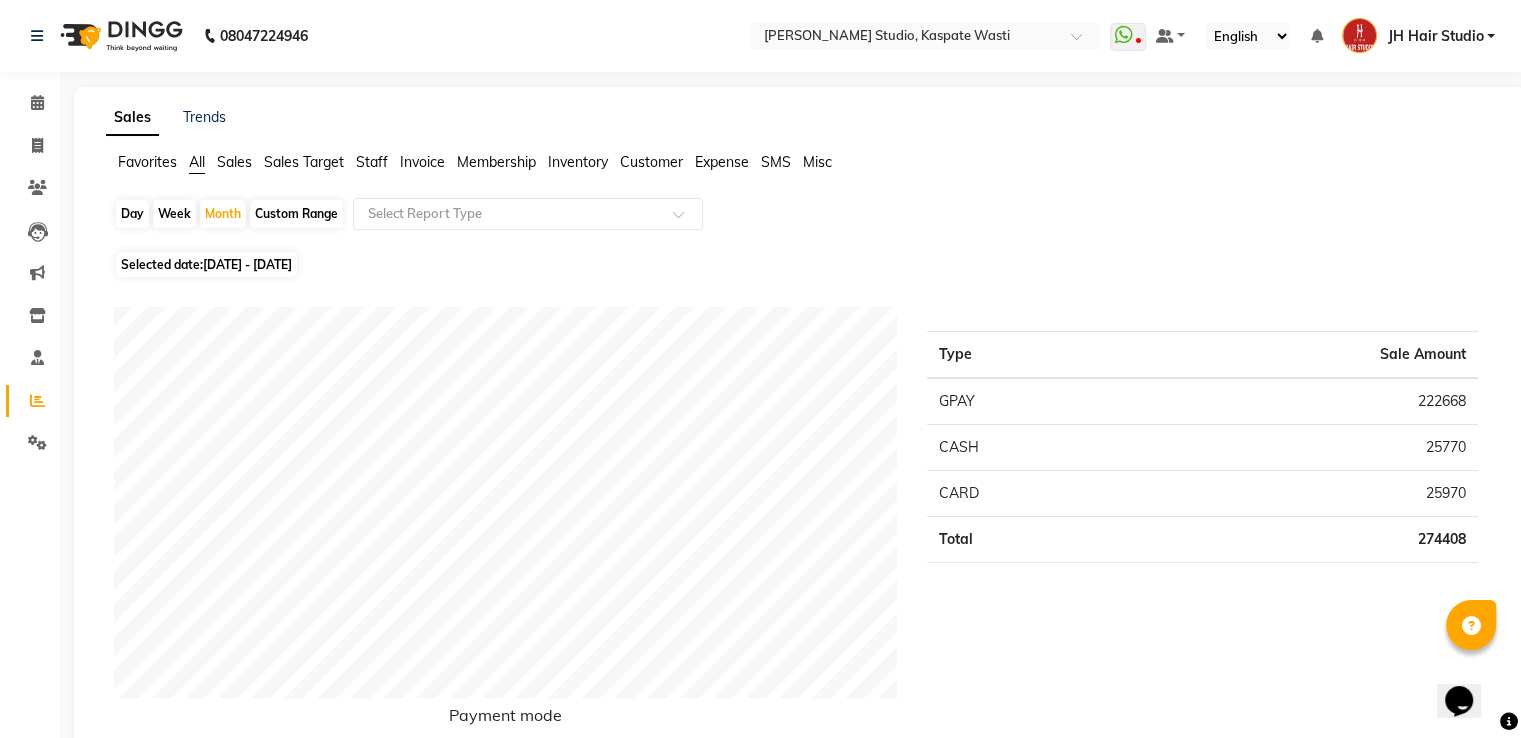 click on "Staff" 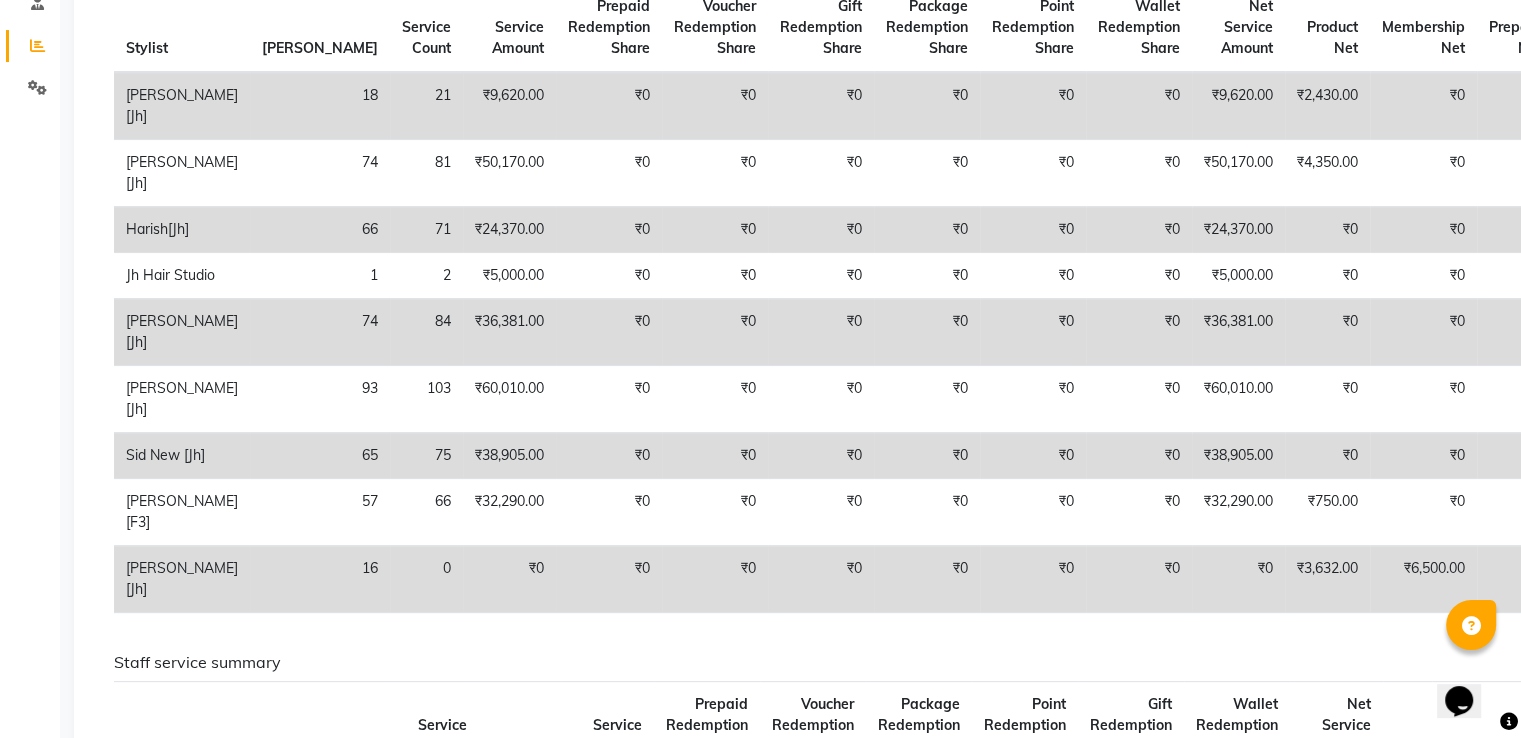 scroll, scrollTop: 360, scrollLeft: 0, axis: vertical 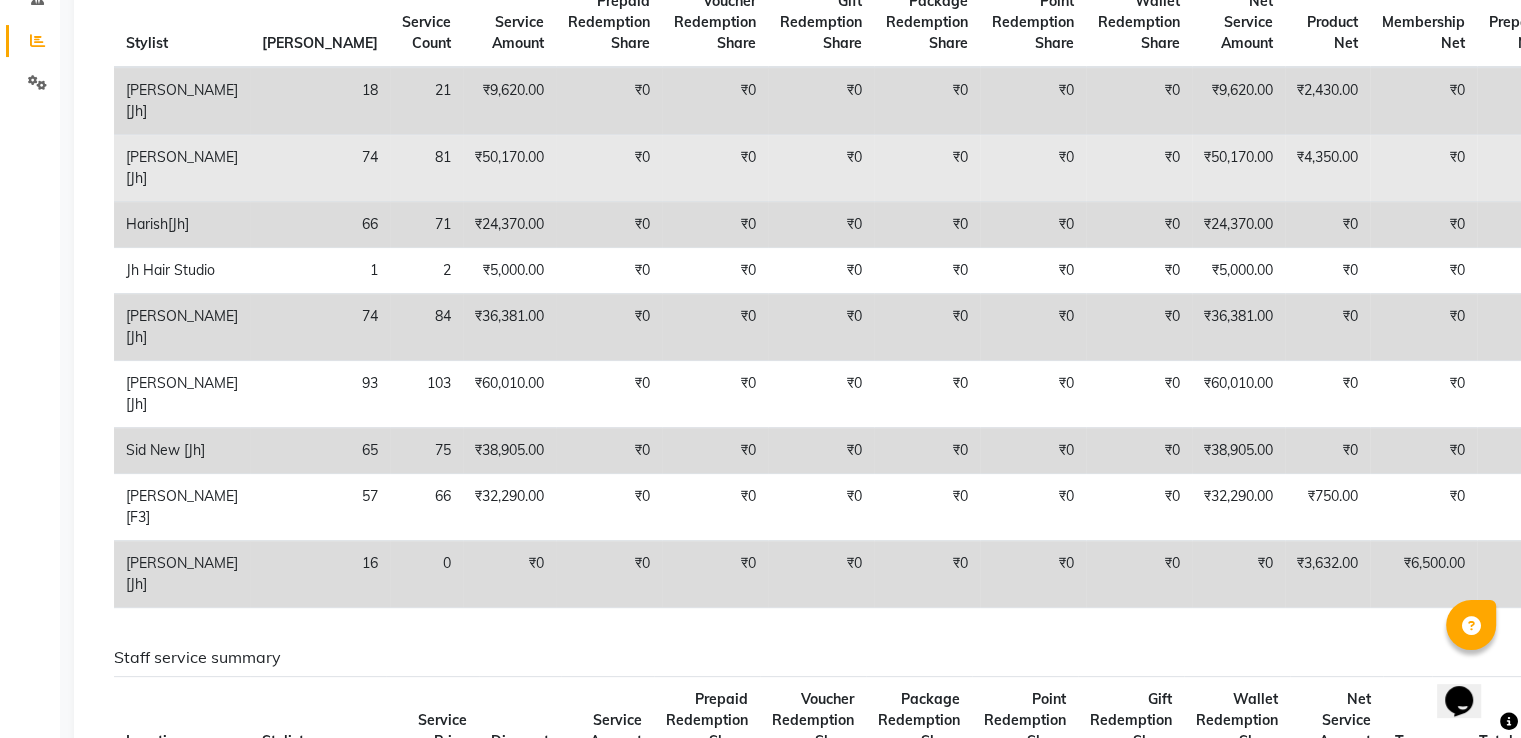 click on "₹50,170.00" 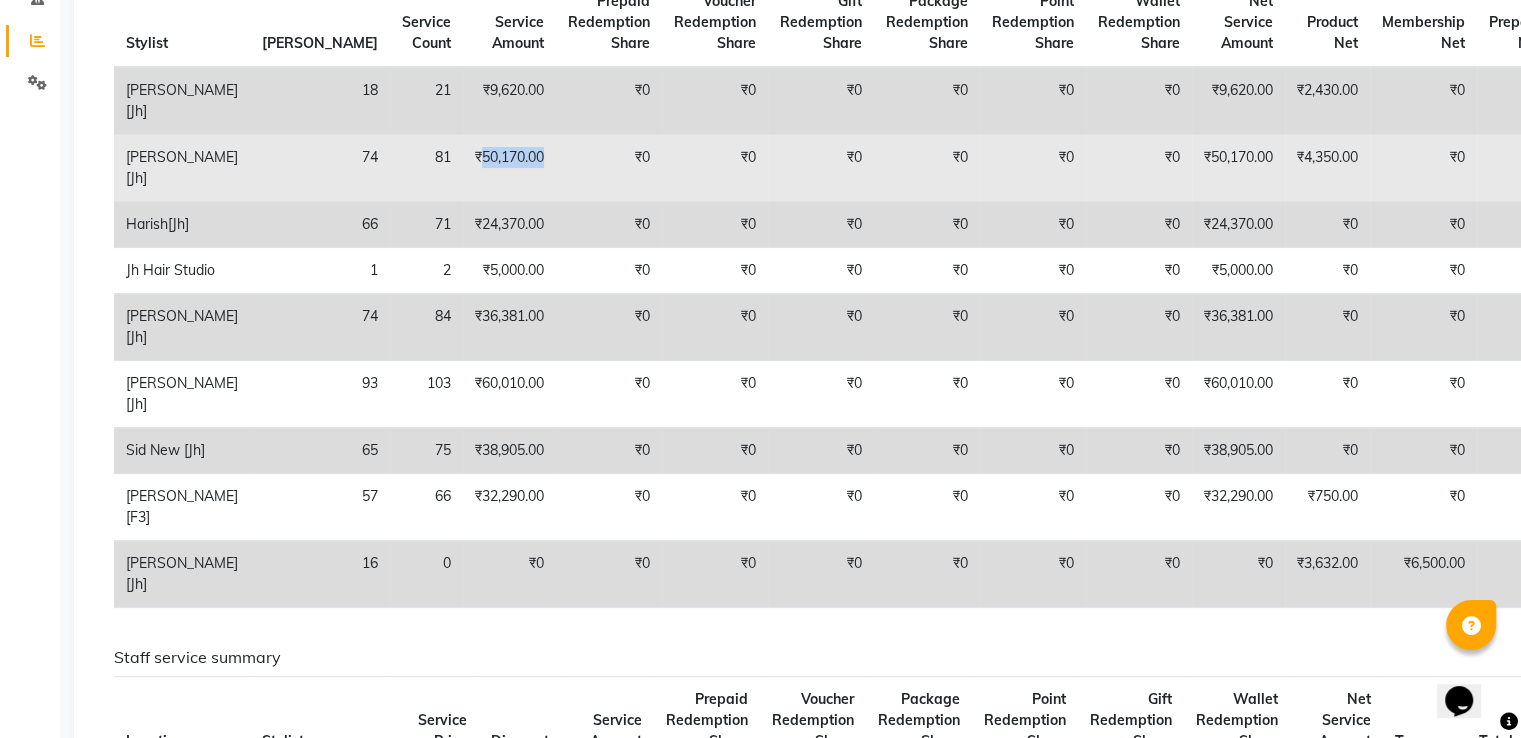 click on "₹50,170.00" 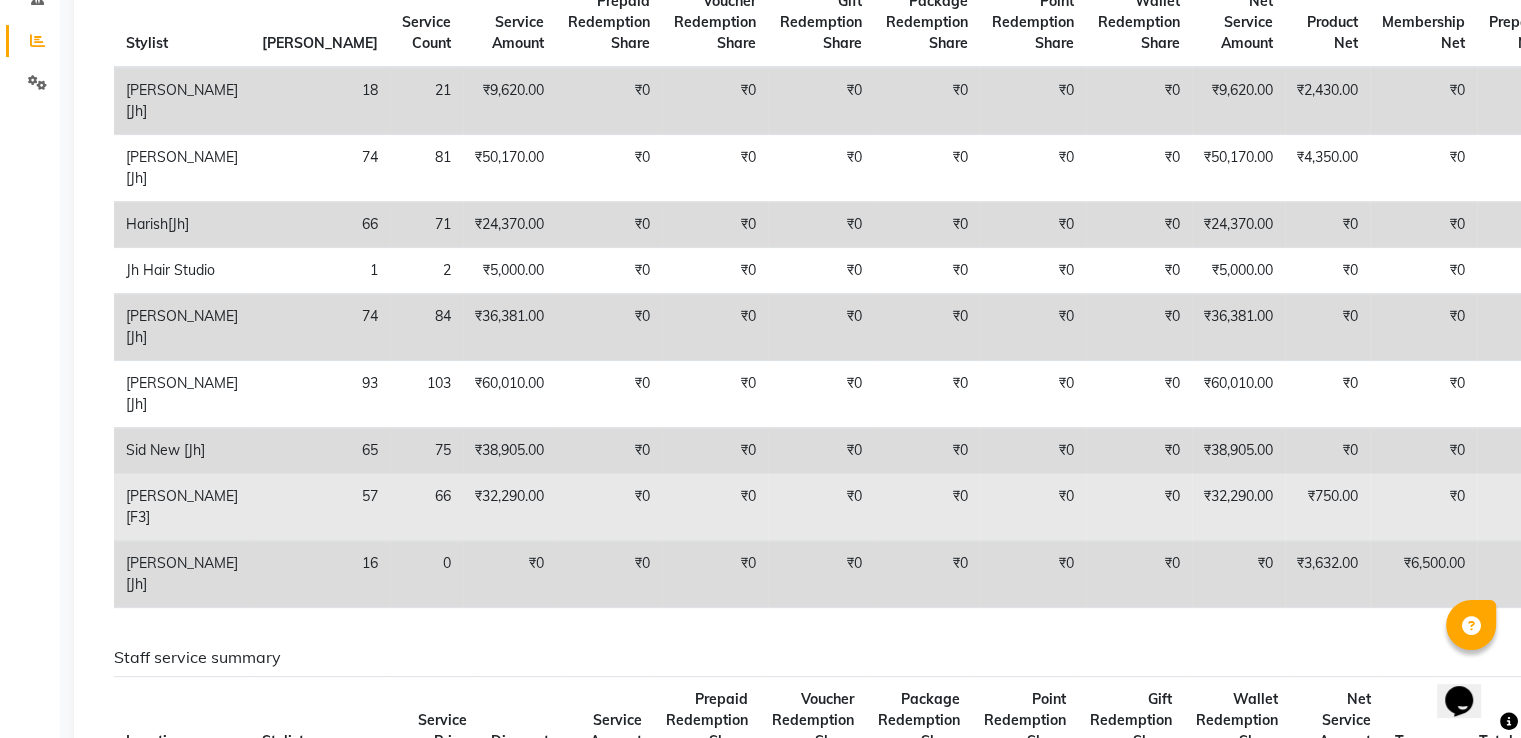 click on "₹32,290.00" 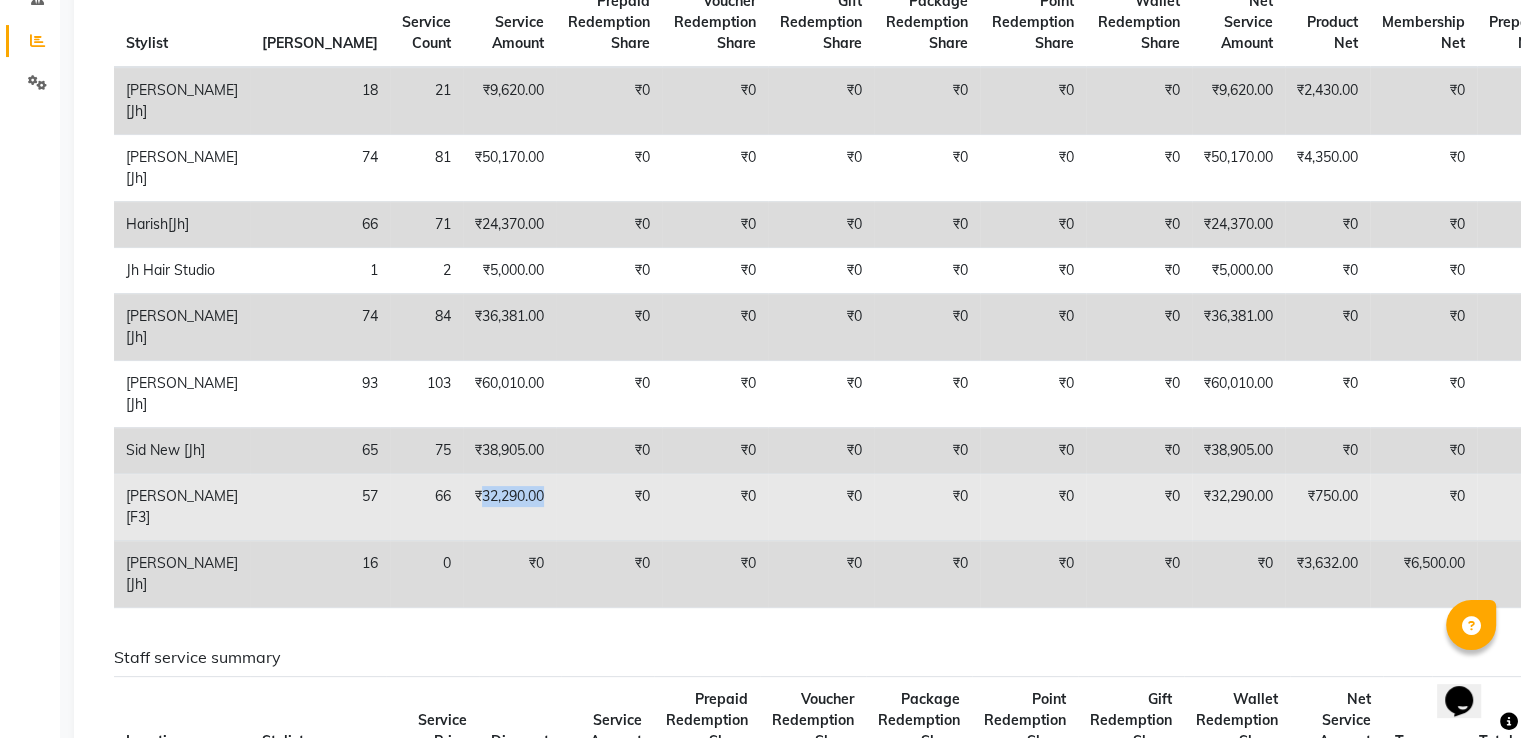 click on "₹32,290.00" 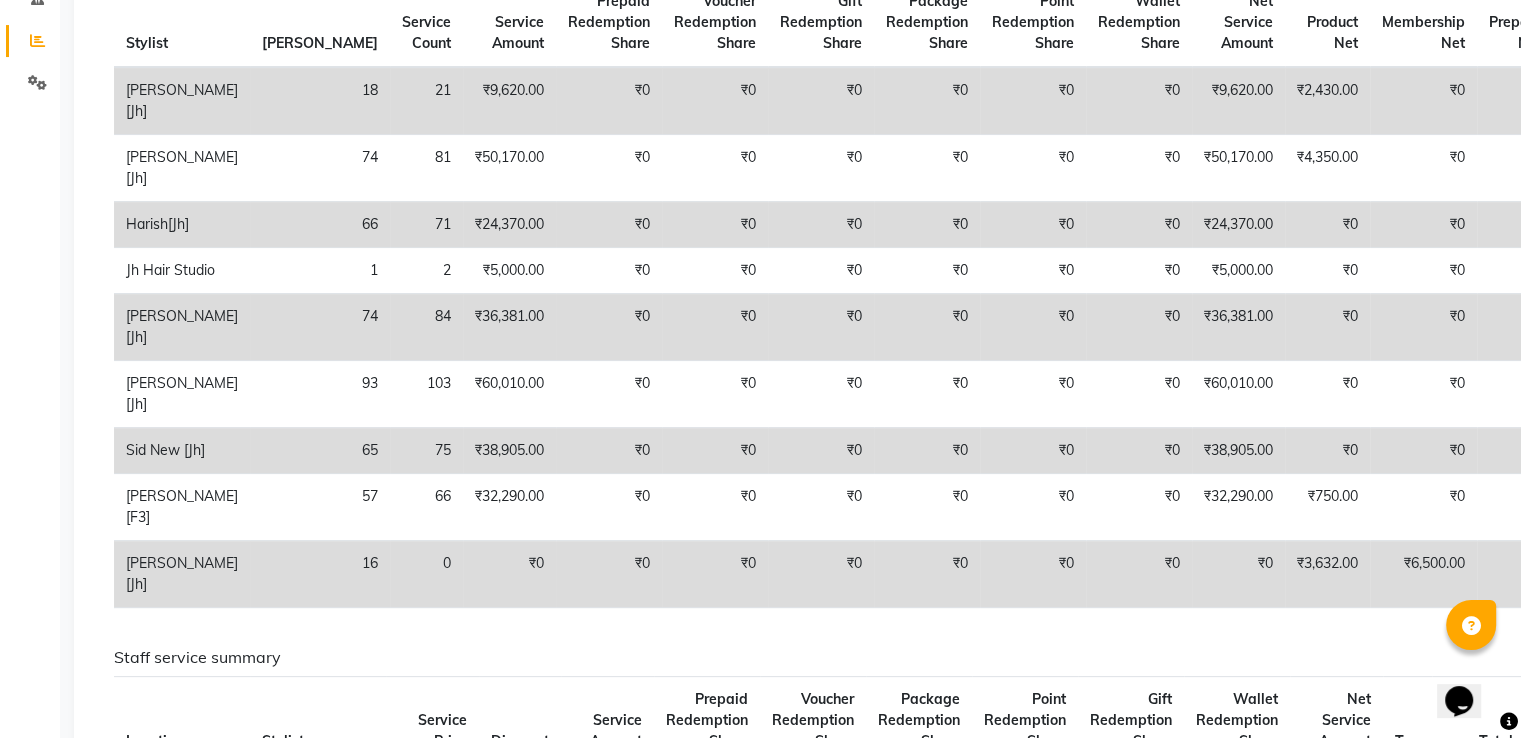 click on "₹38,905.00" 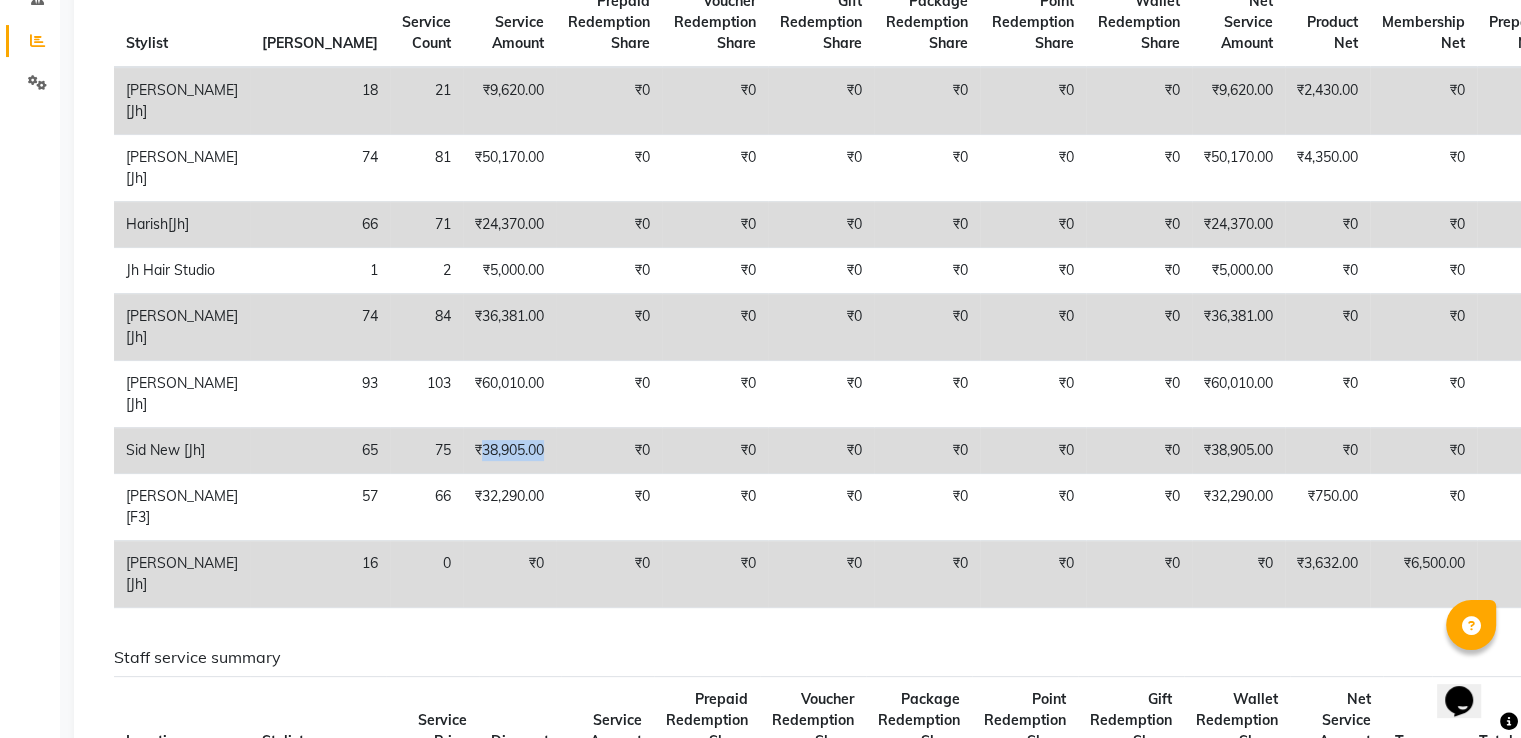 click on "₹38,905.00" 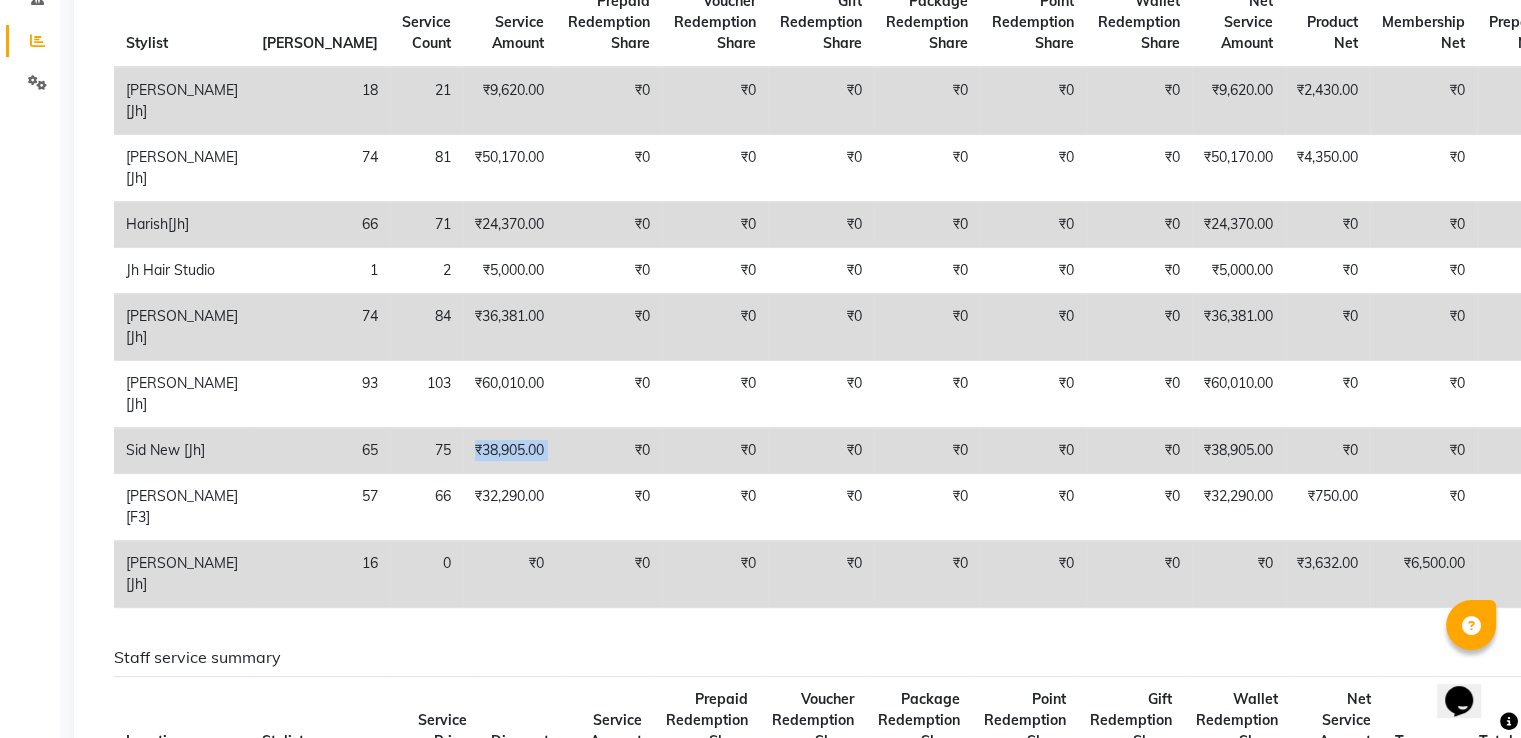 click on "₹38,905.00" 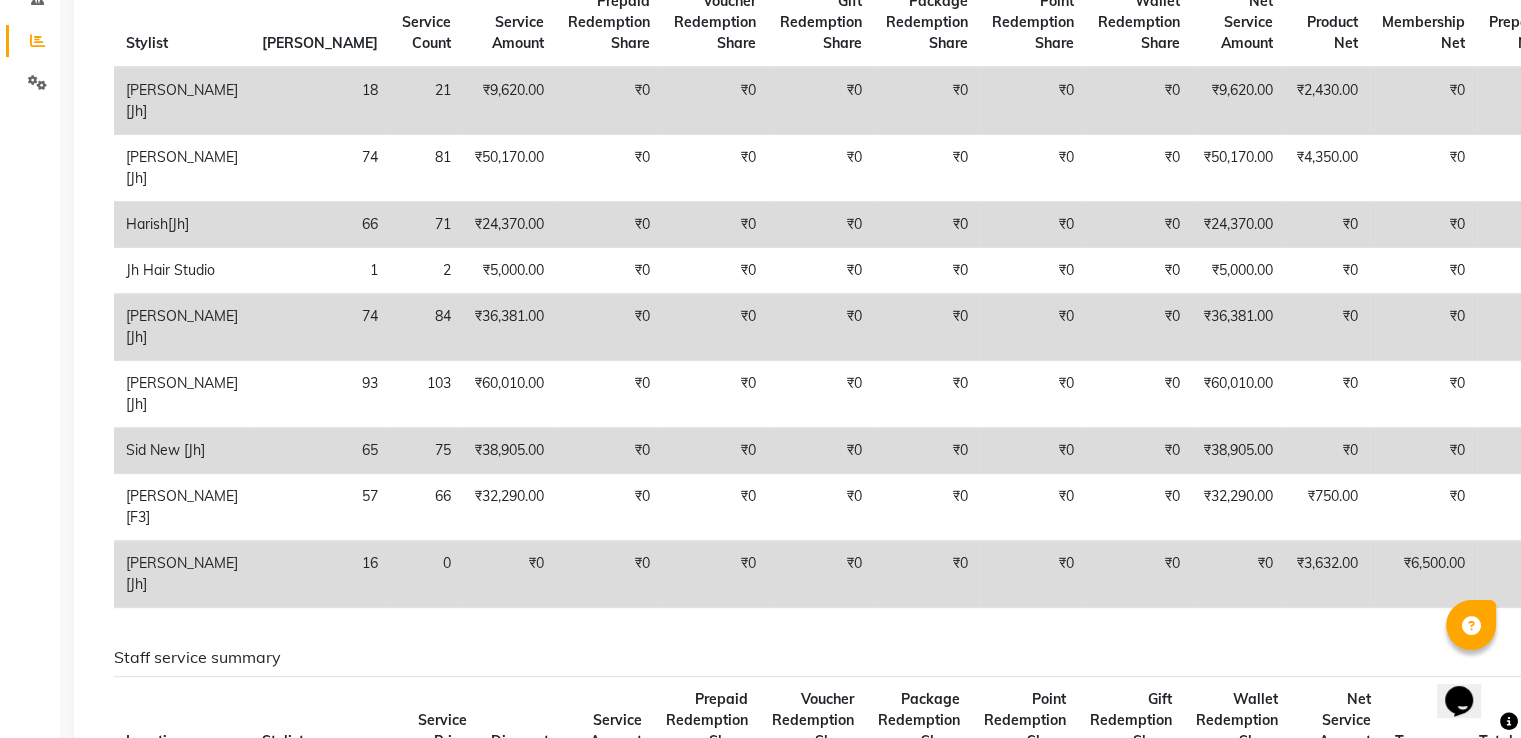 click on "₹36,381.00" 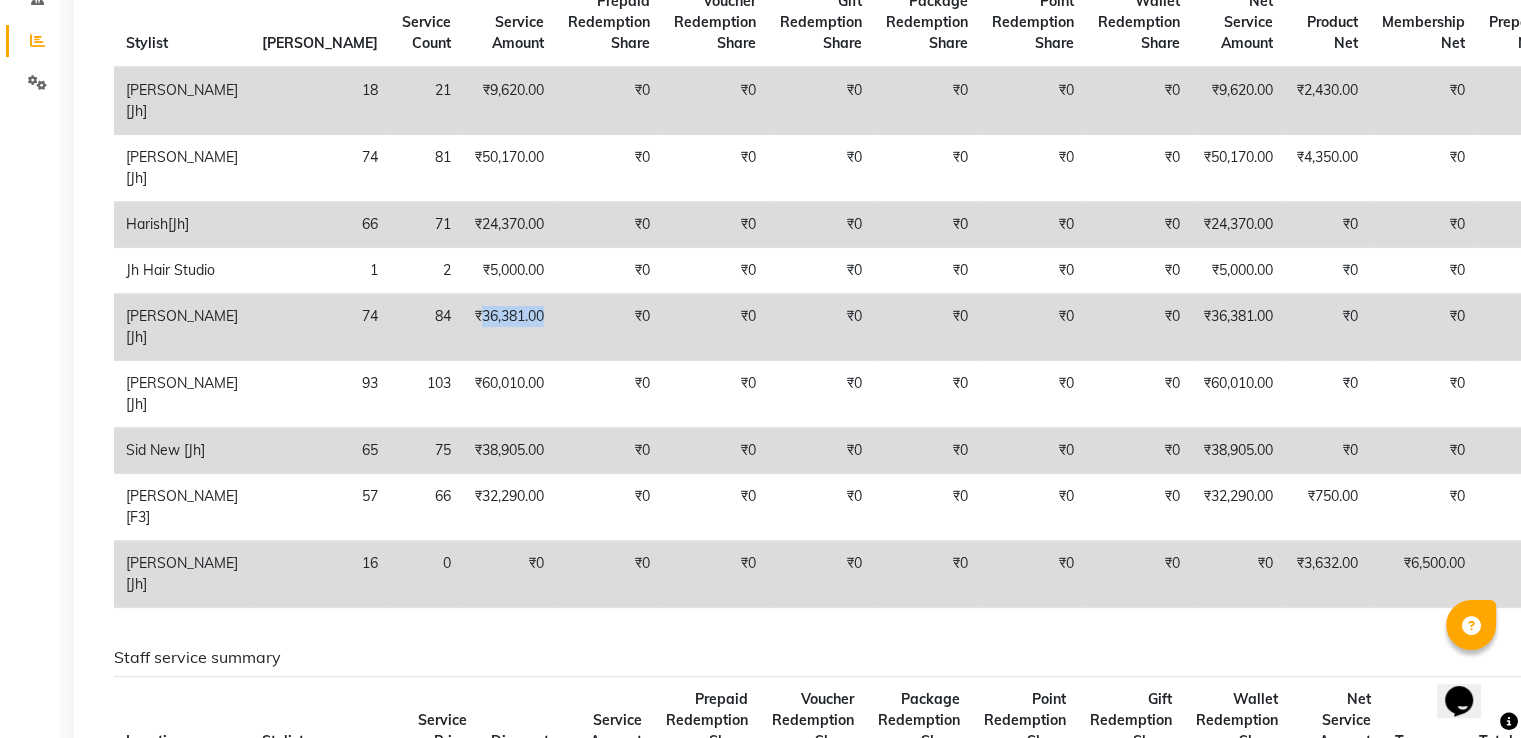 click on "₹36,381.00" 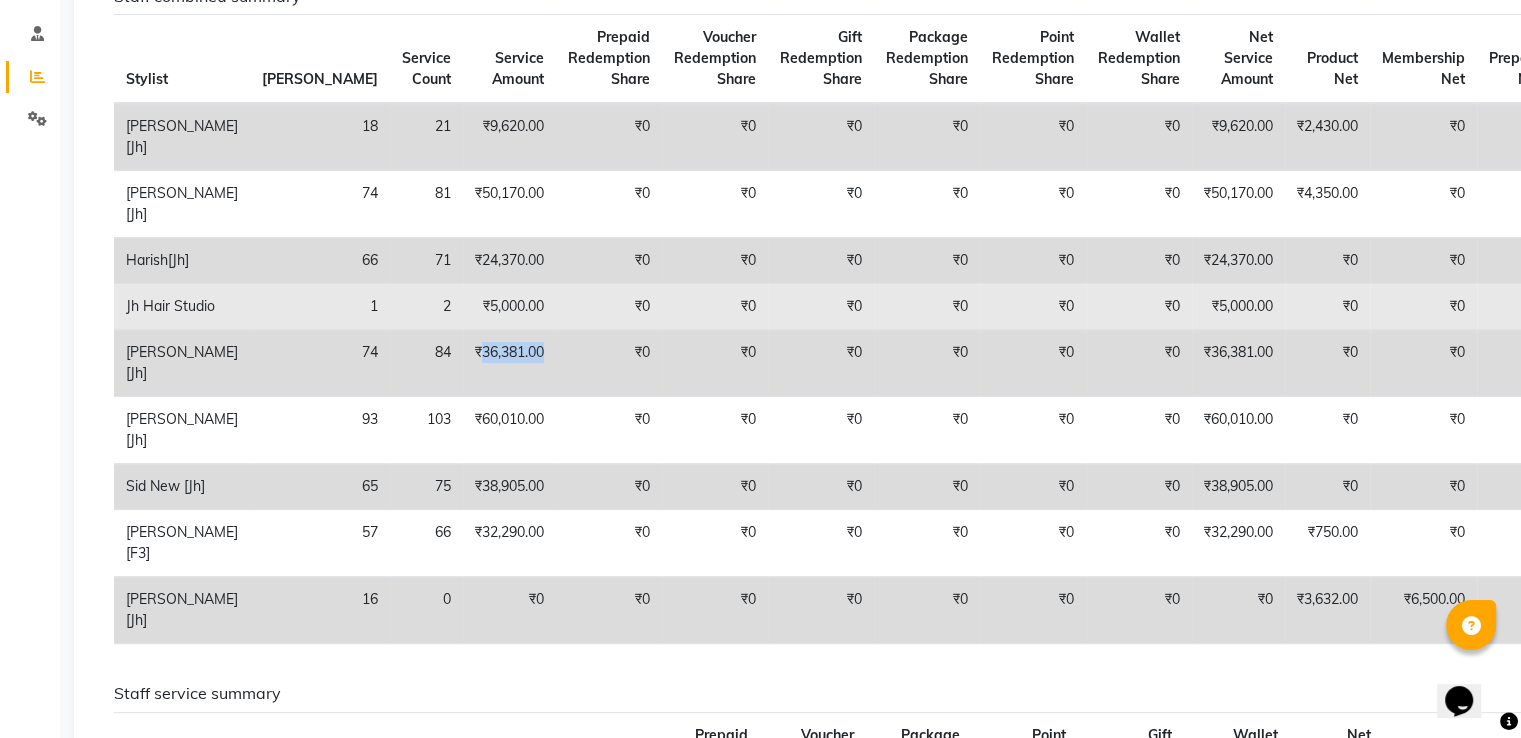scroll, scrollTop: 320, scrollLeft: 0, axis: vertical 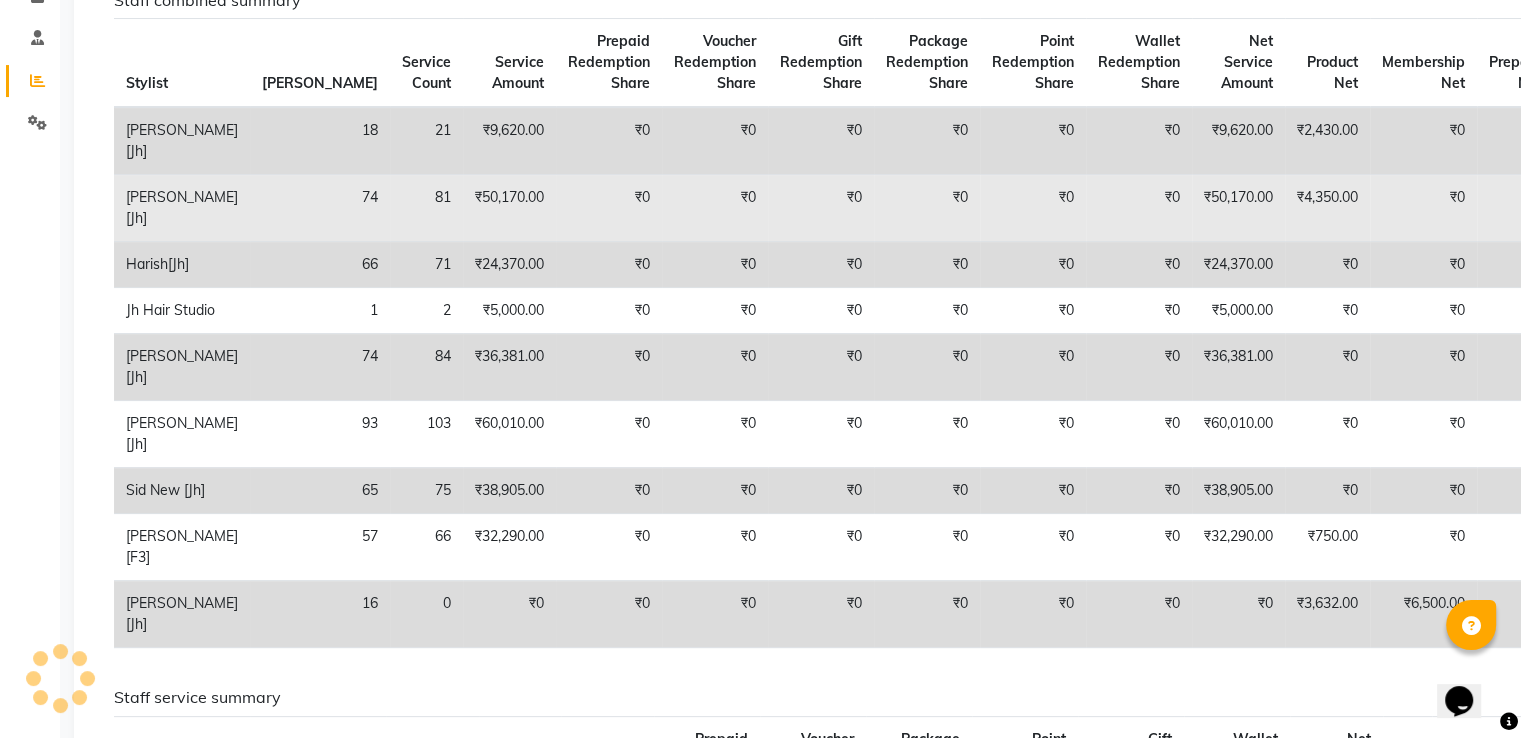 click on "₹50,170.00" 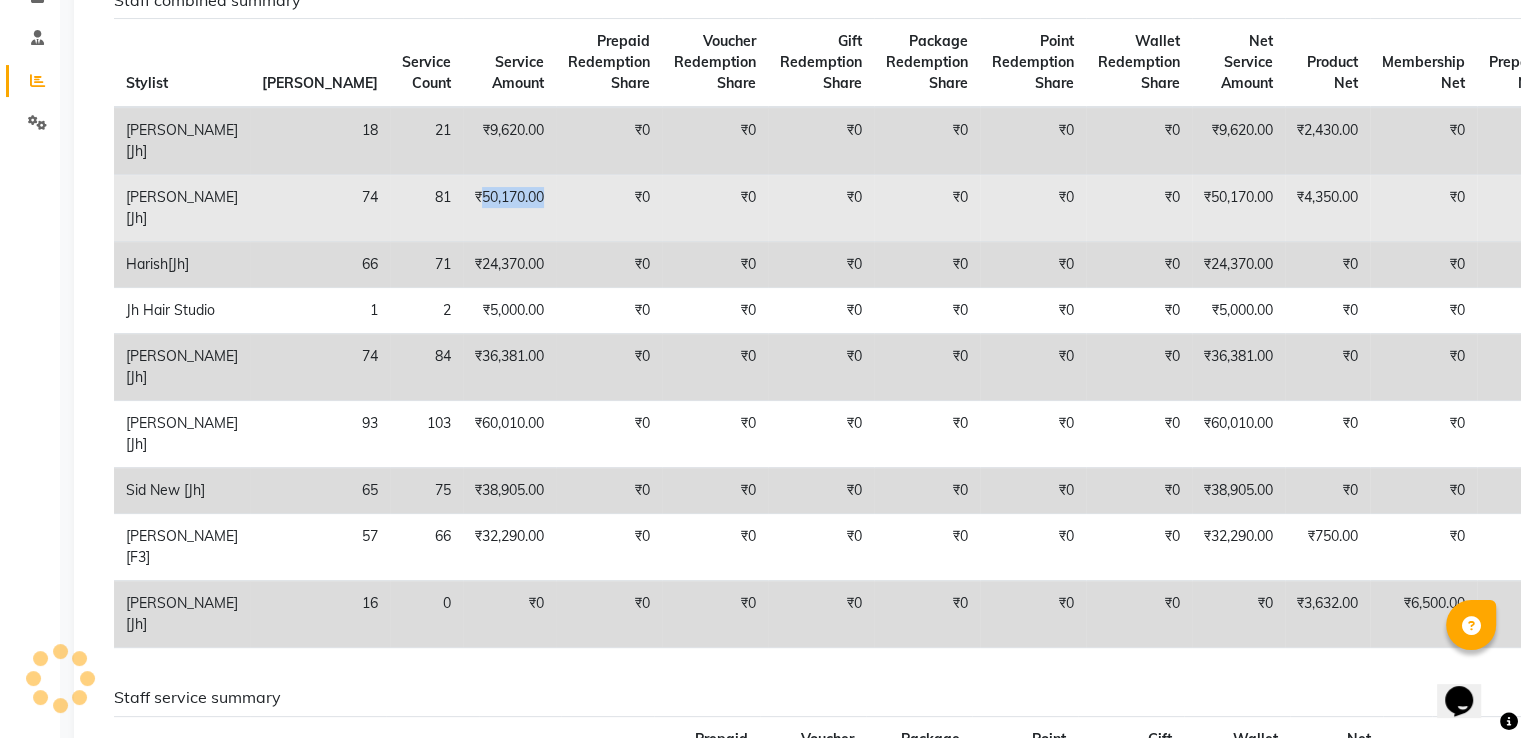 click on "₹50,170.00" 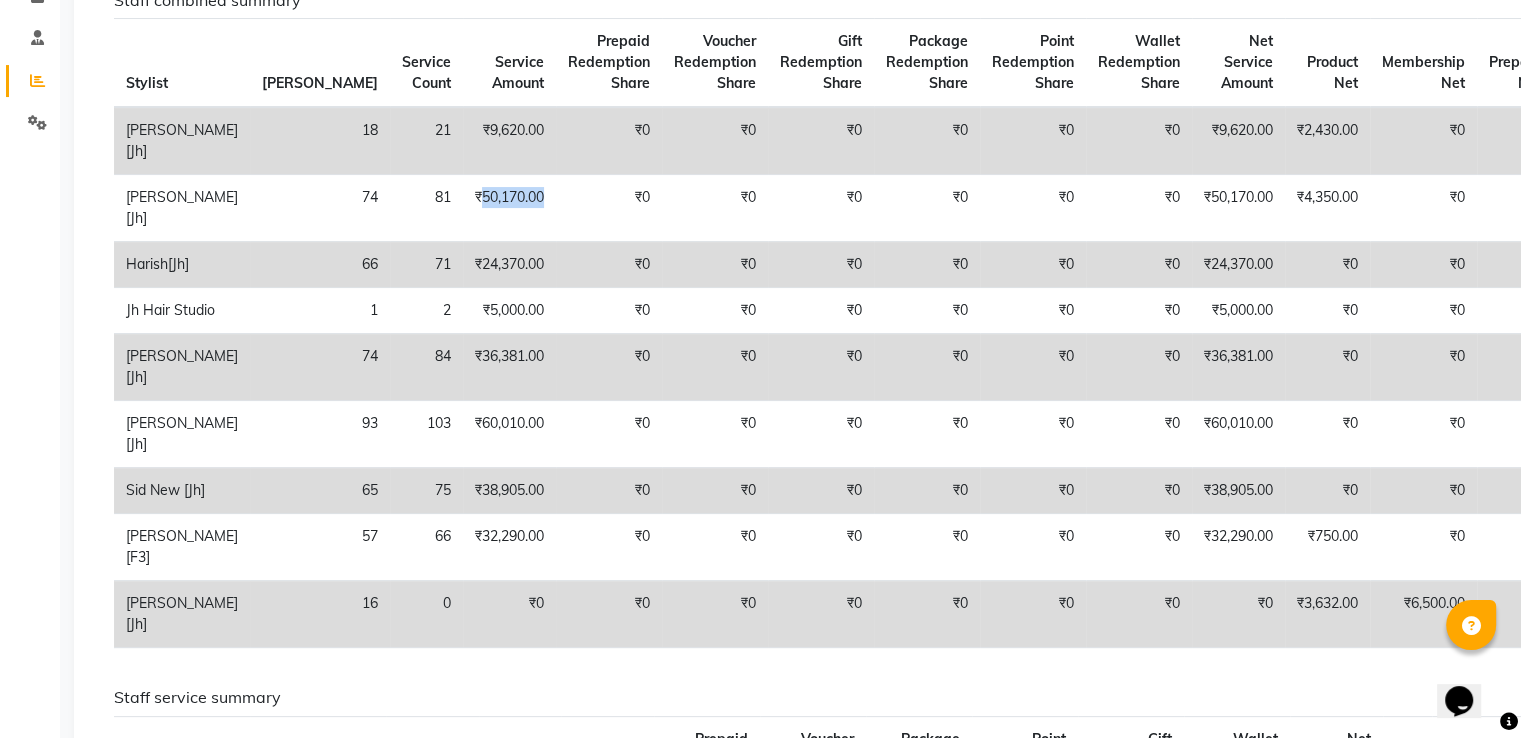 scroll, scrollTop: 0, scrollLeft: 0, axis: both 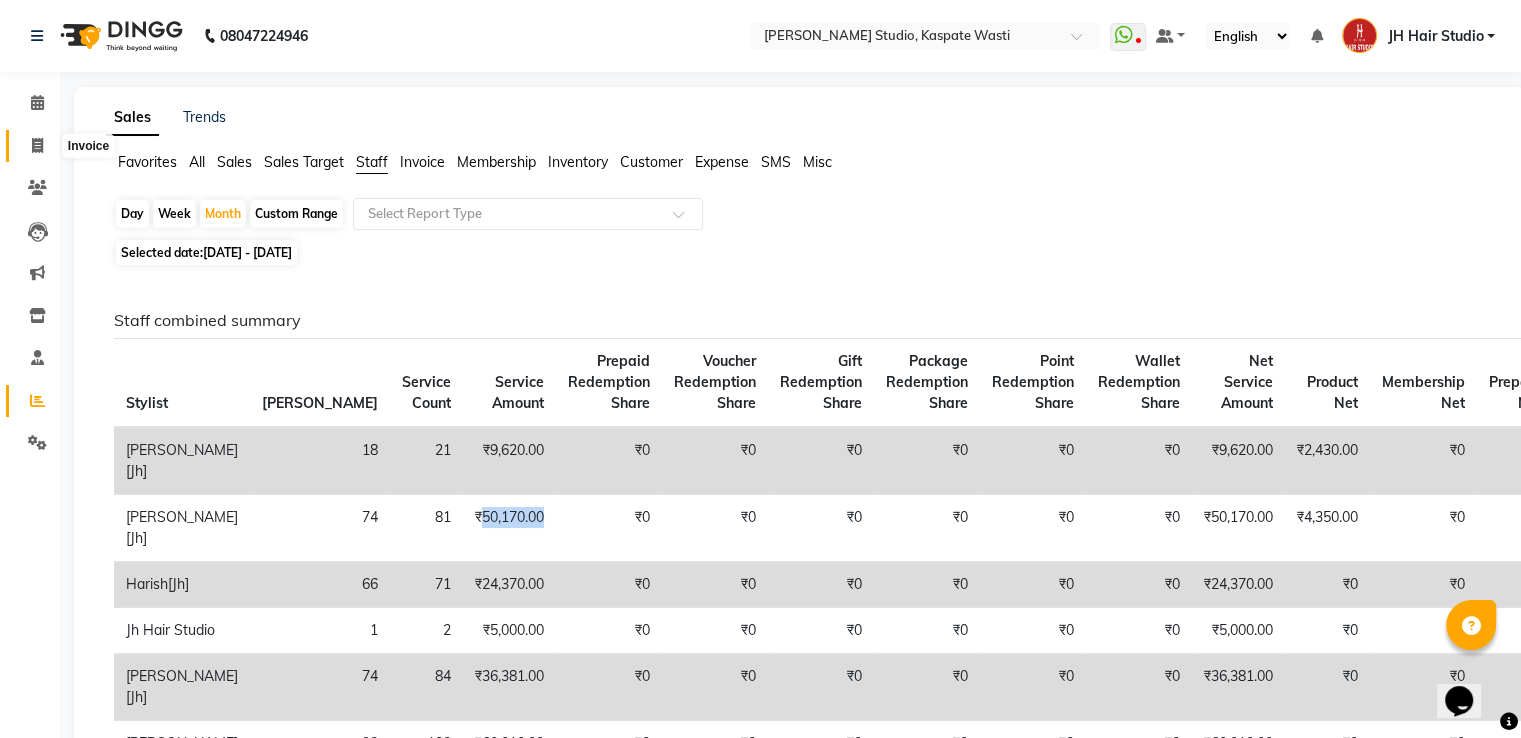 click 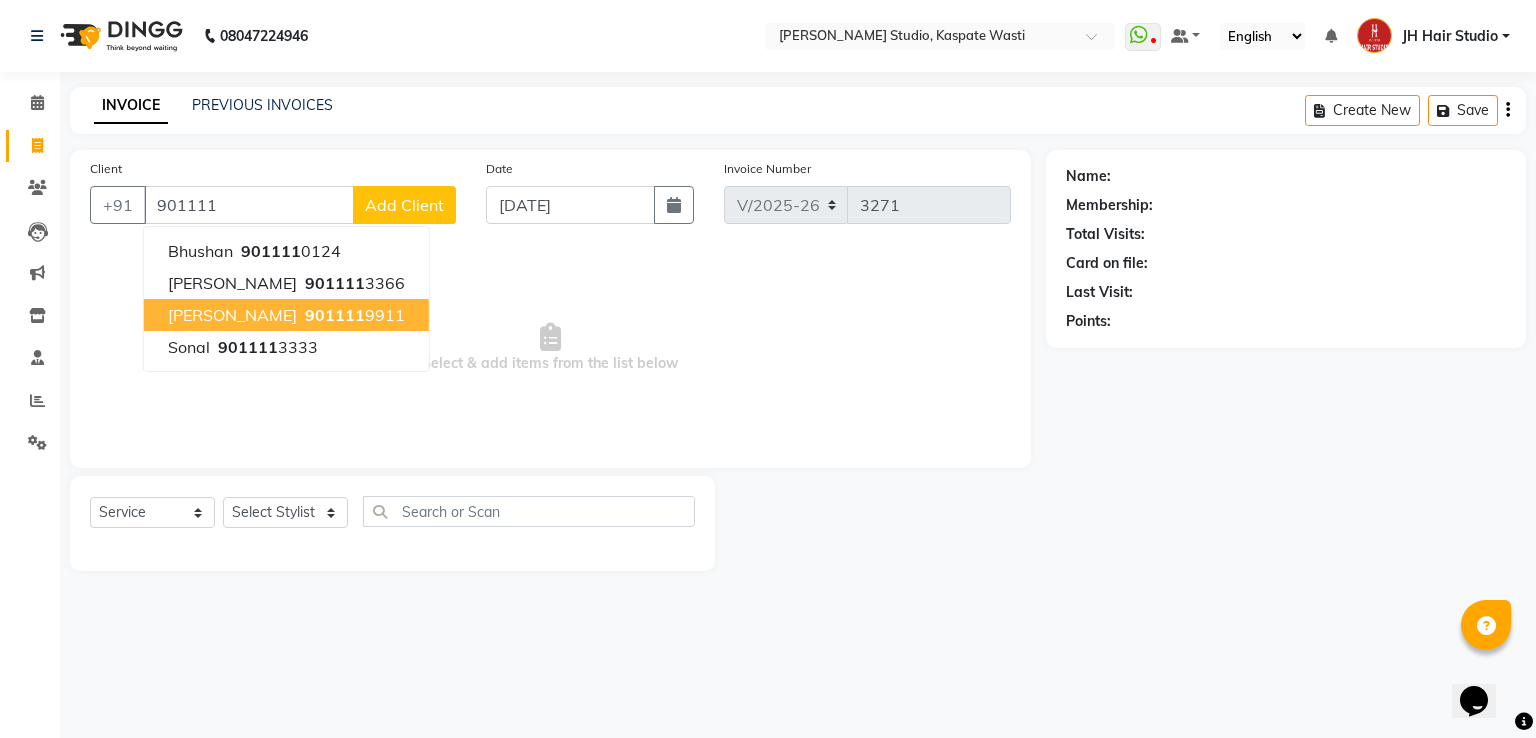 click on "901111" at bounding box center (335, 315) 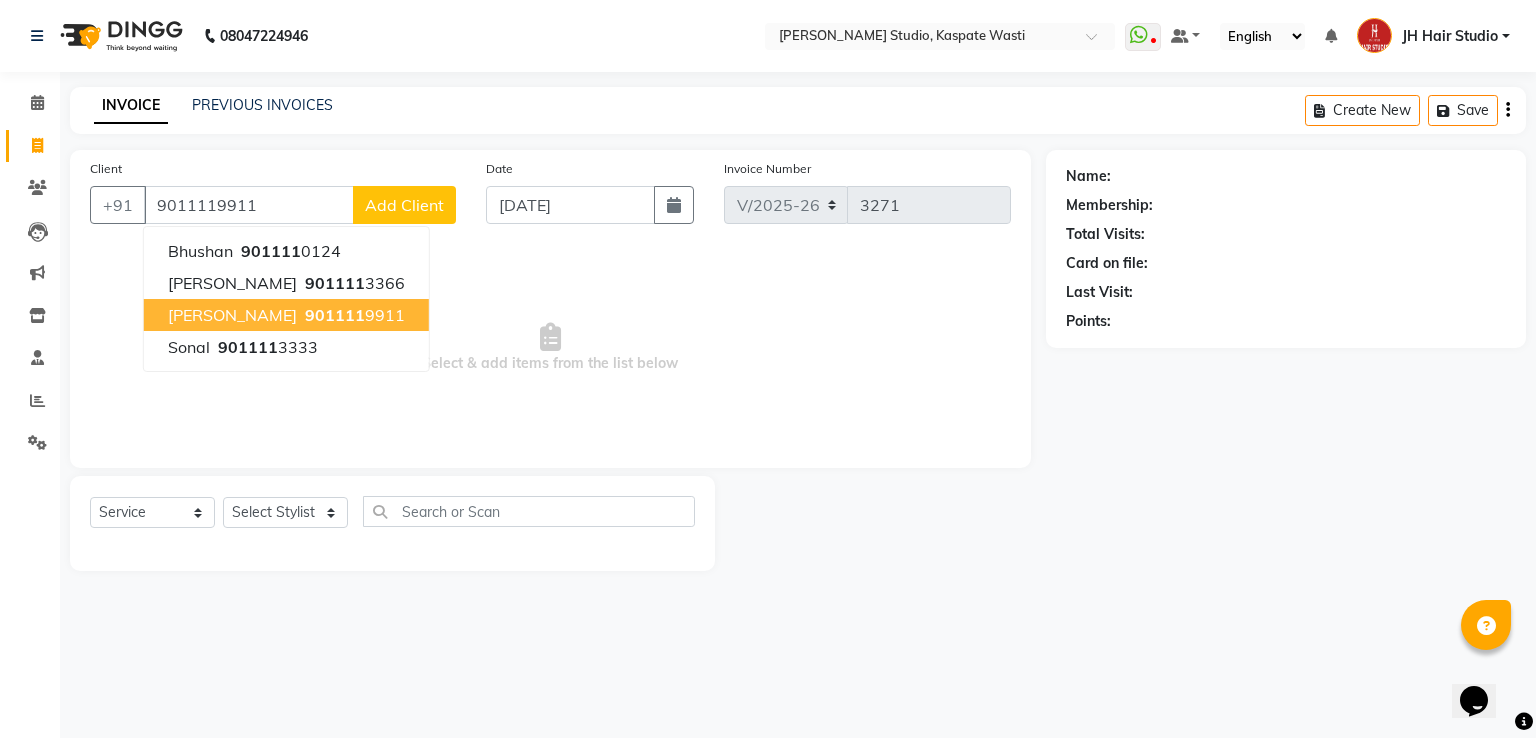 type on "9011119911" 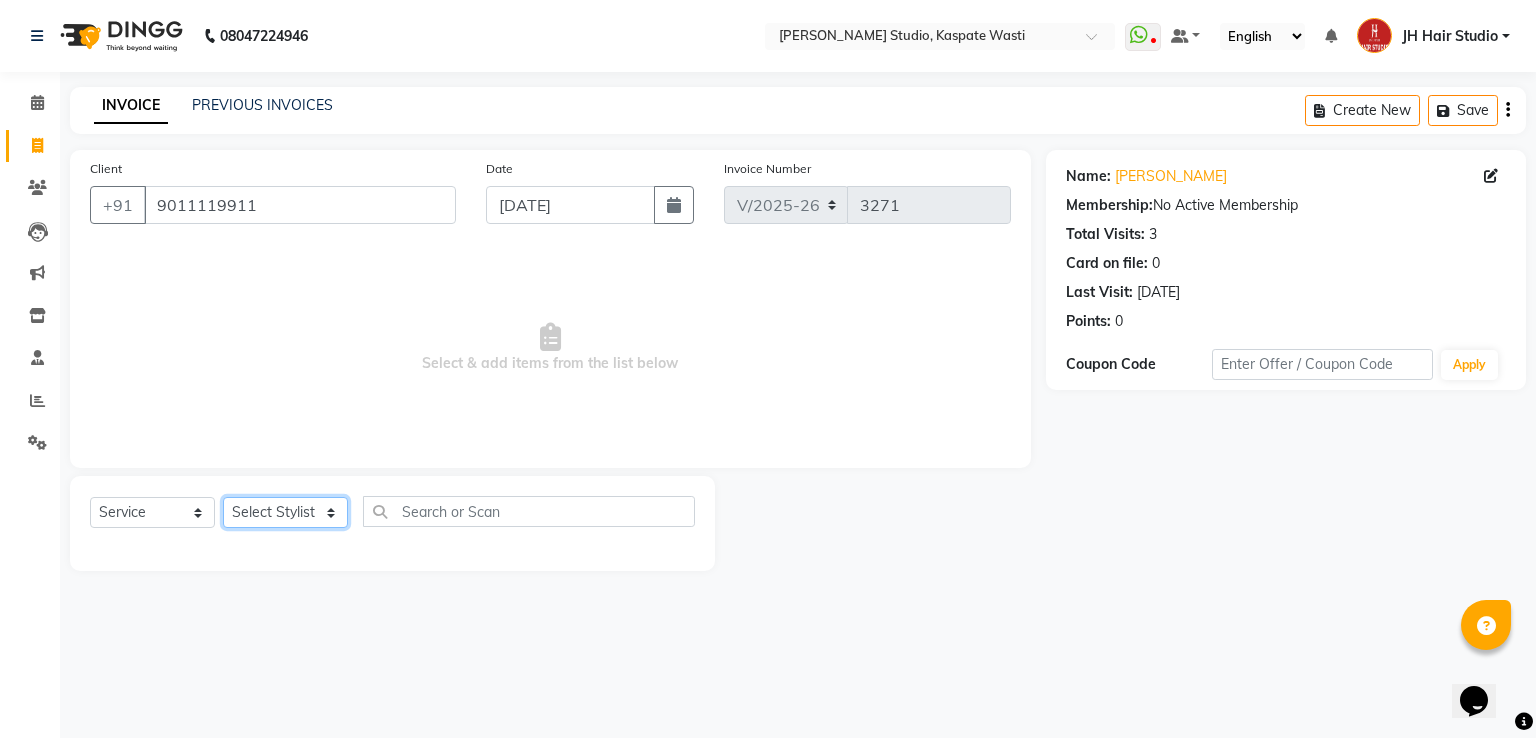 click on "Select Stylist [PERSON_NAME] [JH]  [PERSON_NAME][JH] [F1] GANESH [ F1] RAM [F1]Sanjay [F1][PERSON_NAME]  [F1][PERSON_NAME]  F1 Suraj  [F1] USHA [PERSON_NAME][JH] Harish[JH] JH Hair Studio [PERSON_NAME][JH] [PERSON_NAME][JH] SID NEW [JH] [PERSON_NAME] [F3] [PERSON_NAME] [JH]" 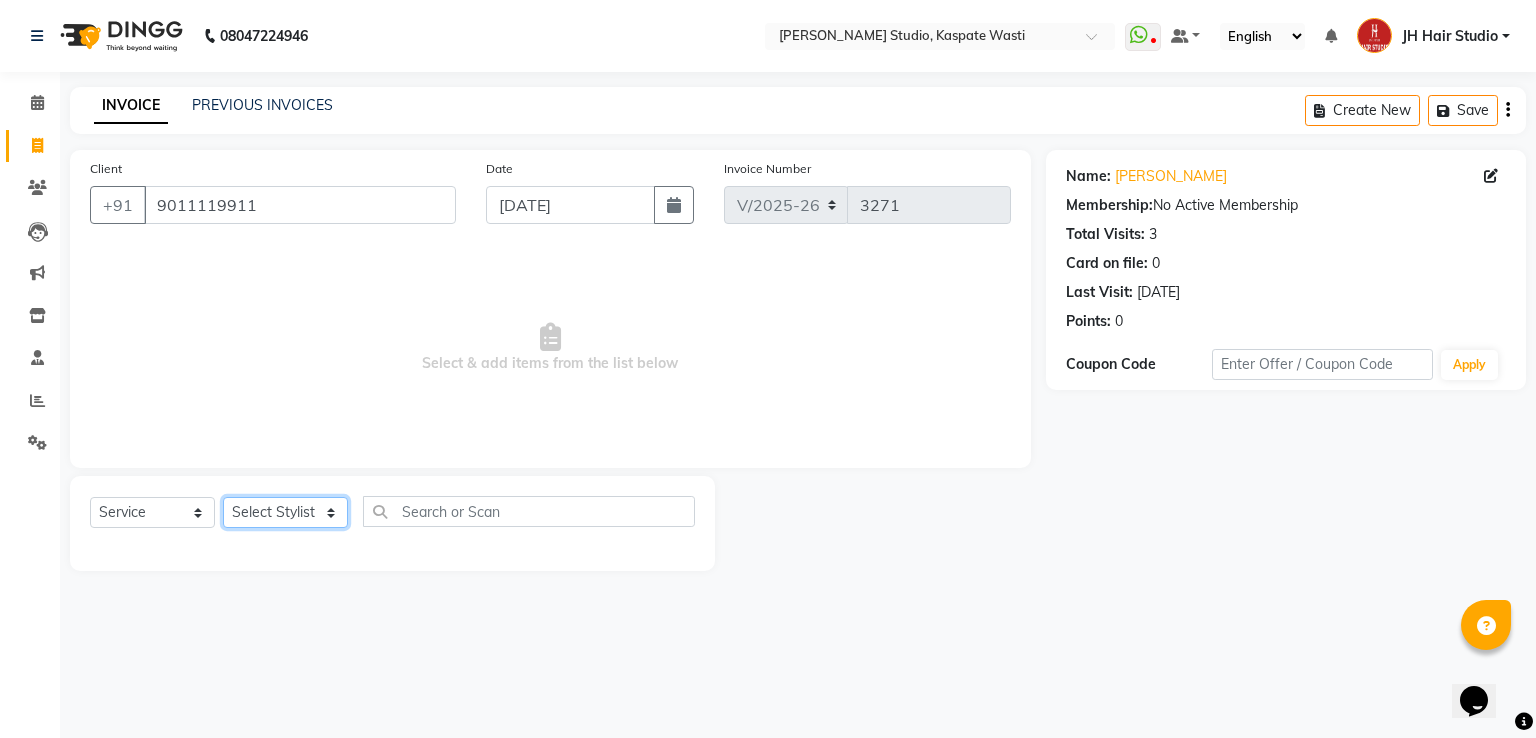 select on "68687" 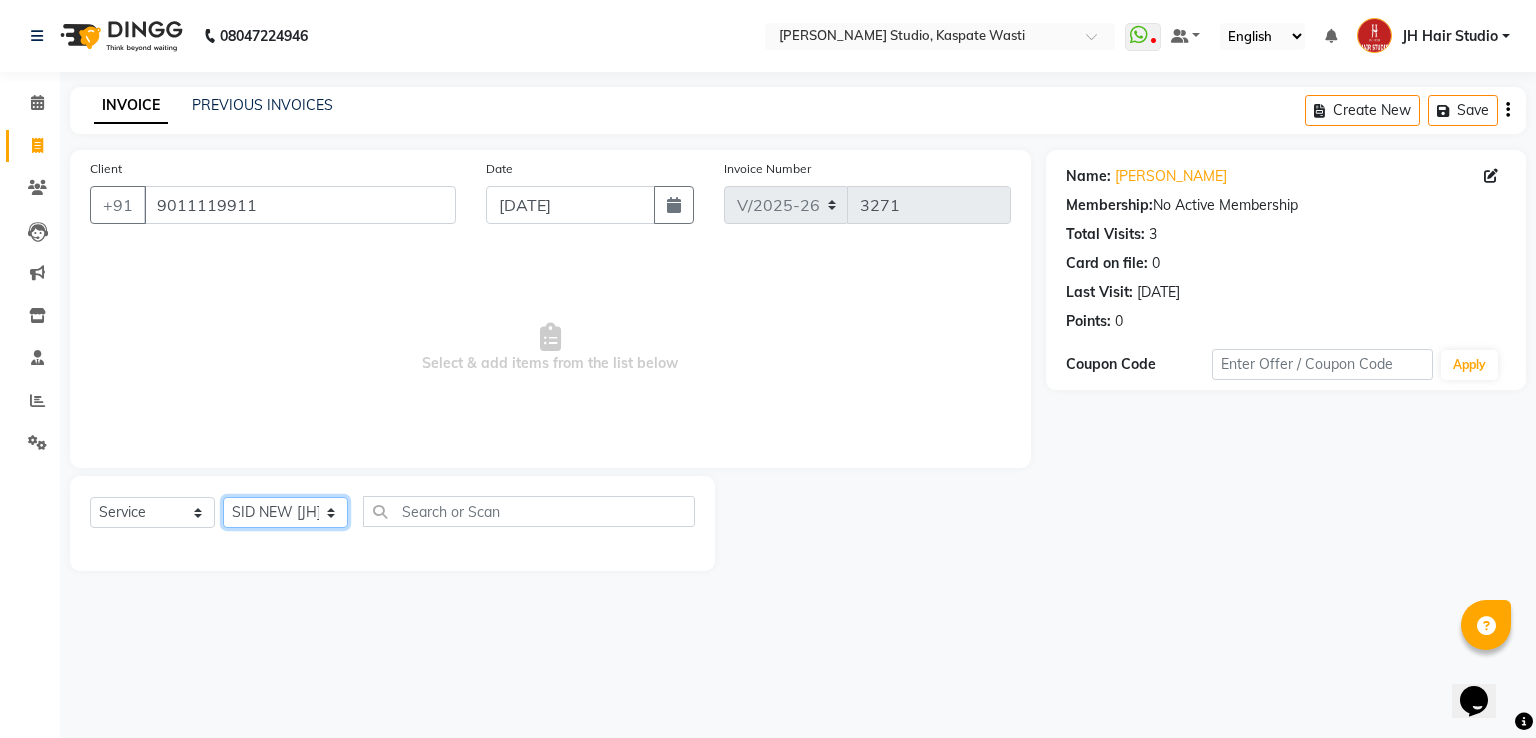 click on "Select Stylist [PERSON_NAME] [JH]  [PERSON_NAME][JH] [F1] GANESH [ F1] RAM [F1]Sanjay [F1][PERSON_NAME]  [F1][PERSON_NAME]  F1 Suraj  [F1] USHA [PERSON_NAME][JH] Harish[JH] JH Hair Studio [PERSON_NAME][JH] [PERSON_NAME][JH] SID NEW [JH] [PERSON_NAME] [F3] [PERSON_NAME] [JH]" 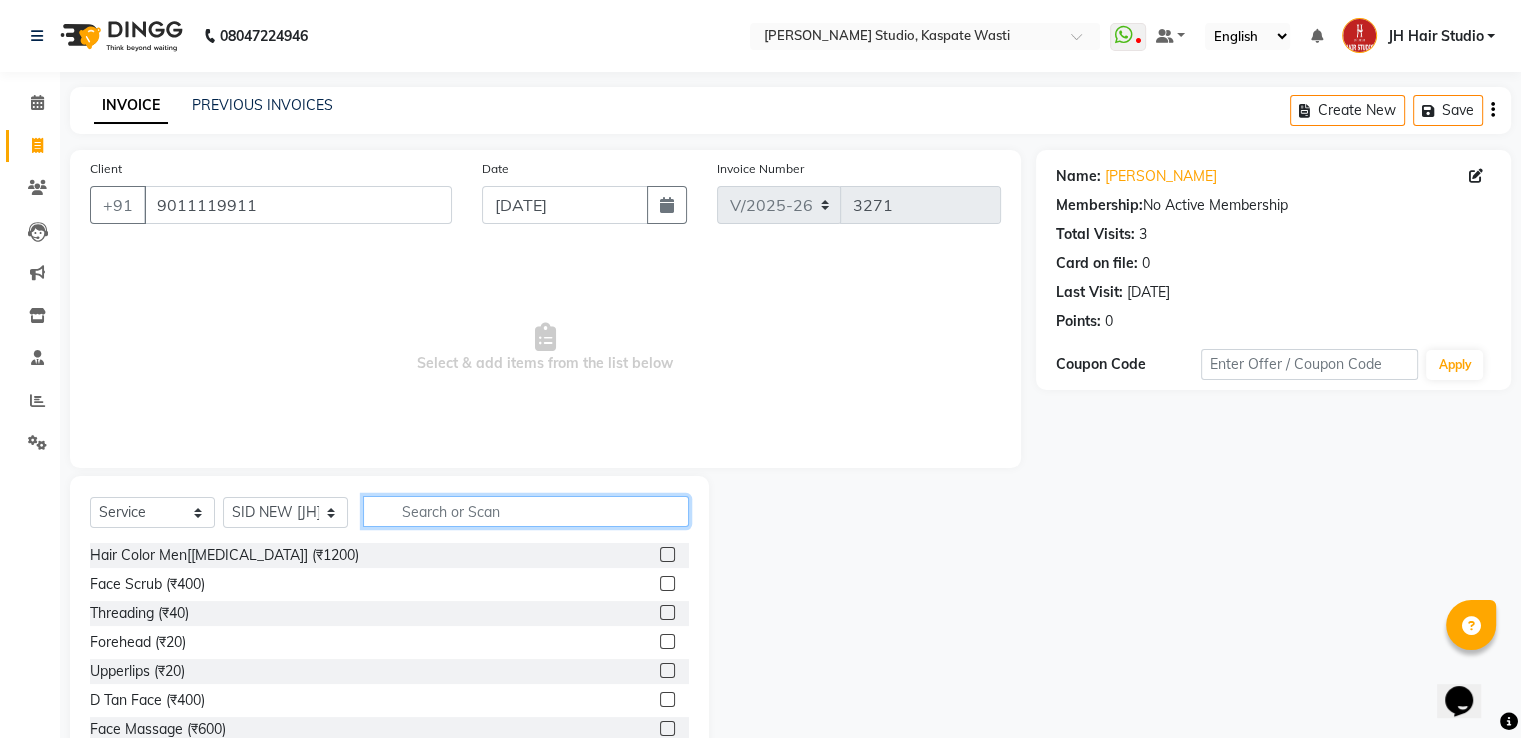 click 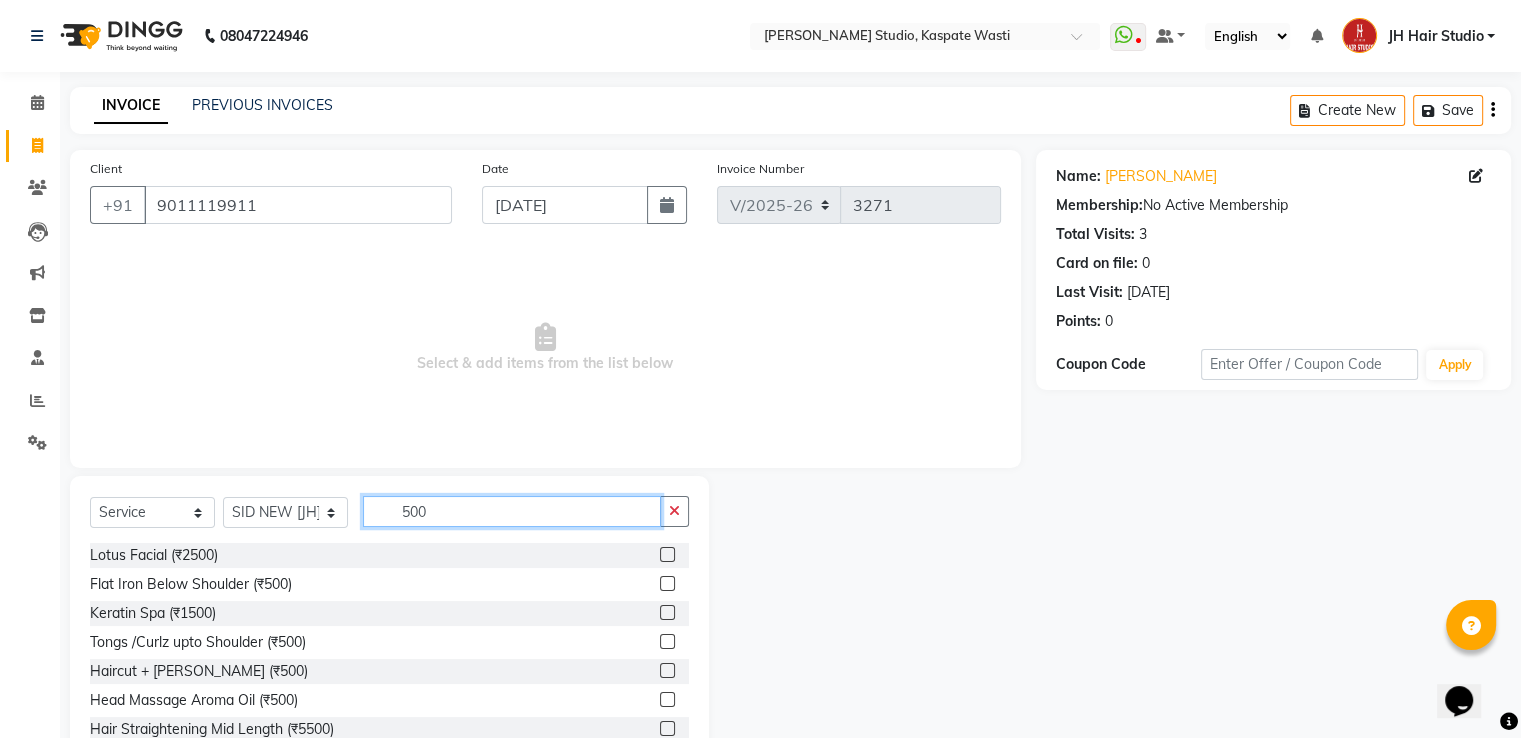 type on "500" 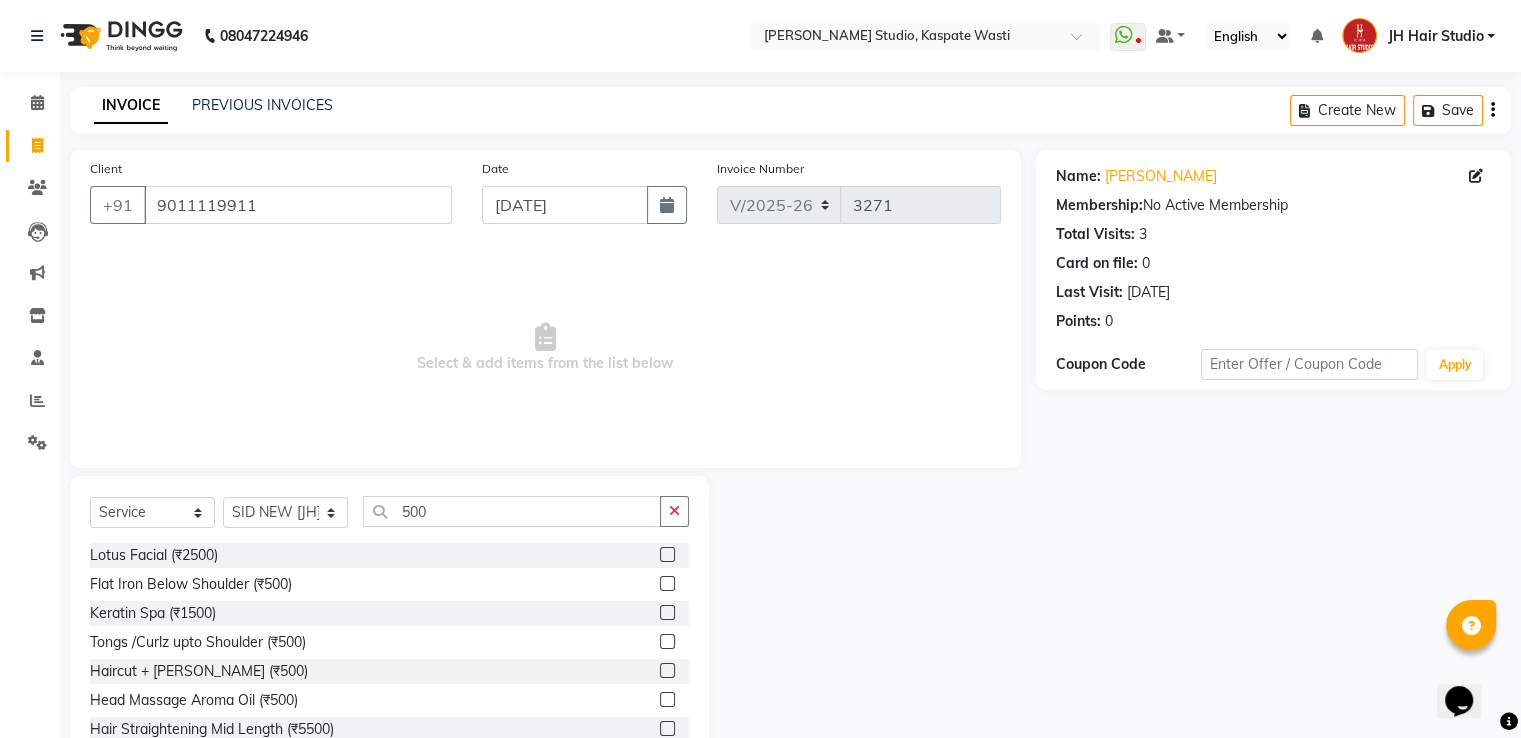 click 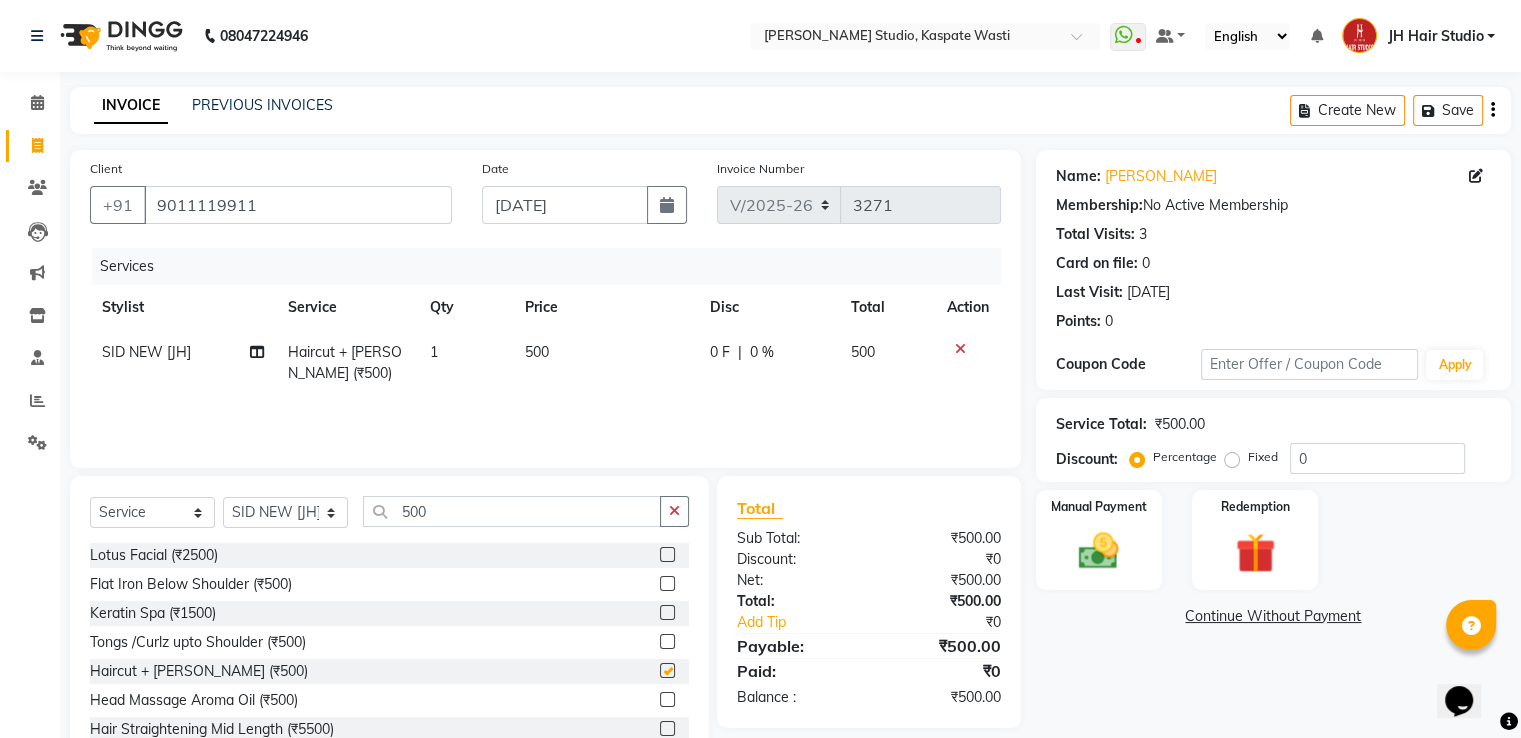 checkbox on "false" 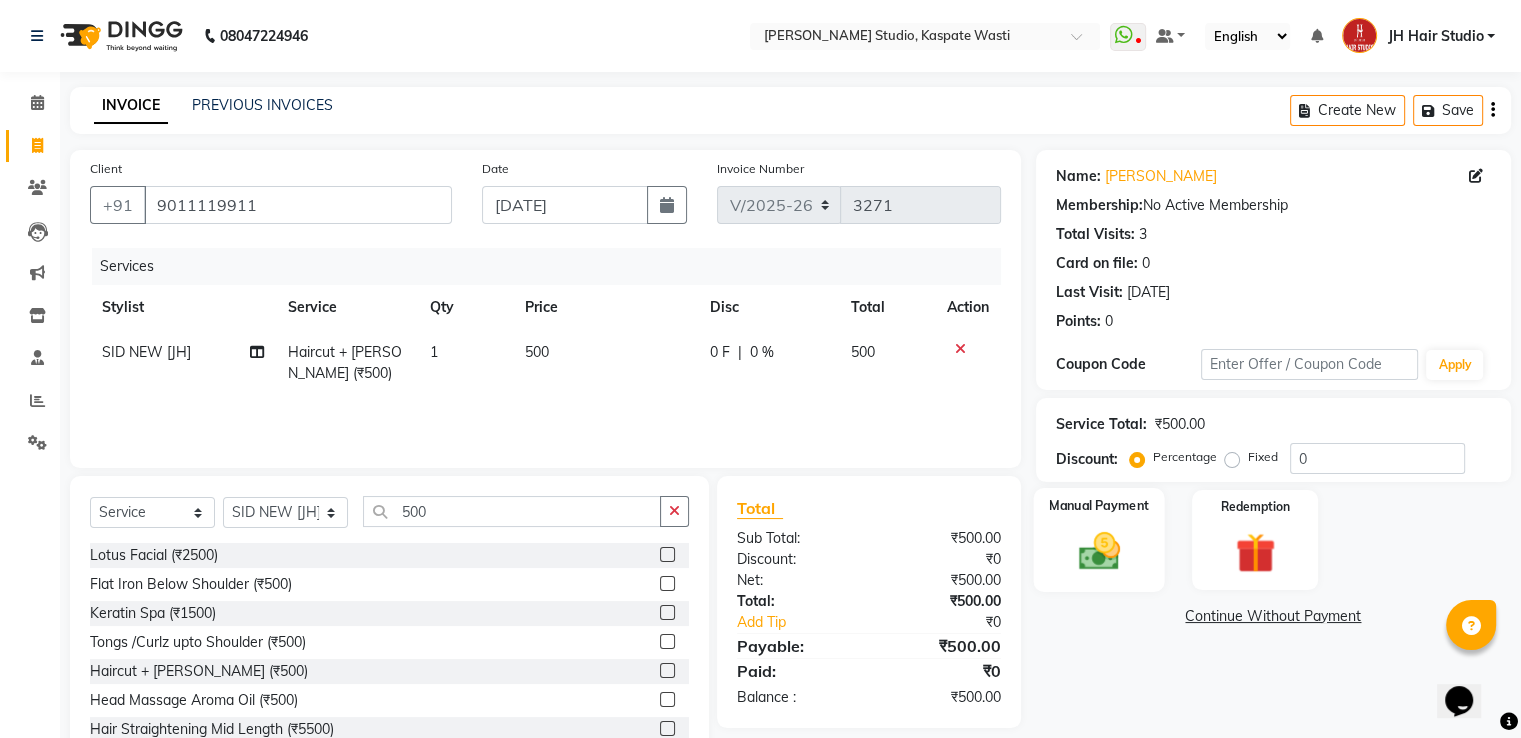 click 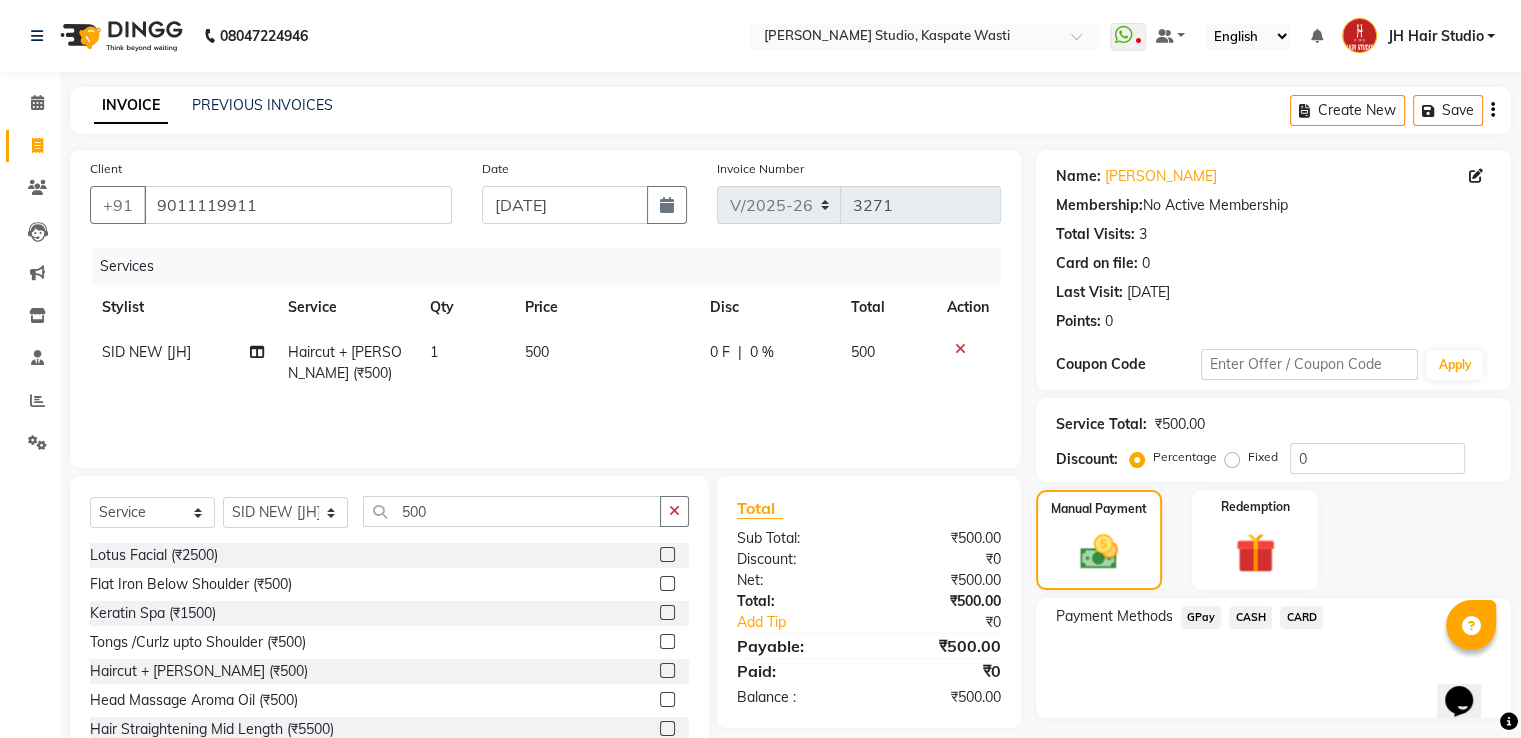 click on "GPay" 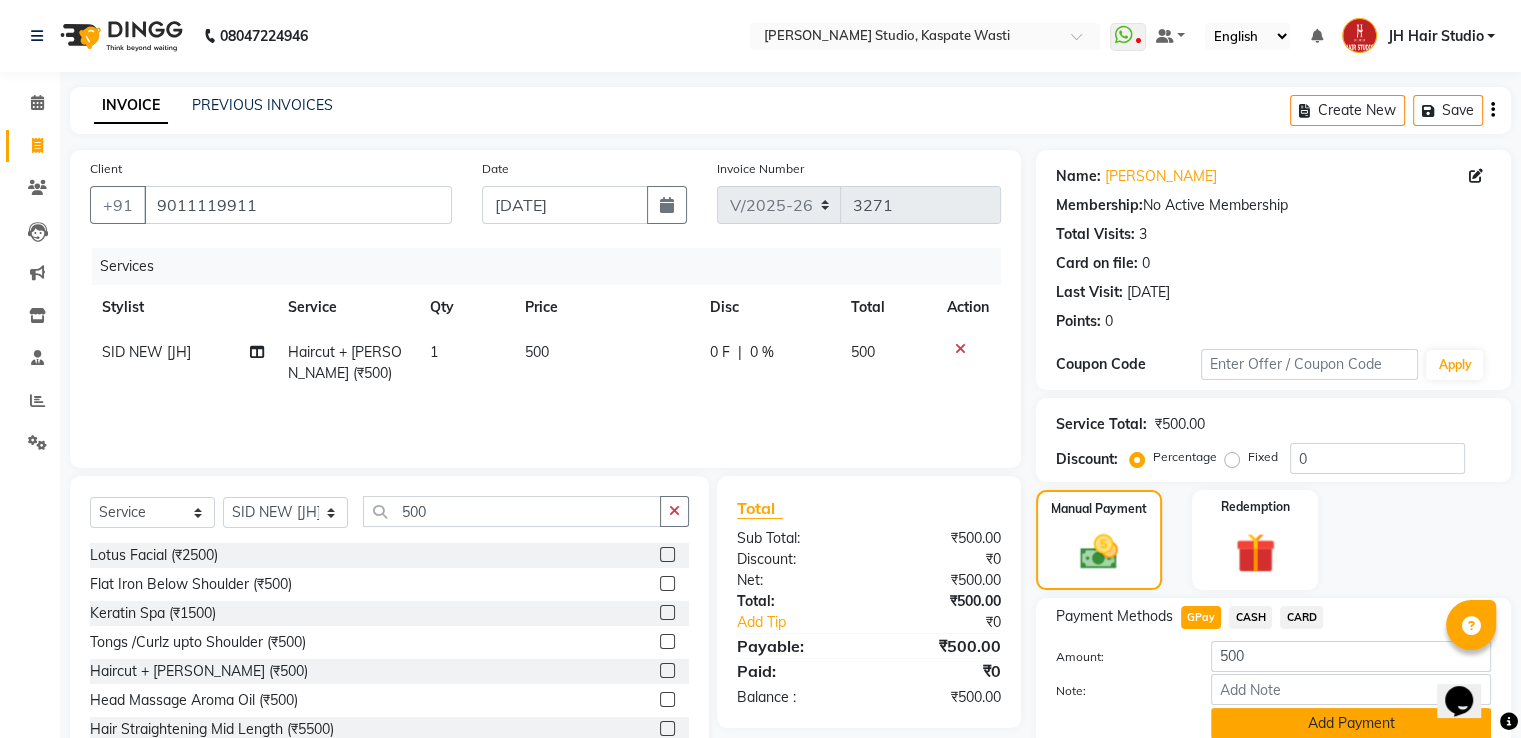 click on "Add Payment" 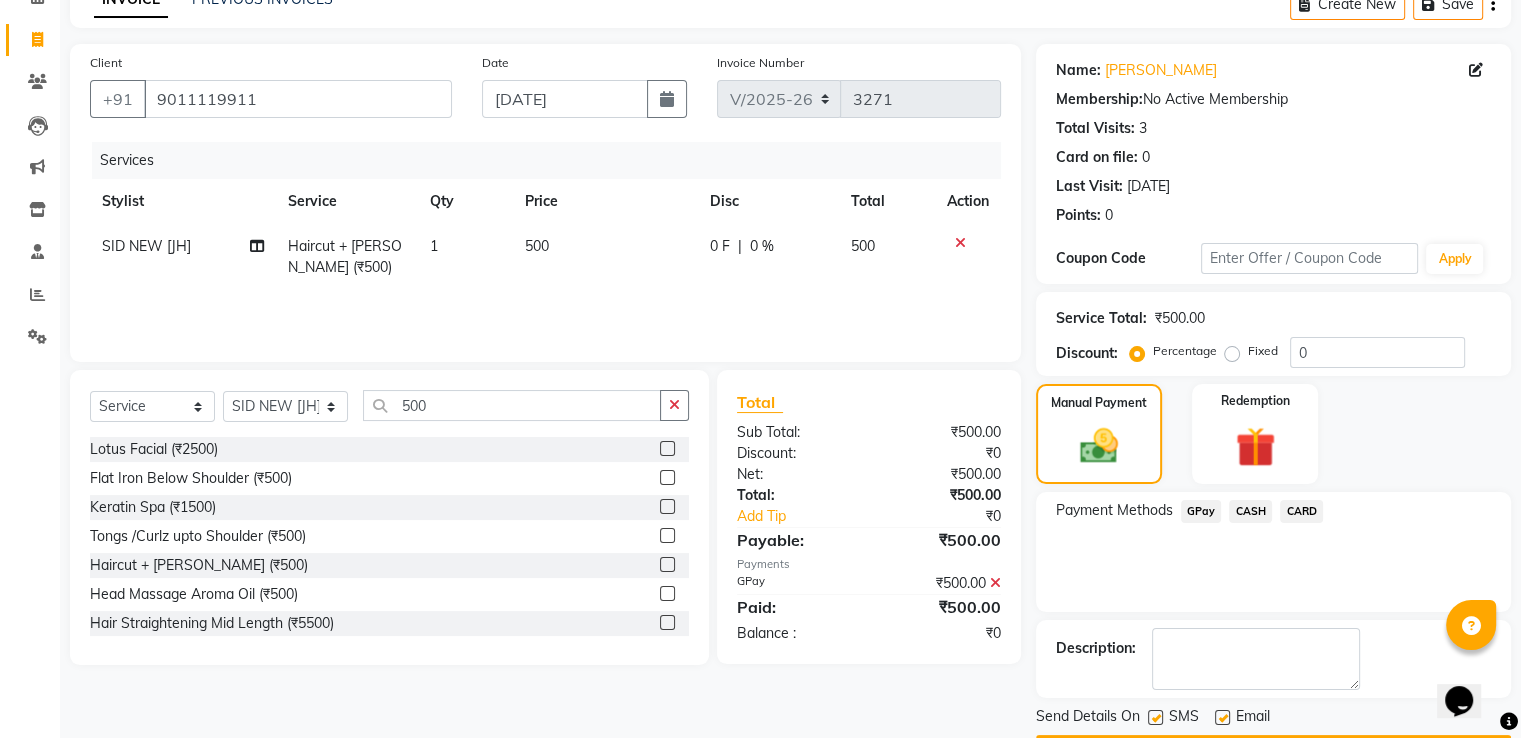 scroll, scrollTop: 163, scrollLeft: 0, axis: vertical 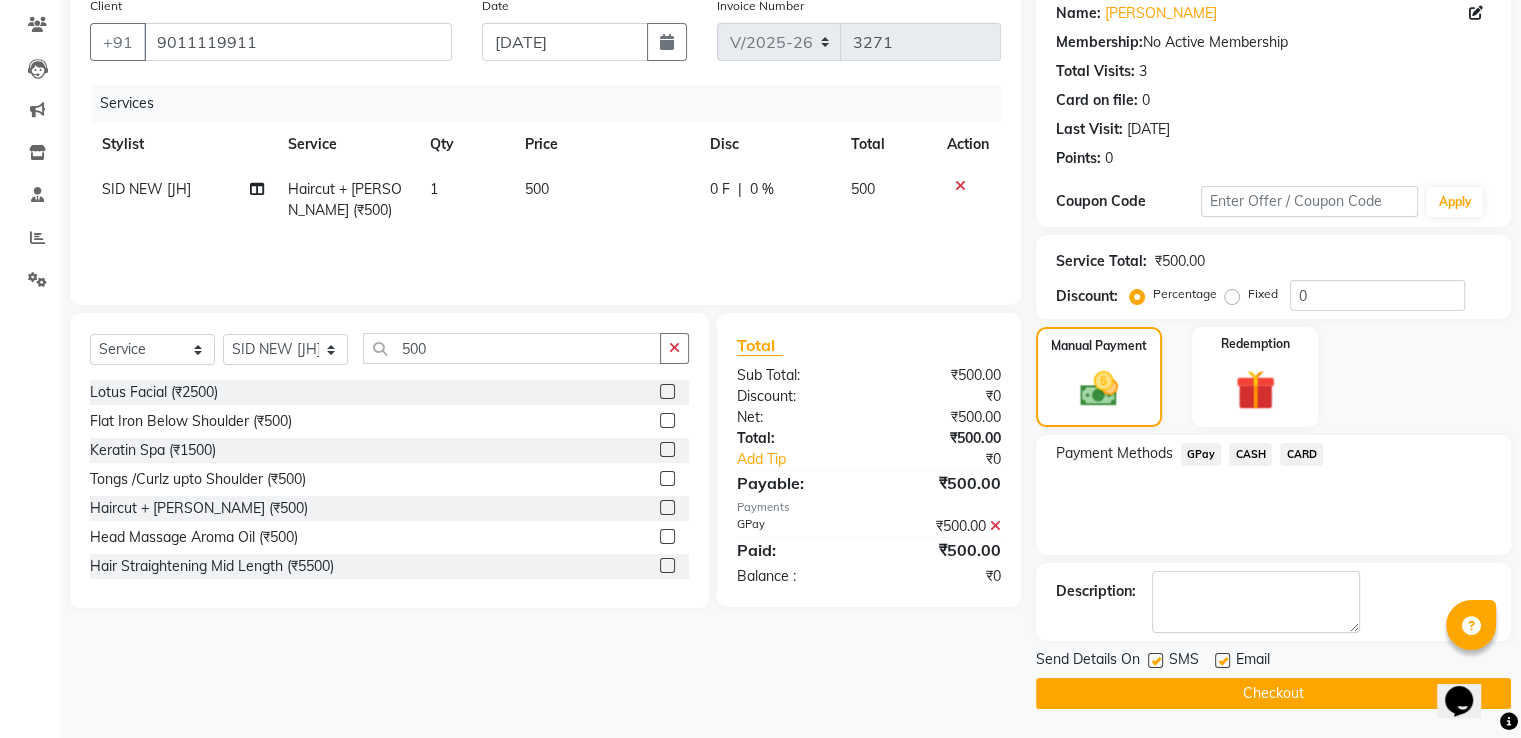 click on "Checkout" 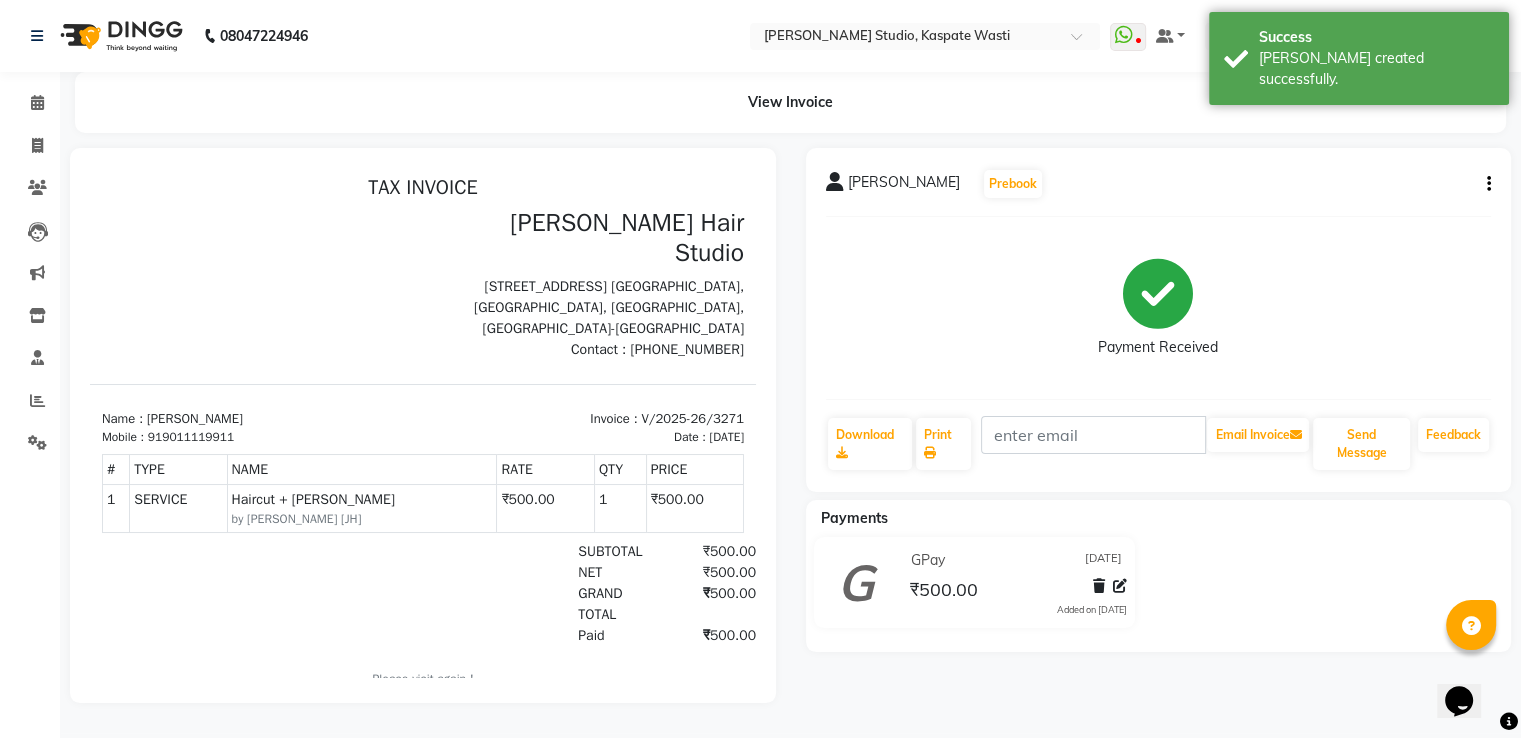 scroll, scrollTop: 0, scrollLeft: 0, axis: both 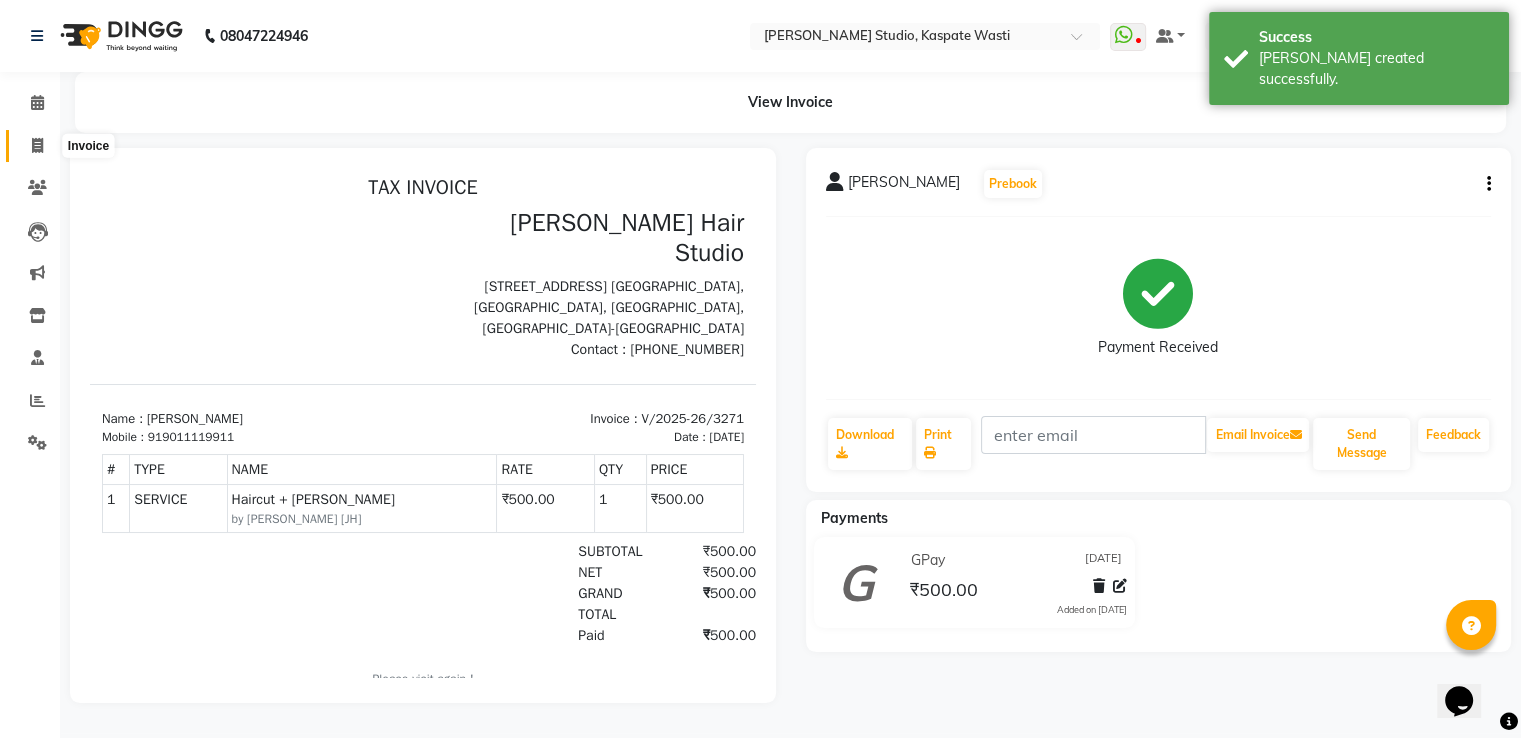 click 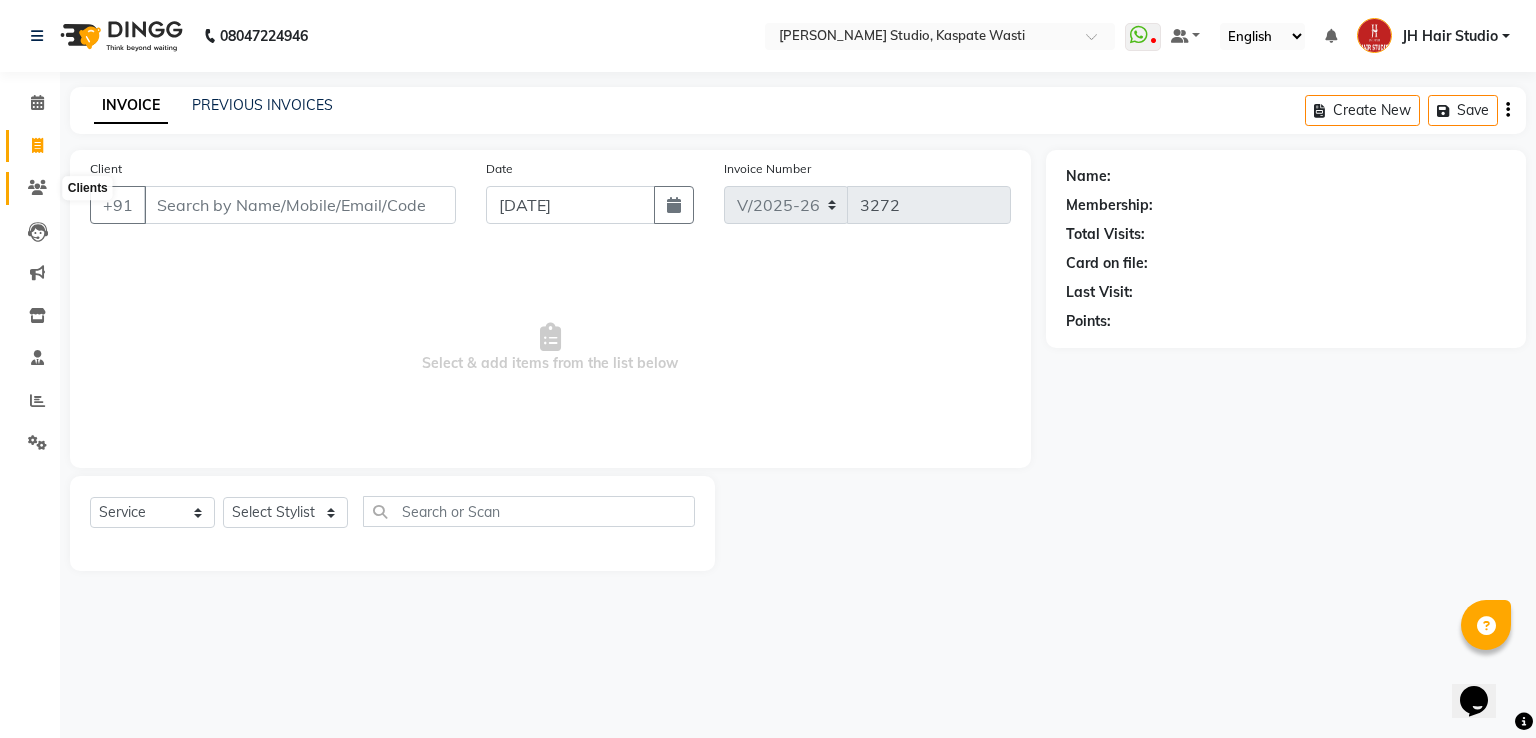 click 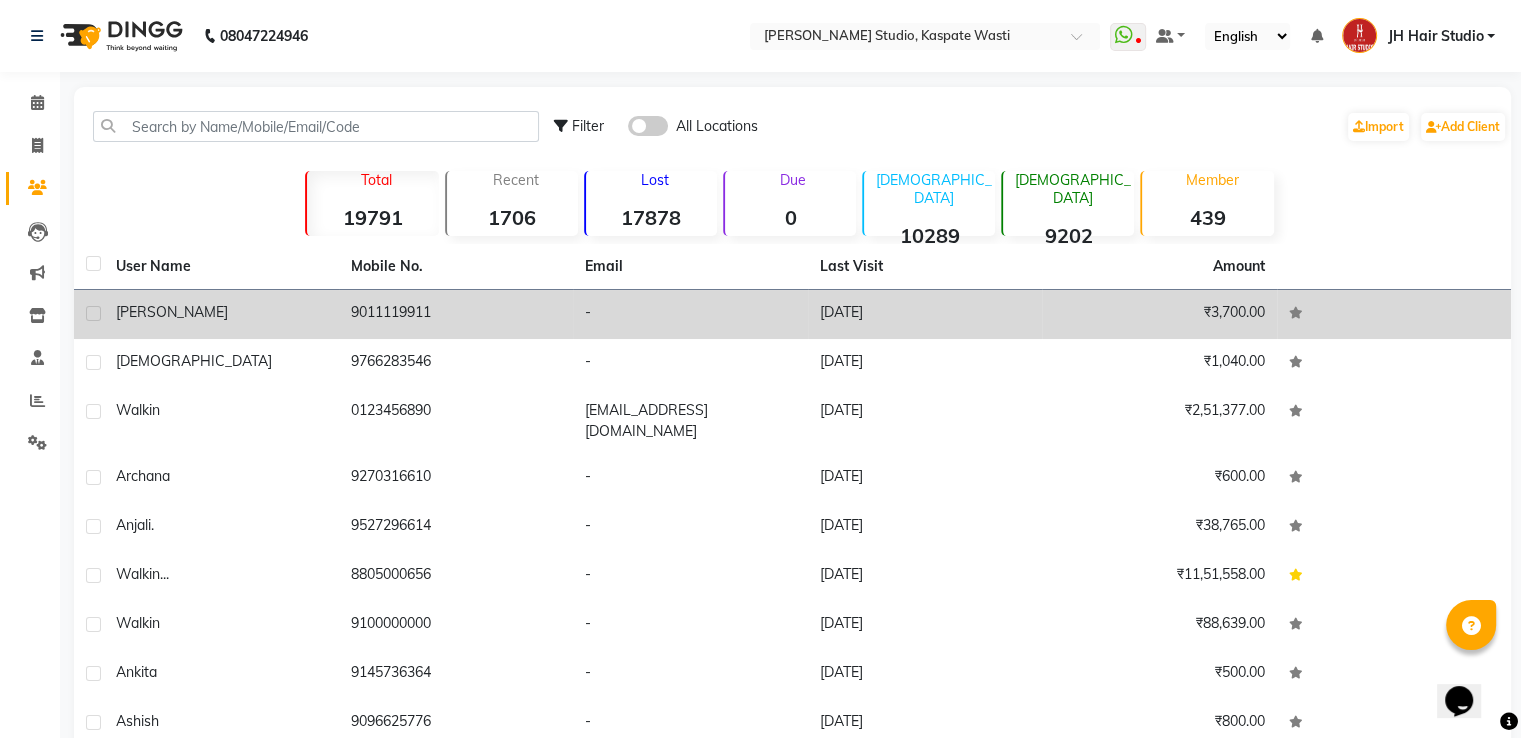 click on "9011119911" 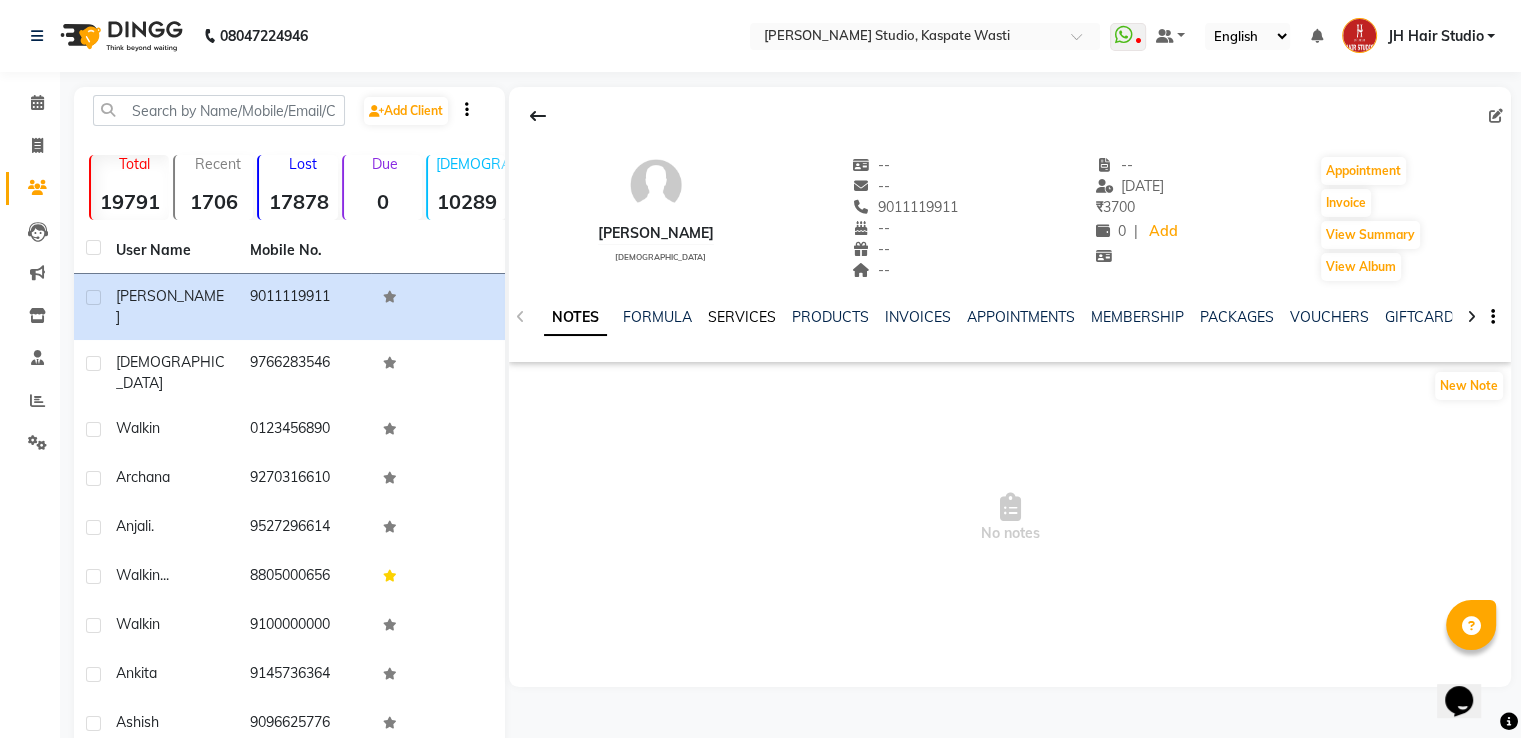 click on "SERVICES" 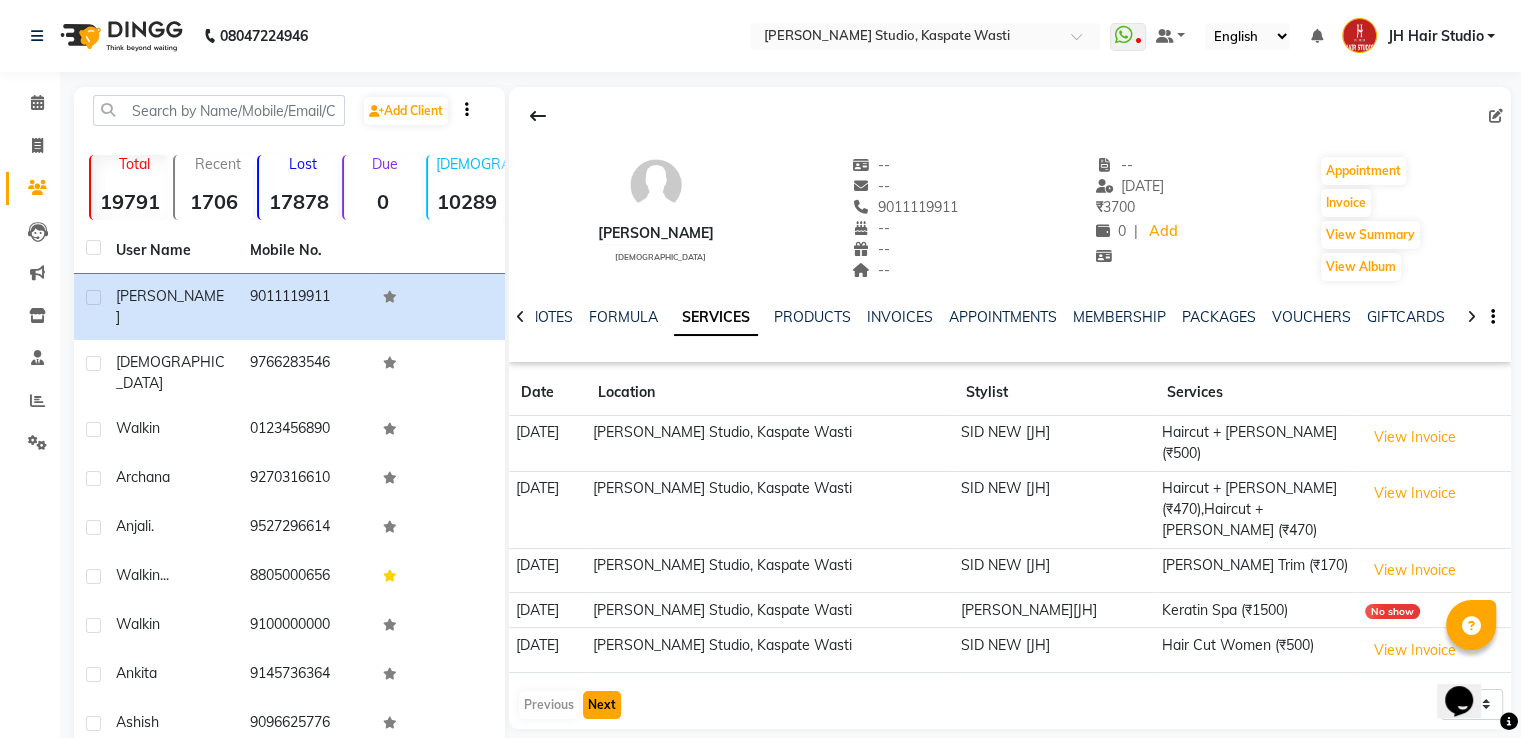 click on "Next" 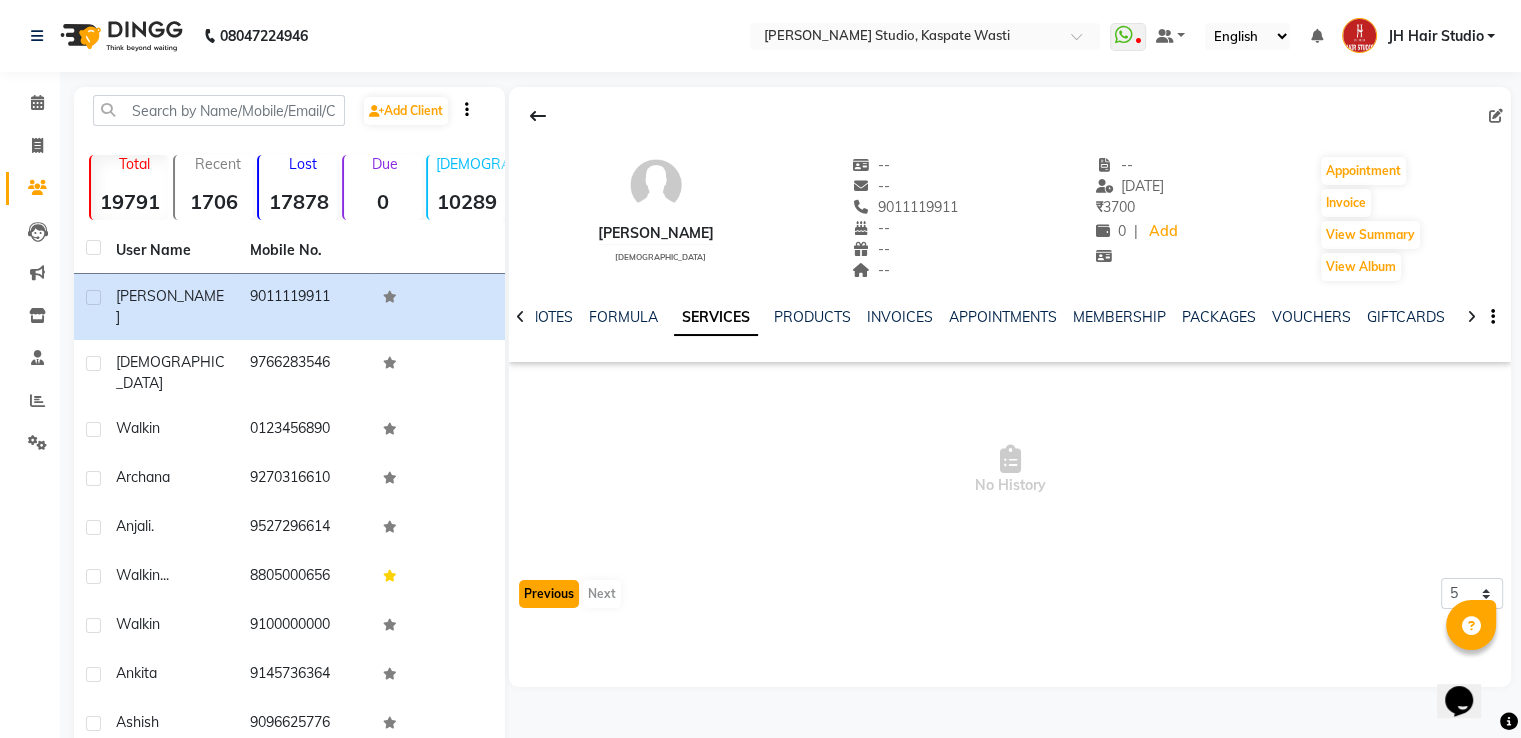 click on "Previous" 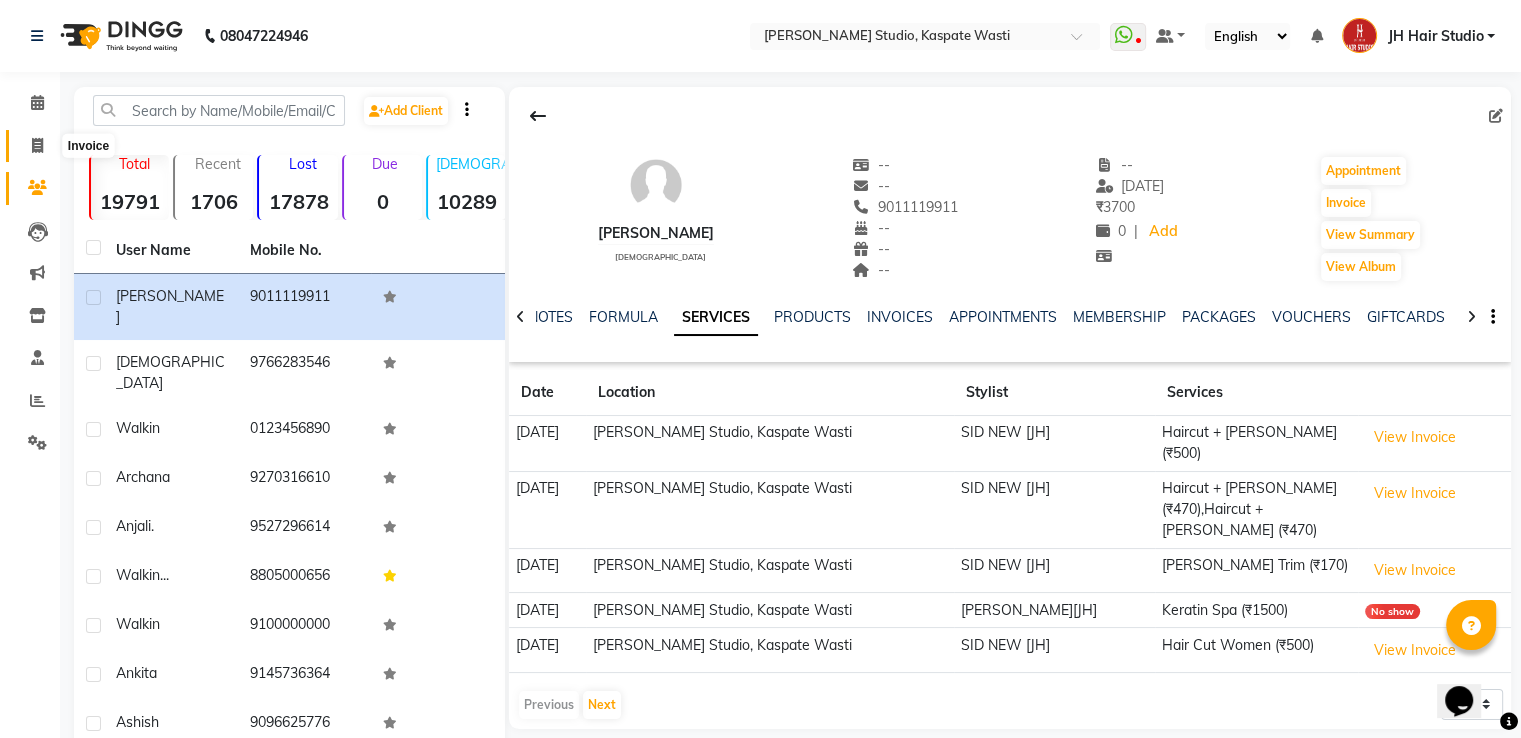 click 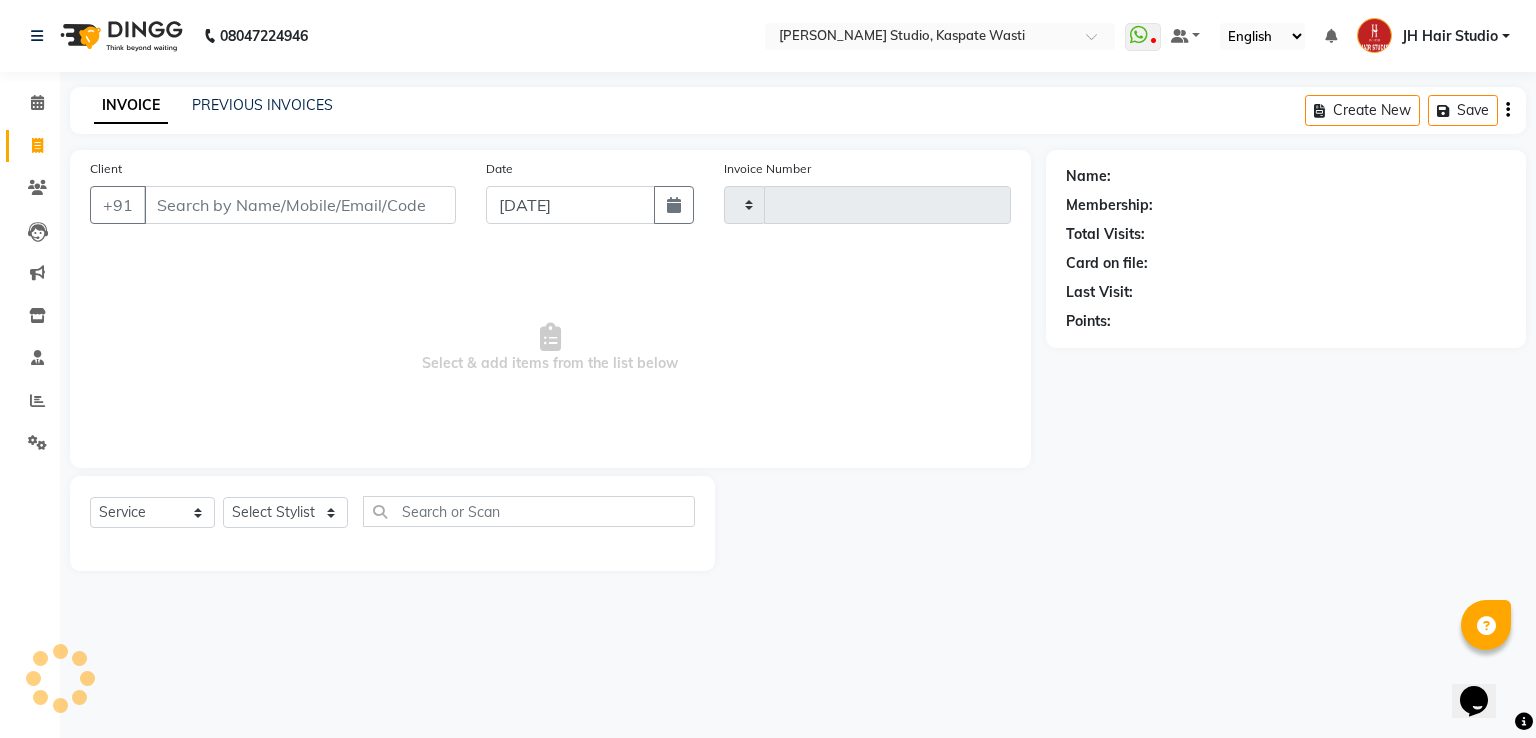 type on "3272" 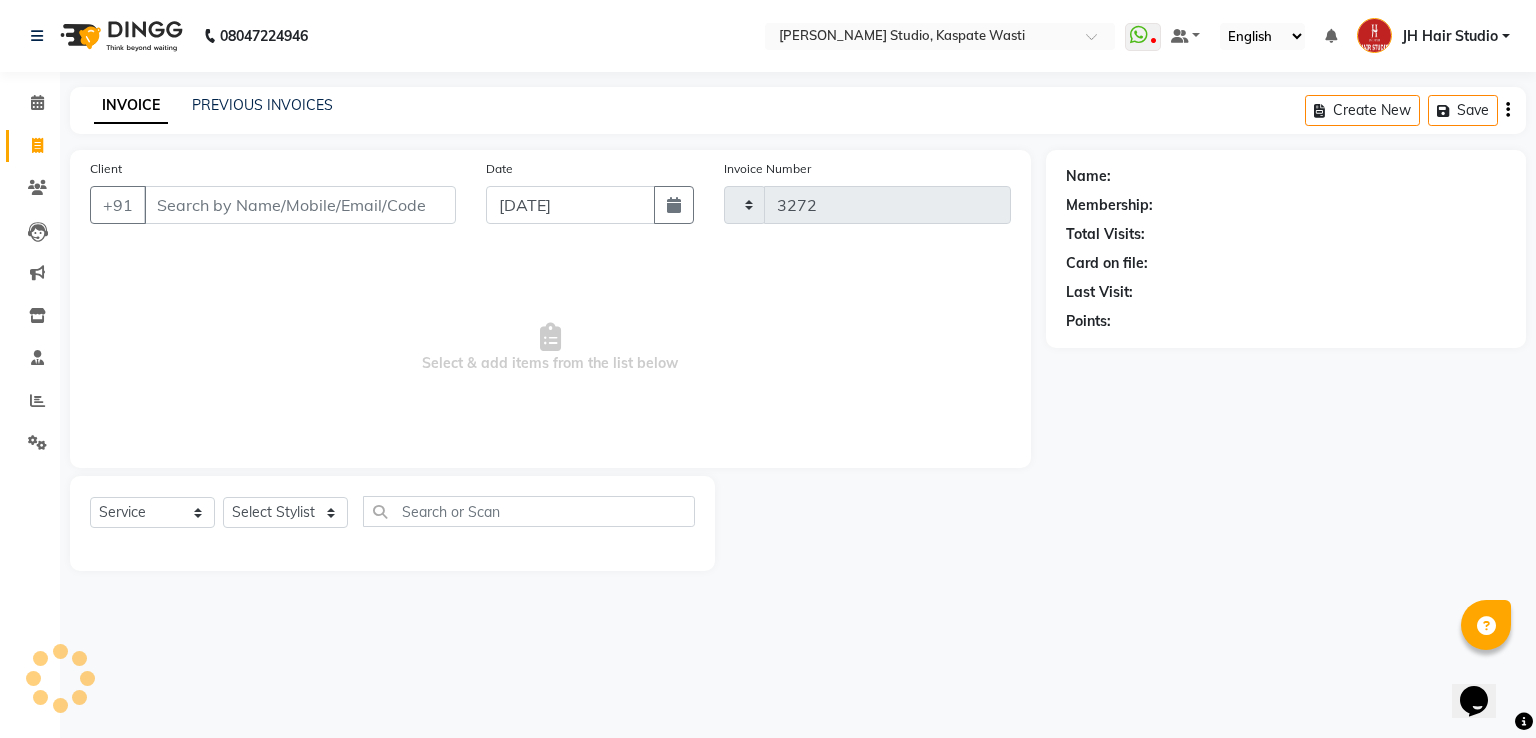 select on "130" 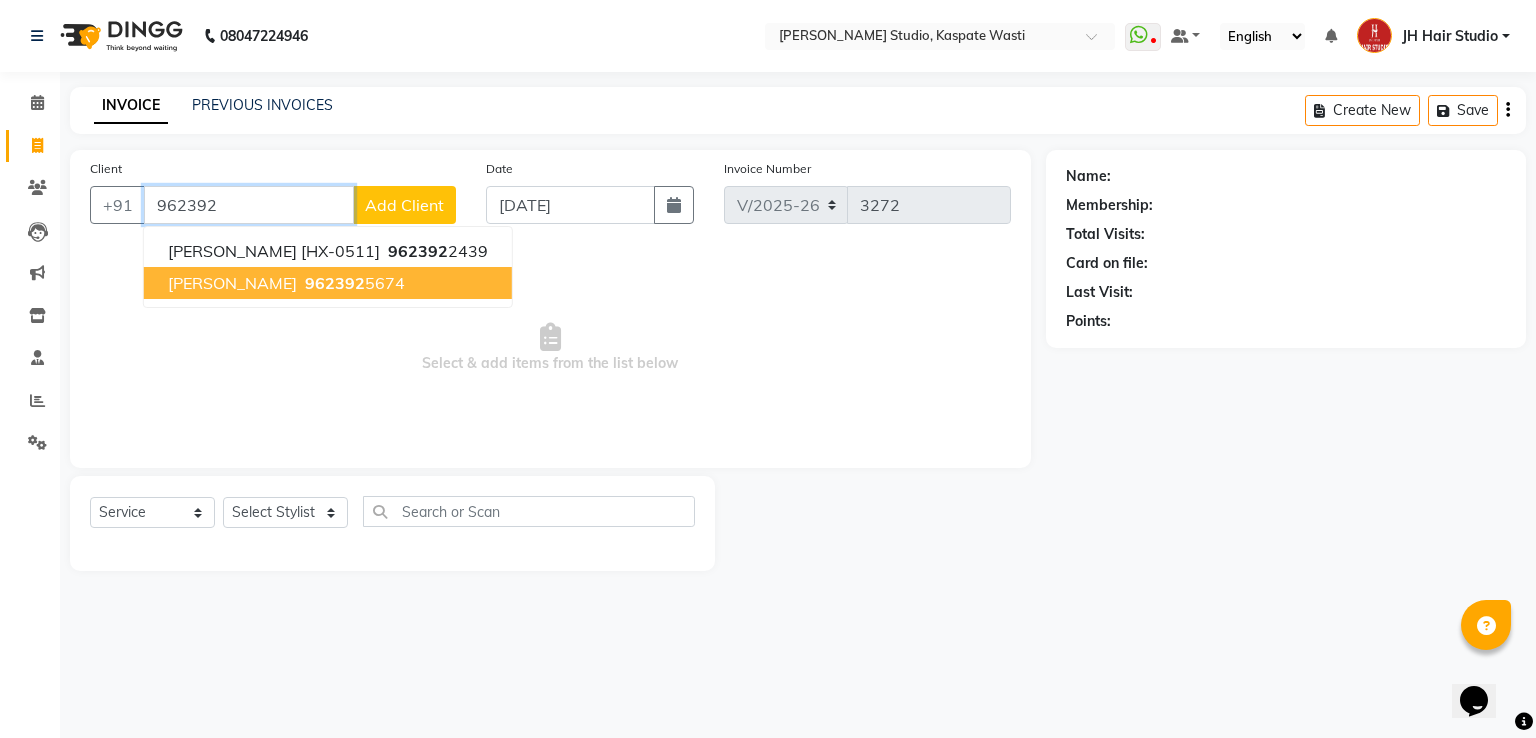 click on "962392" at bounding box center (335, 283) 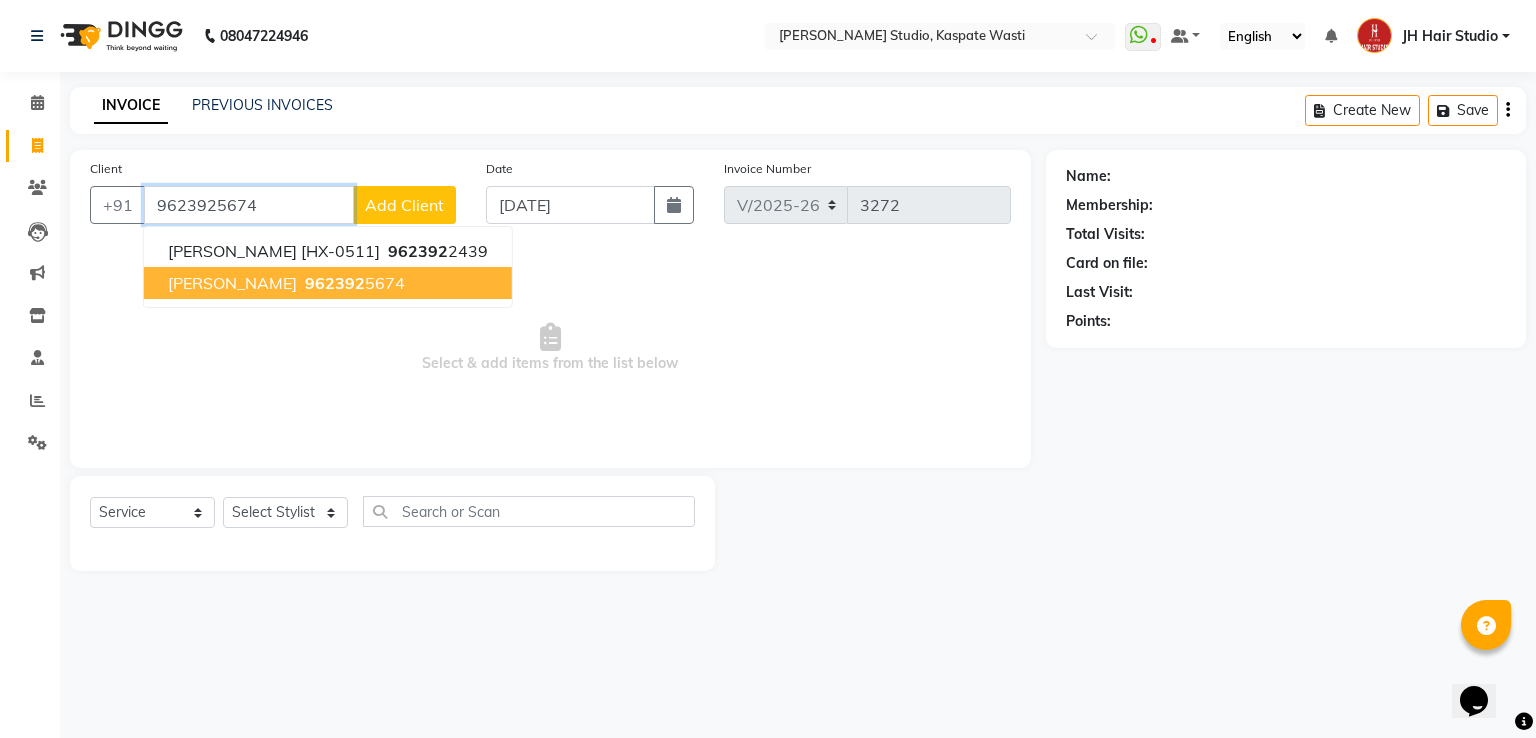 type on "9623925674" 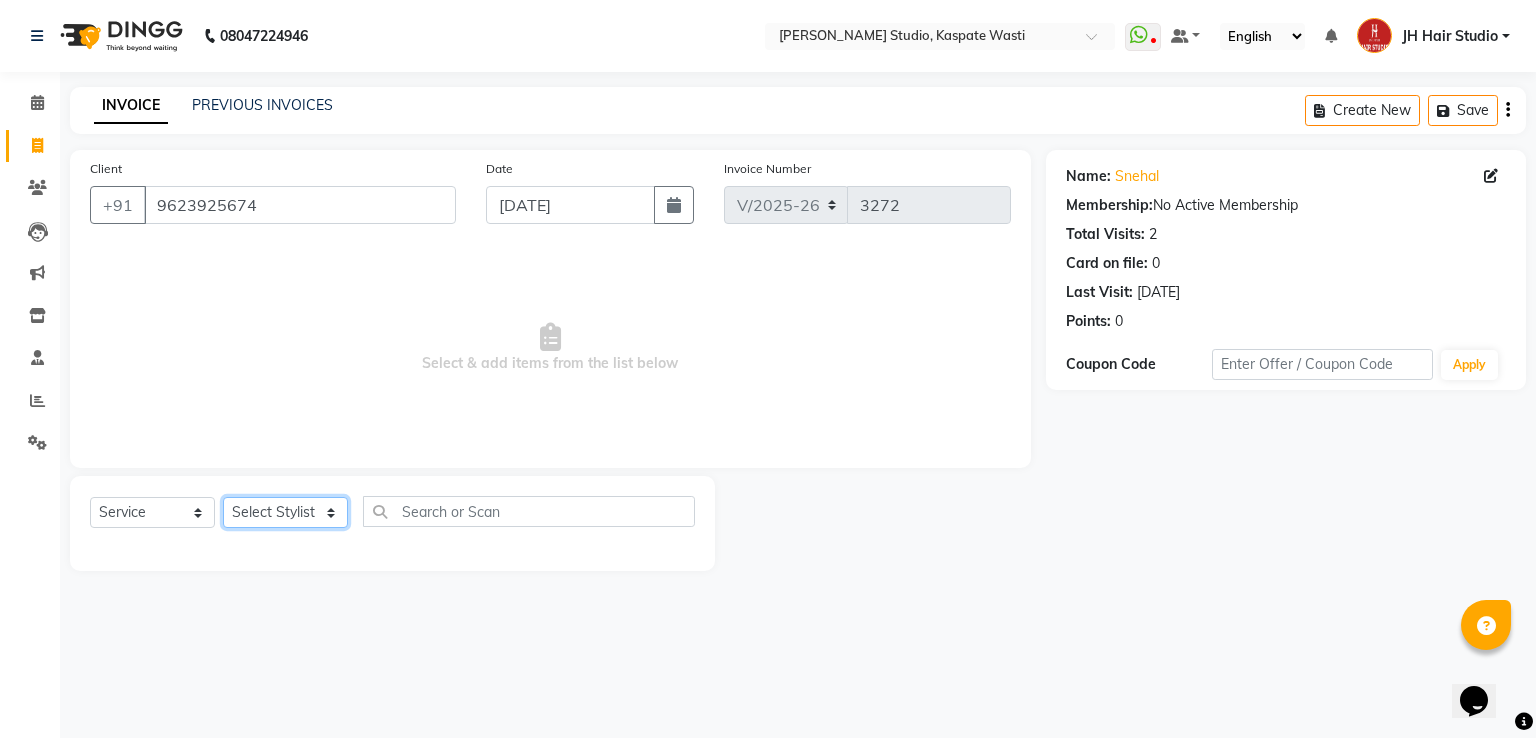 click on "Select Stylist [PERSON_NAME] [JH]  [PERSON_NAME][JH] [F1] GANESH [ F1] RAM [F1]Sanjay [F1][PERSON_NAME]  [F1][PERSON_NAME]  F1 Suraj  [F1] USHA [PERSON_NAME][JH] Harish[JH] JH Hair Studio [PERSON_NAME][JH] [PERSON_NAME][JH] SID NEW [JH] [PERSON_NAME] [F3] [PERSON_NAME] [JH]" 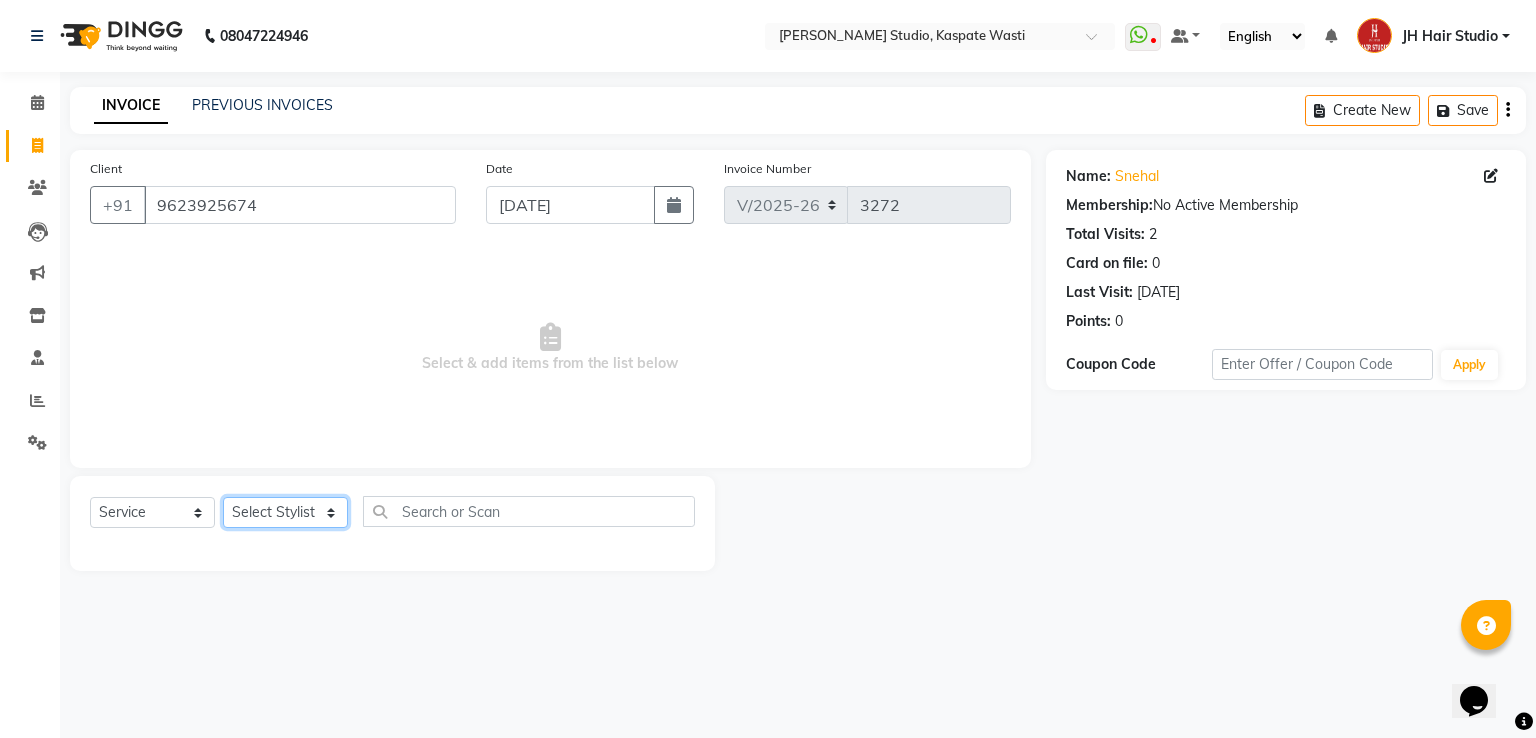 select on "47594" 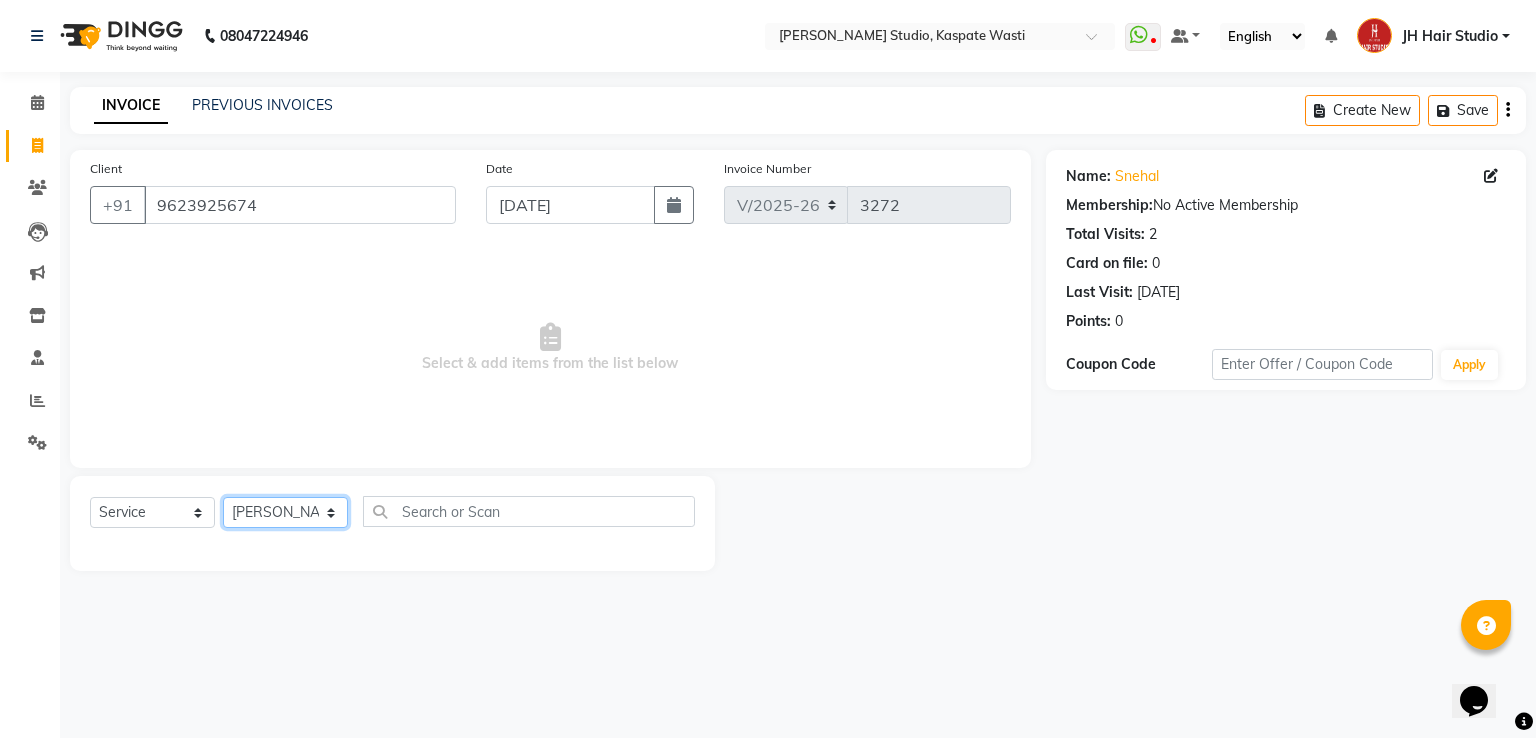click on "Select Stylist [PERSON_NAME] [JH]  [PERSON_NAME][JH] [F1] GANESH [ F1] RAM [F1]Sanjay [F1][PERSON_NAME]  [F1][PERSON_NAME]  F1 Suraj  [F1] USHA [PERSON_NAME][JH] Harish[JH] JH Hair Studio [PERSON_NAME][JH] [PERSON_NAME][JH] SID NEW [JH] [PERSON_NAME] [F3] [PERSON_NAME] [JH]" 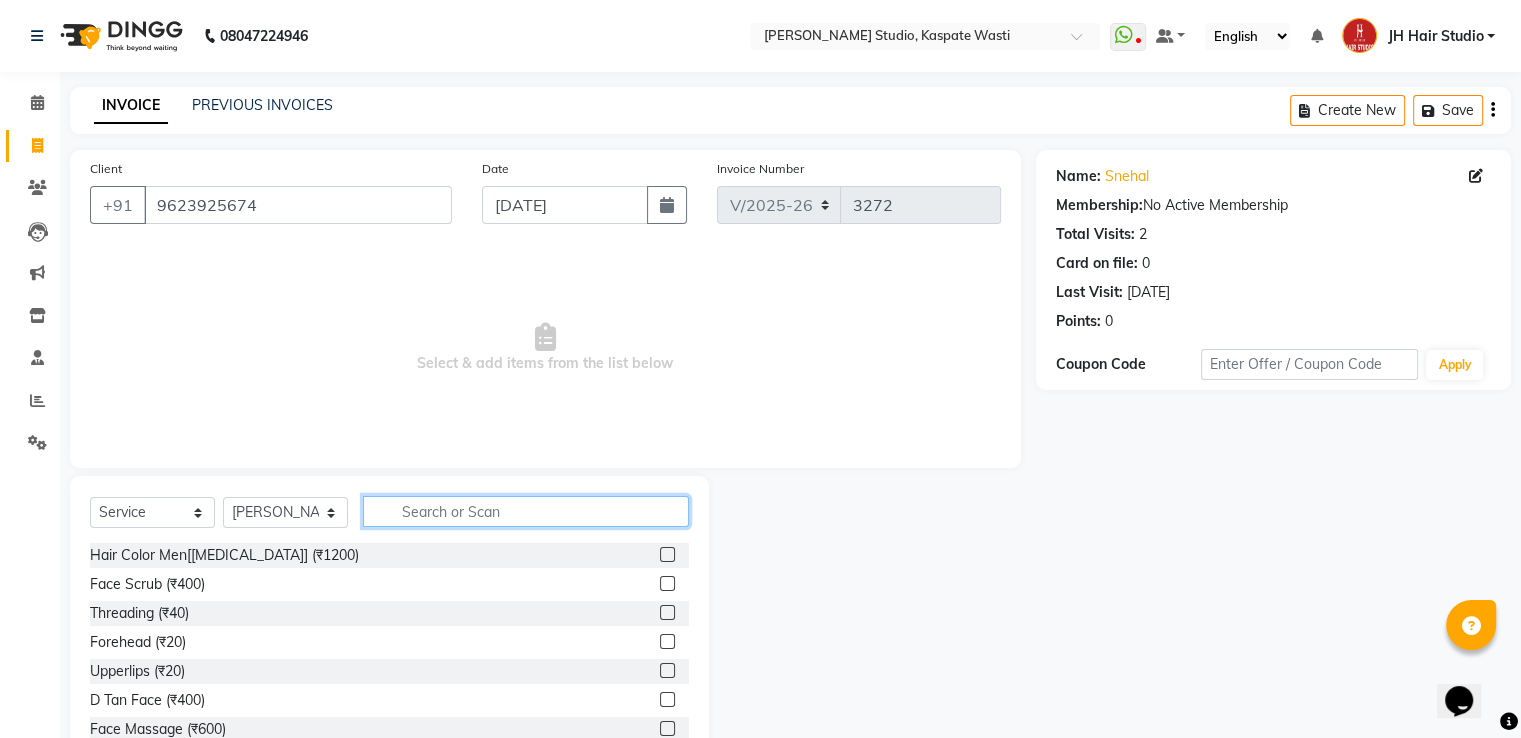 click 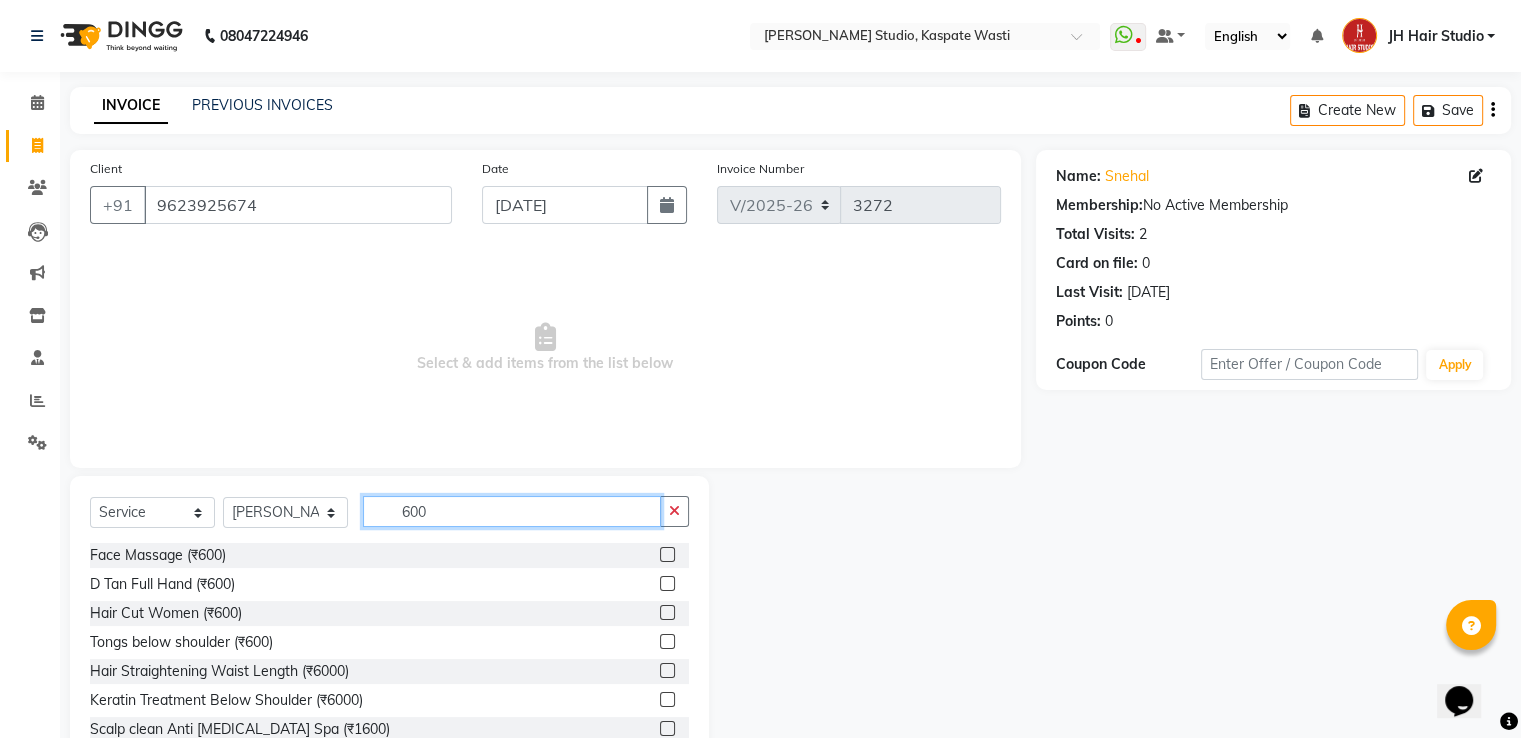 type on "600" 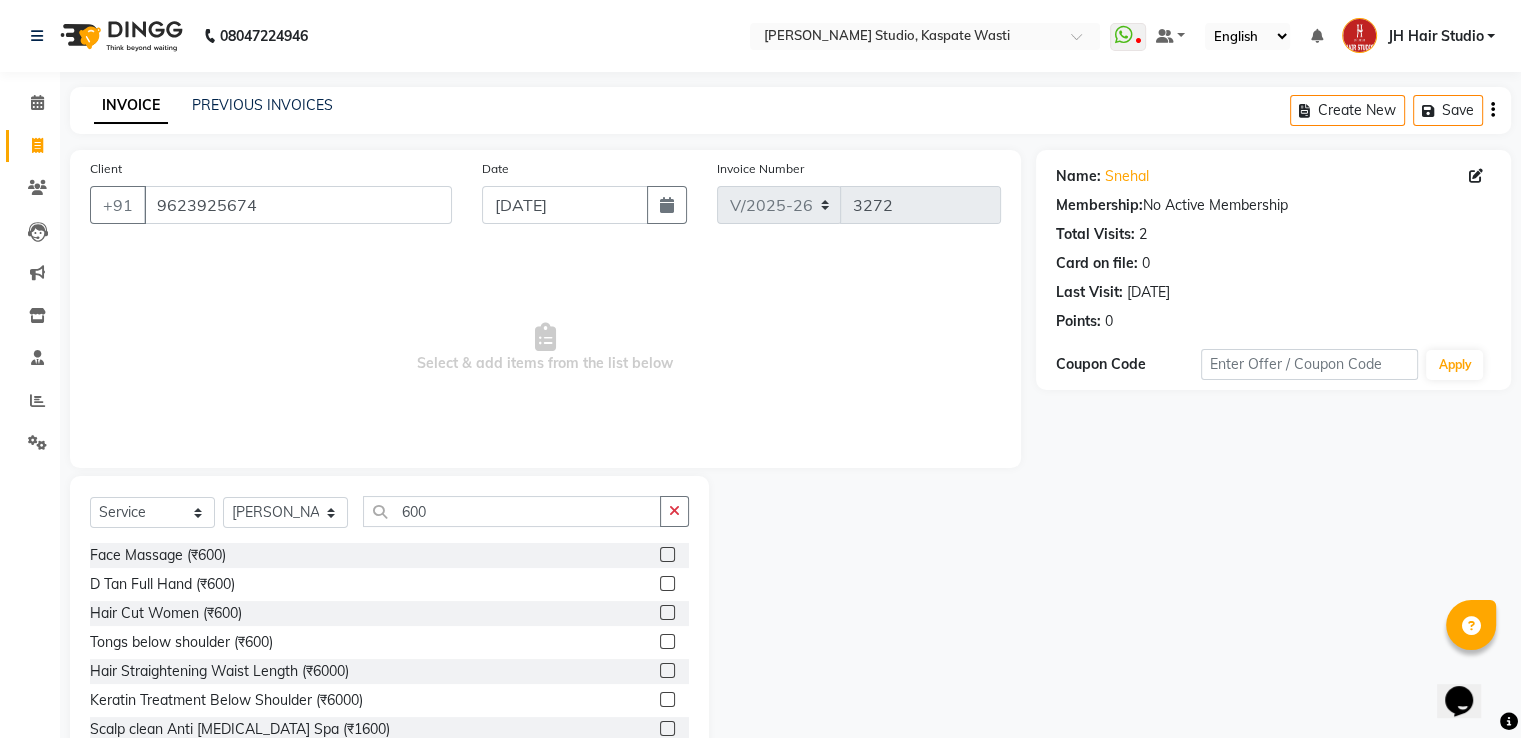 click 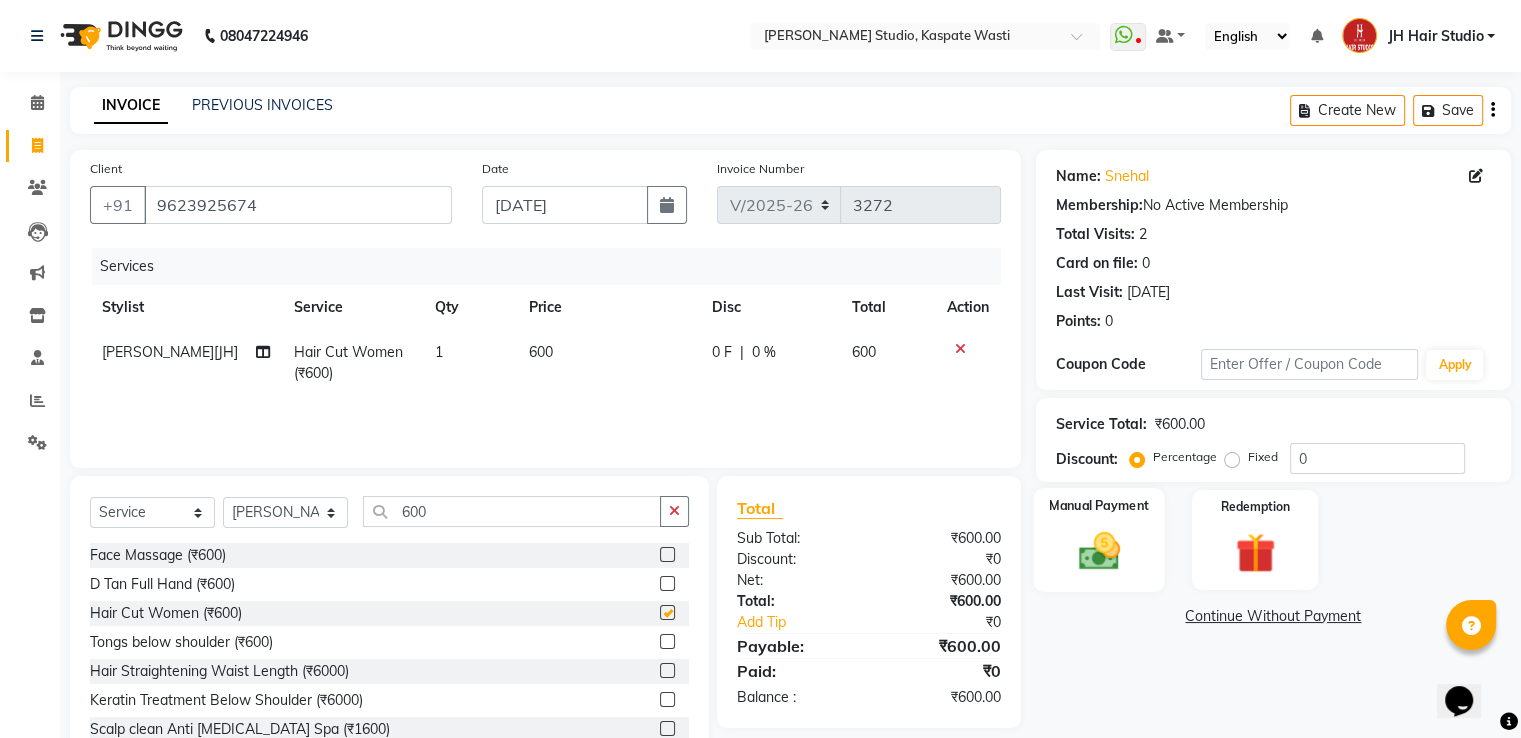 checkbox on "false" 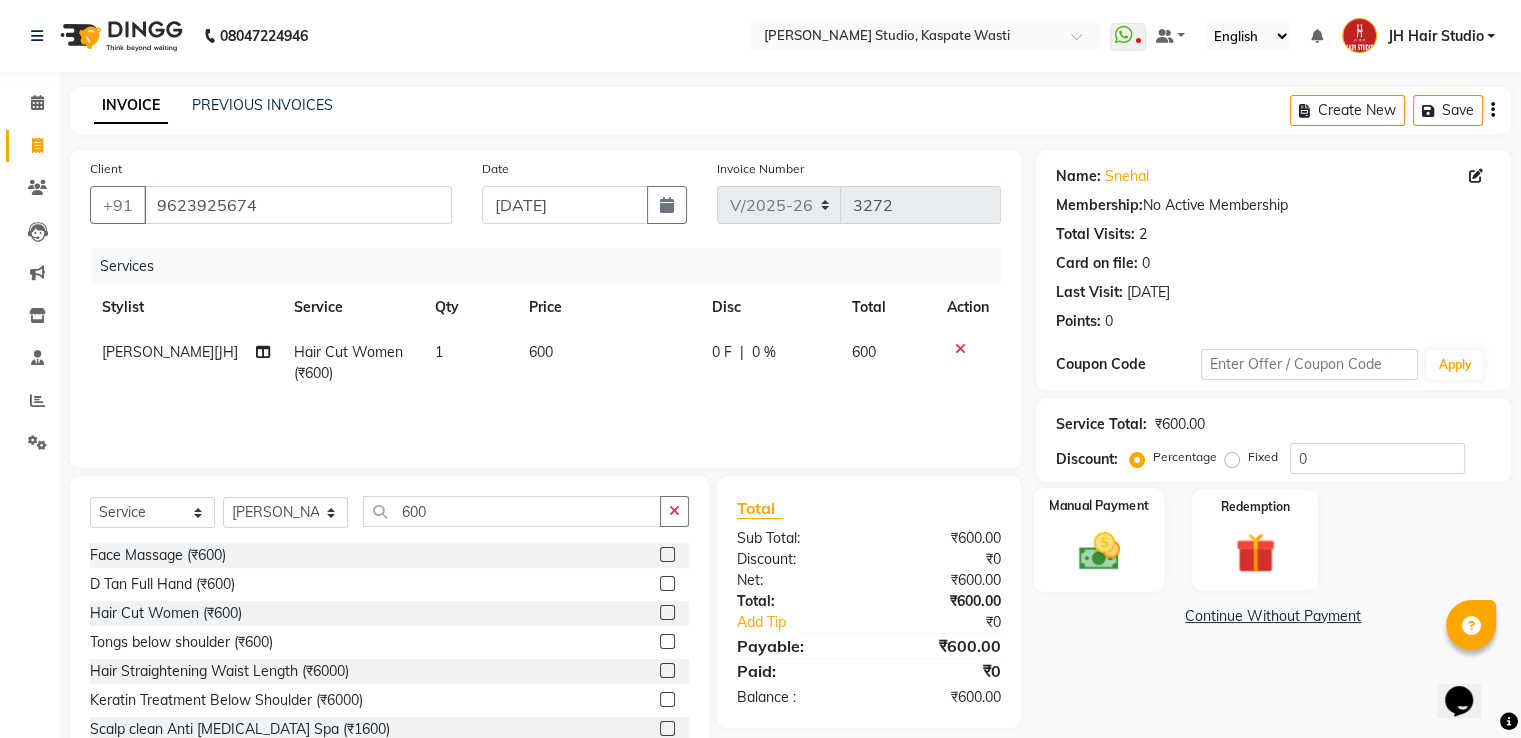 click 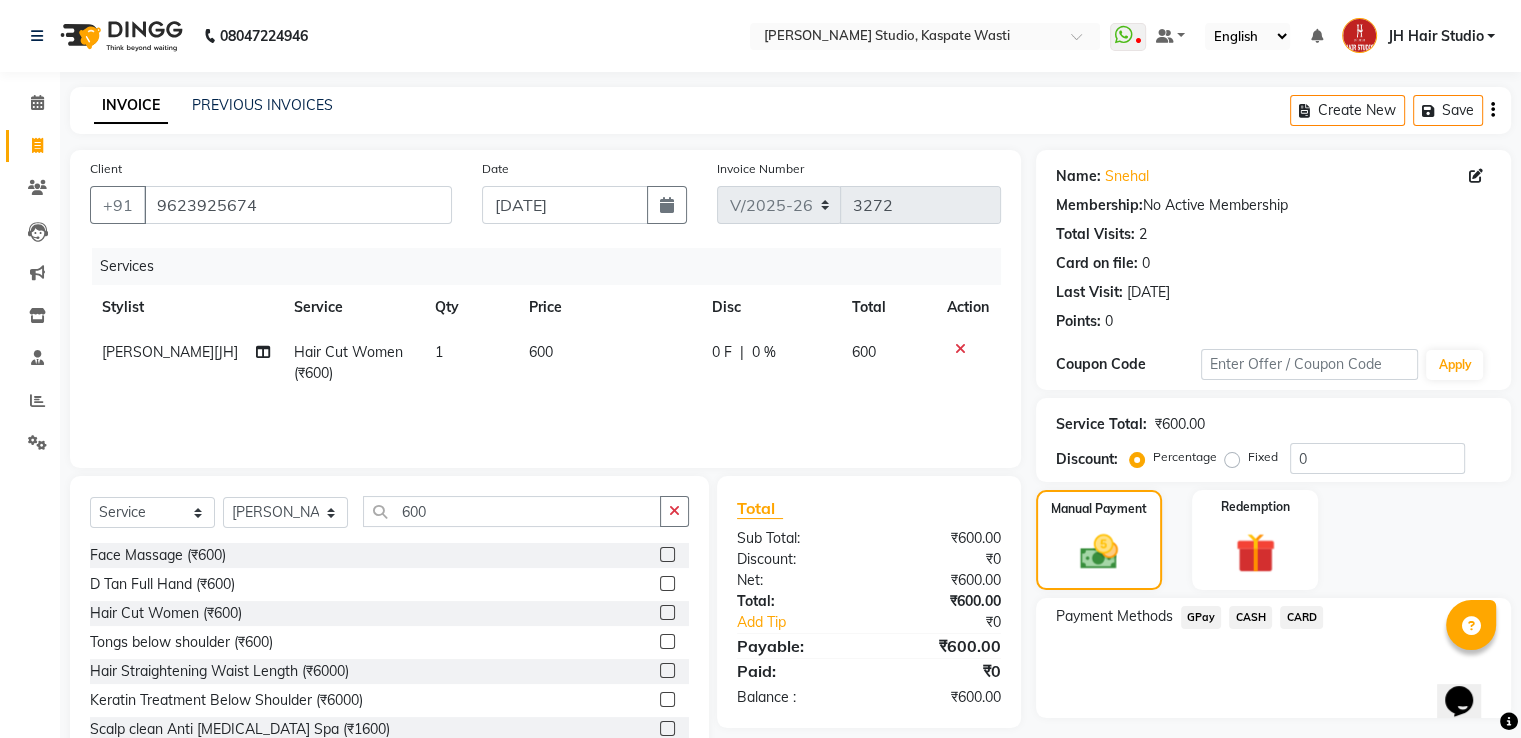 click on "GPay" 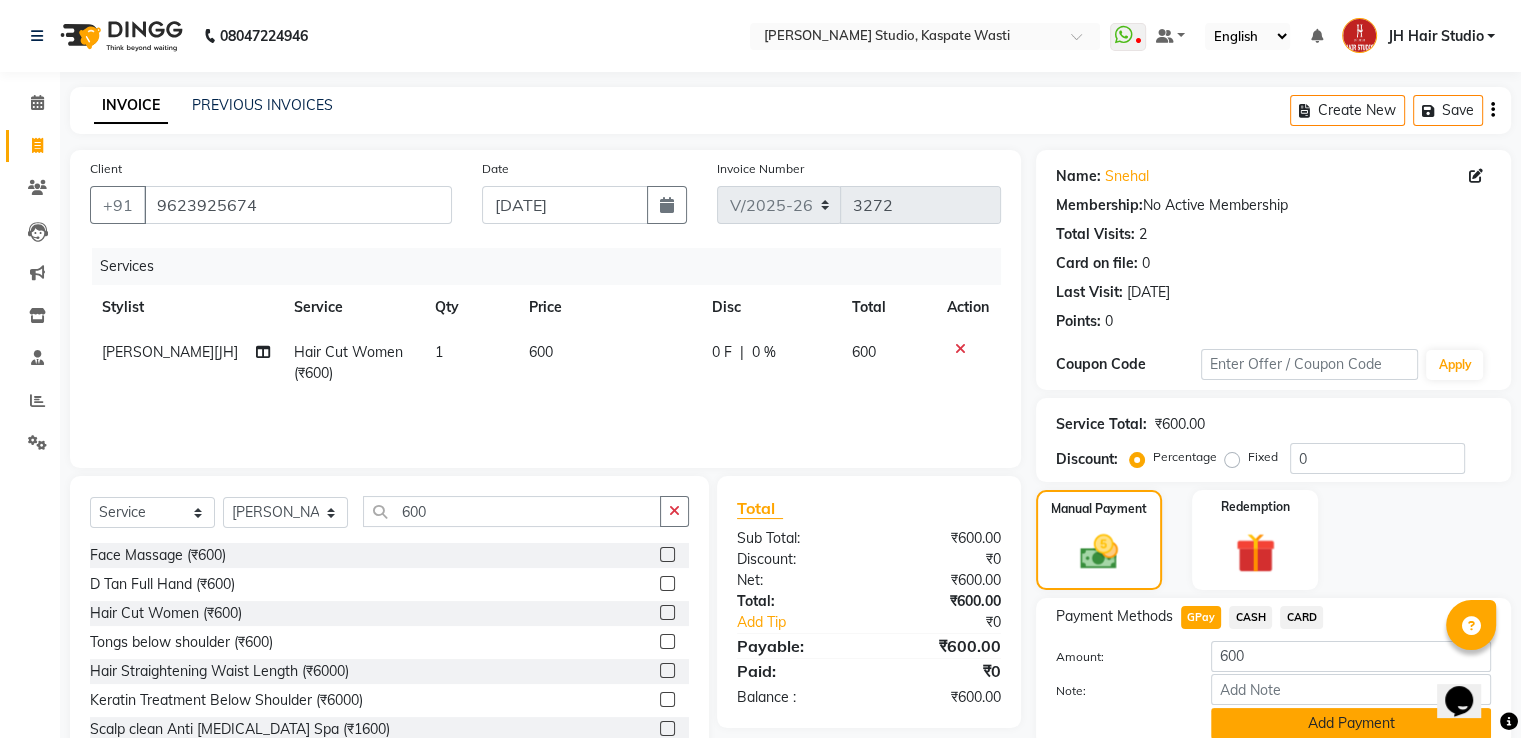 click on "Add Payment" 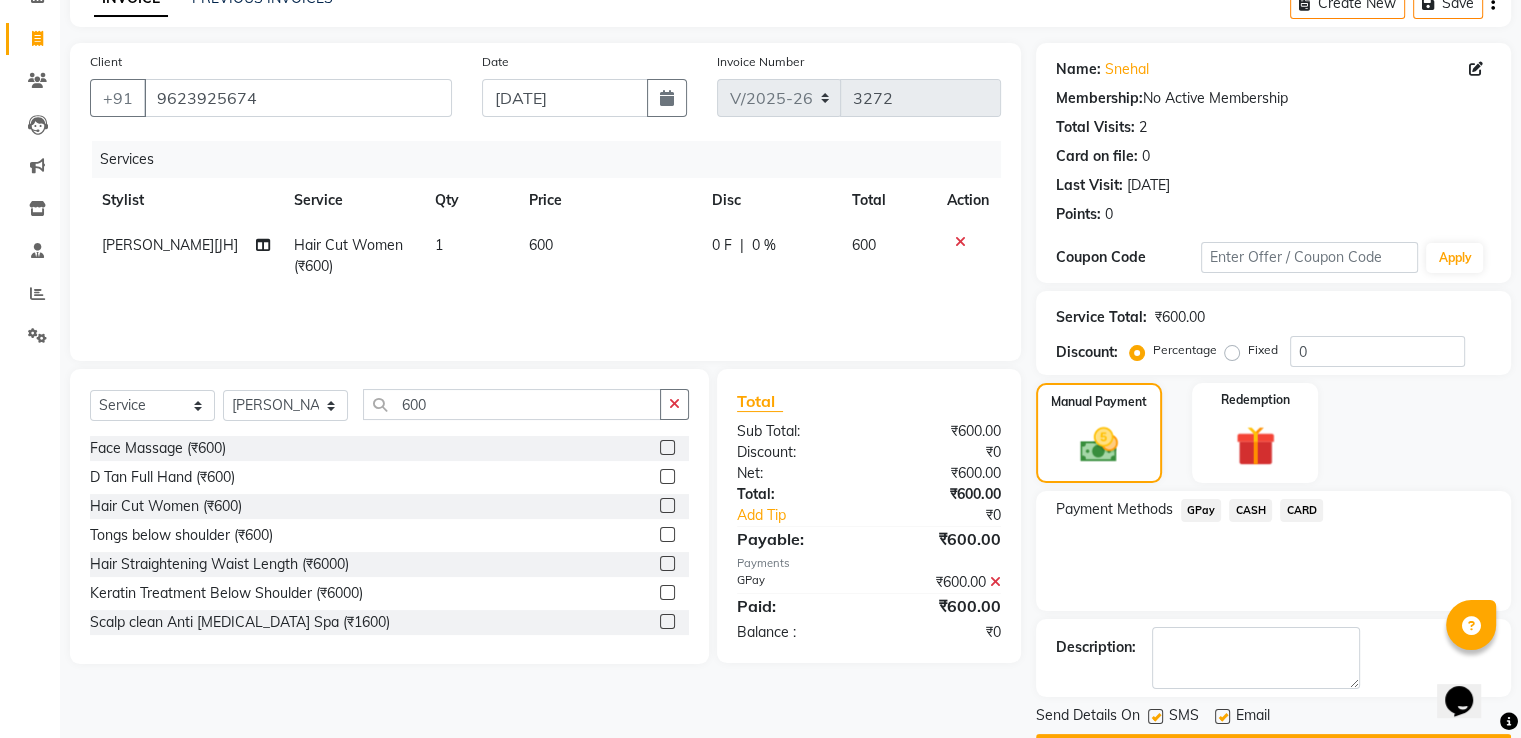 scroll, scrollTop: 163, scrollLeft: 0, axis: vertical 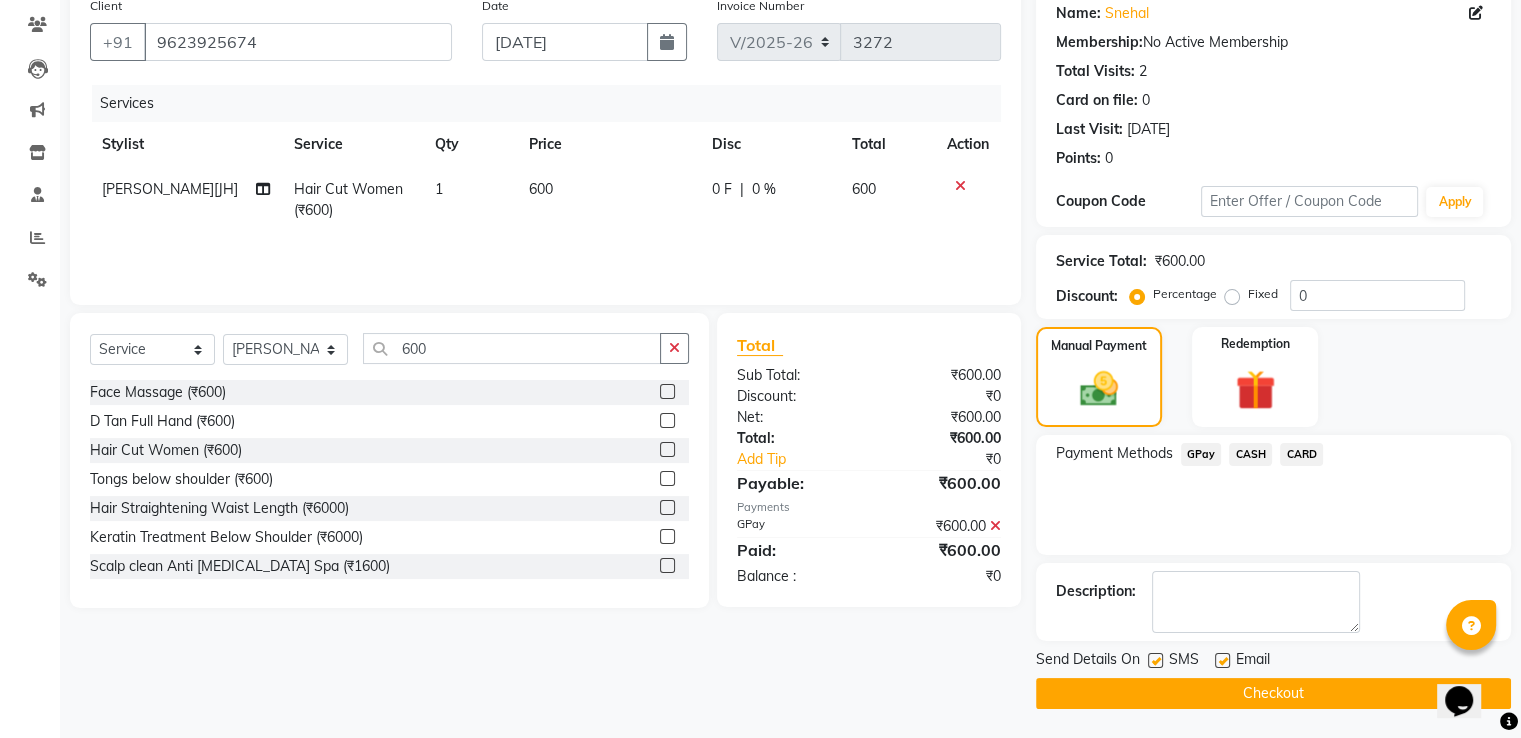click on "Checkout" 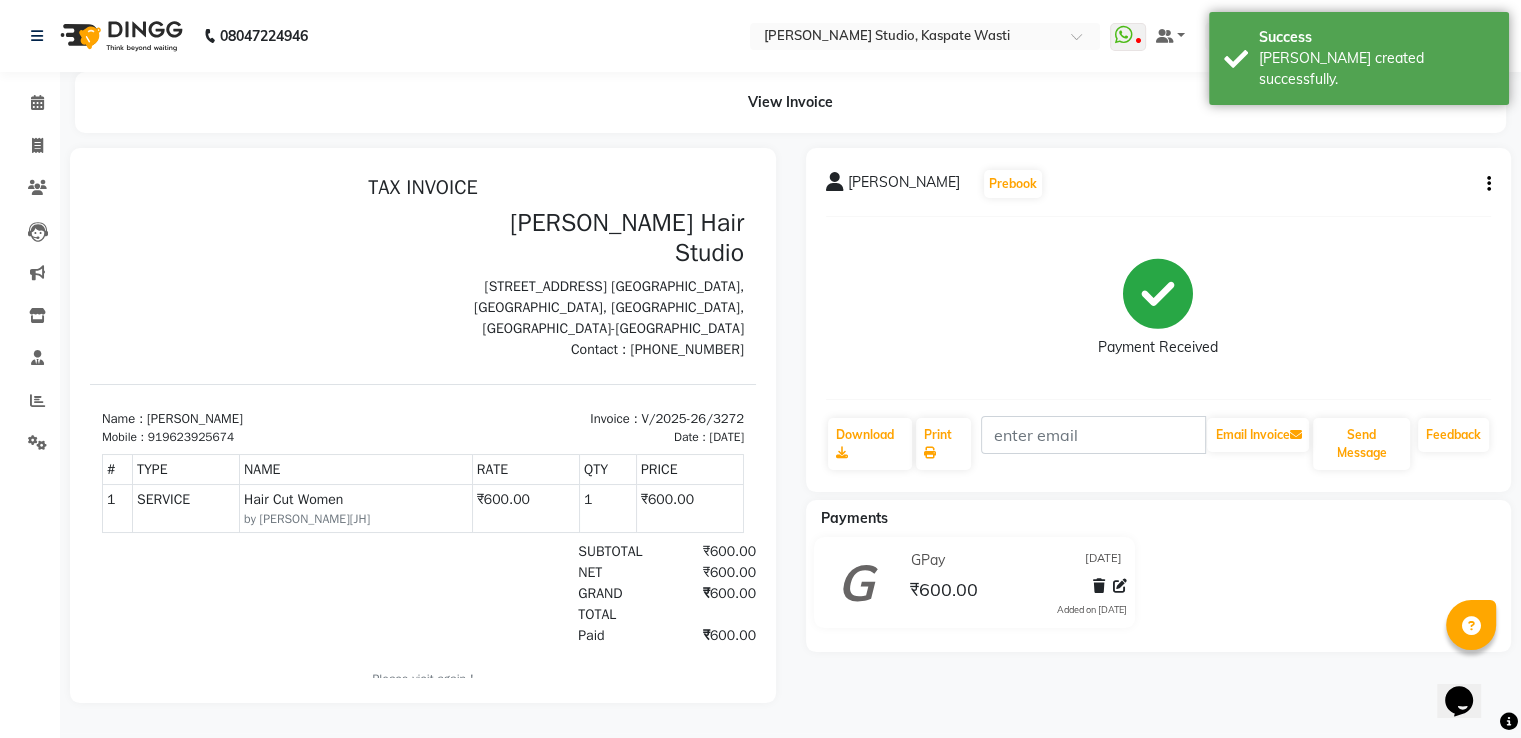 scroll, scrollTop: 0, scrollLeft: 0, axis: both 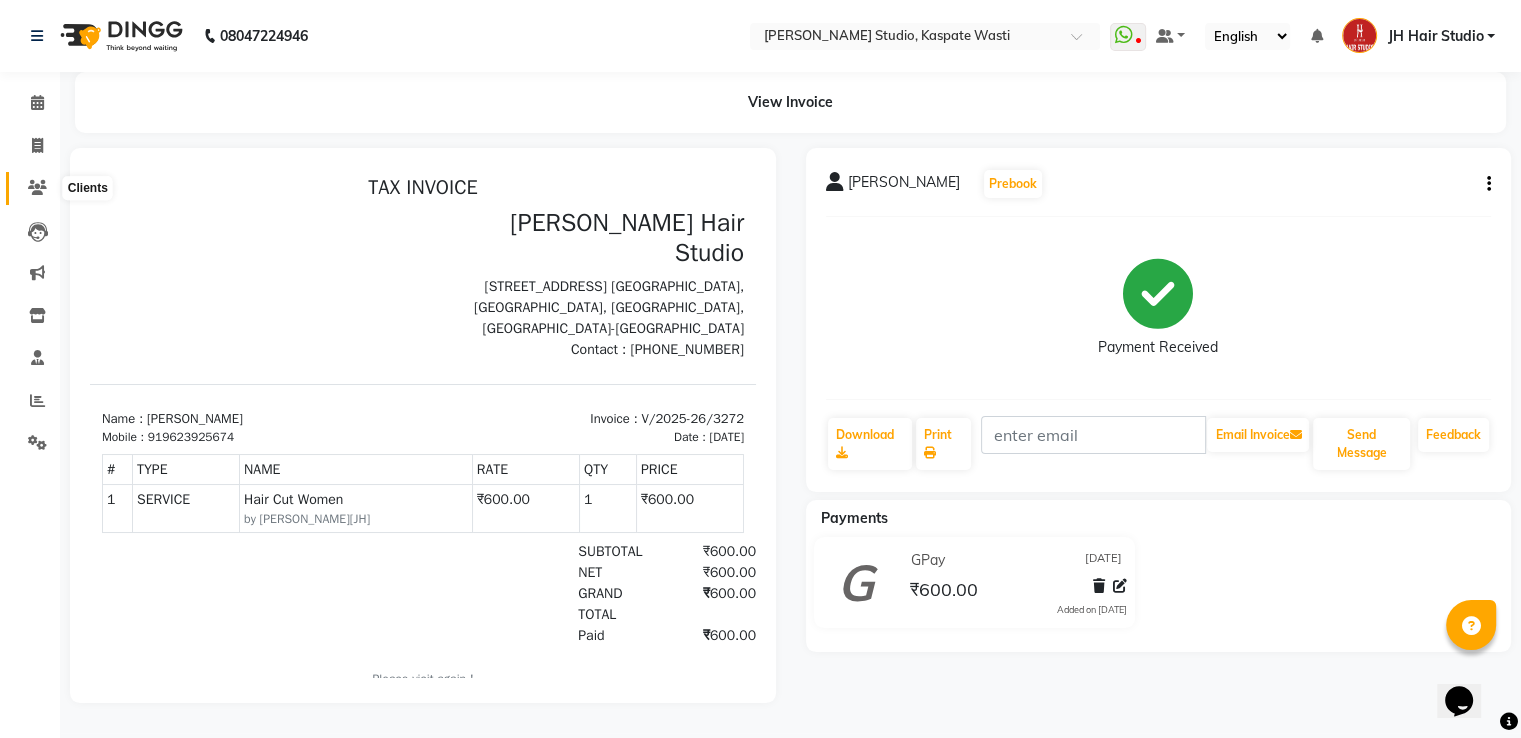 click 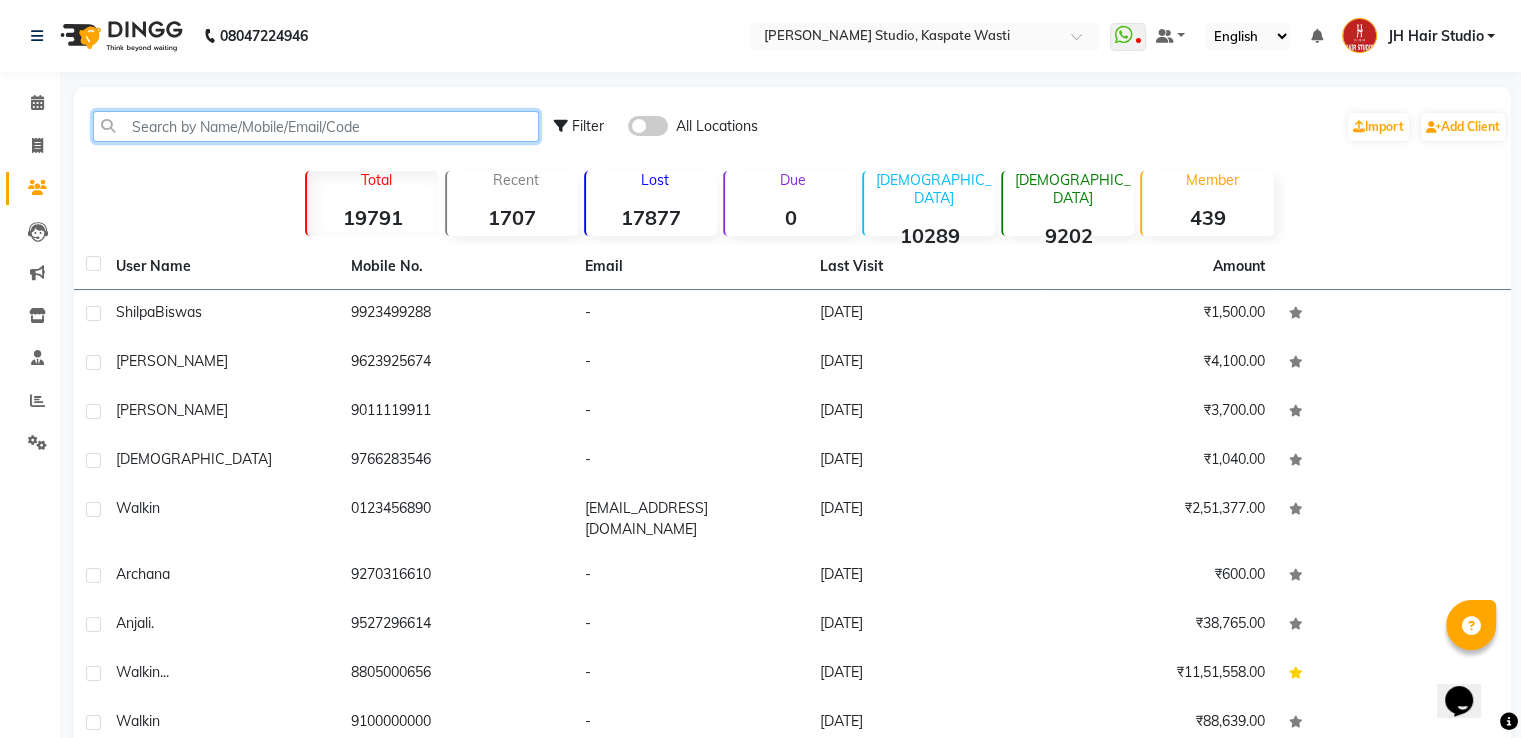 click 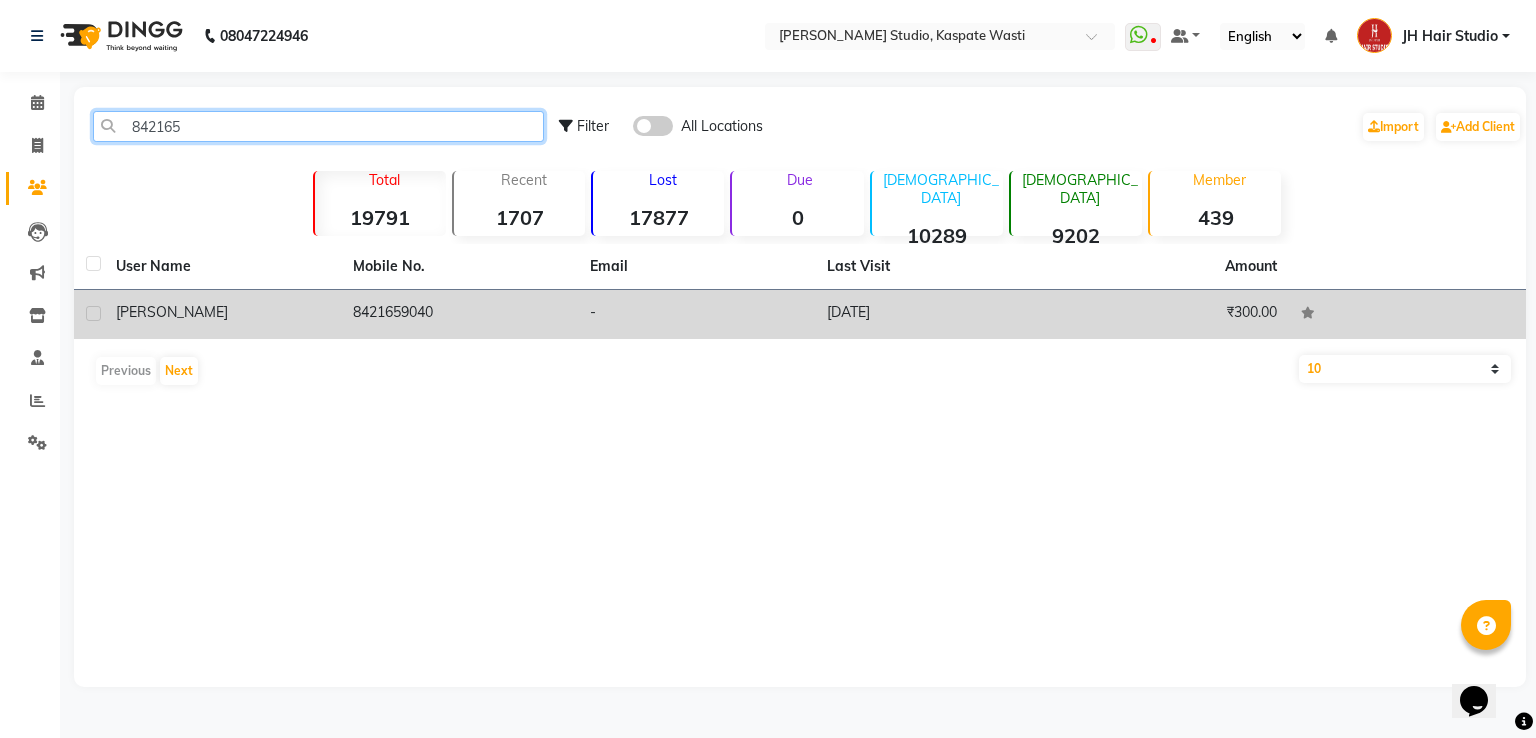 type on "842165" 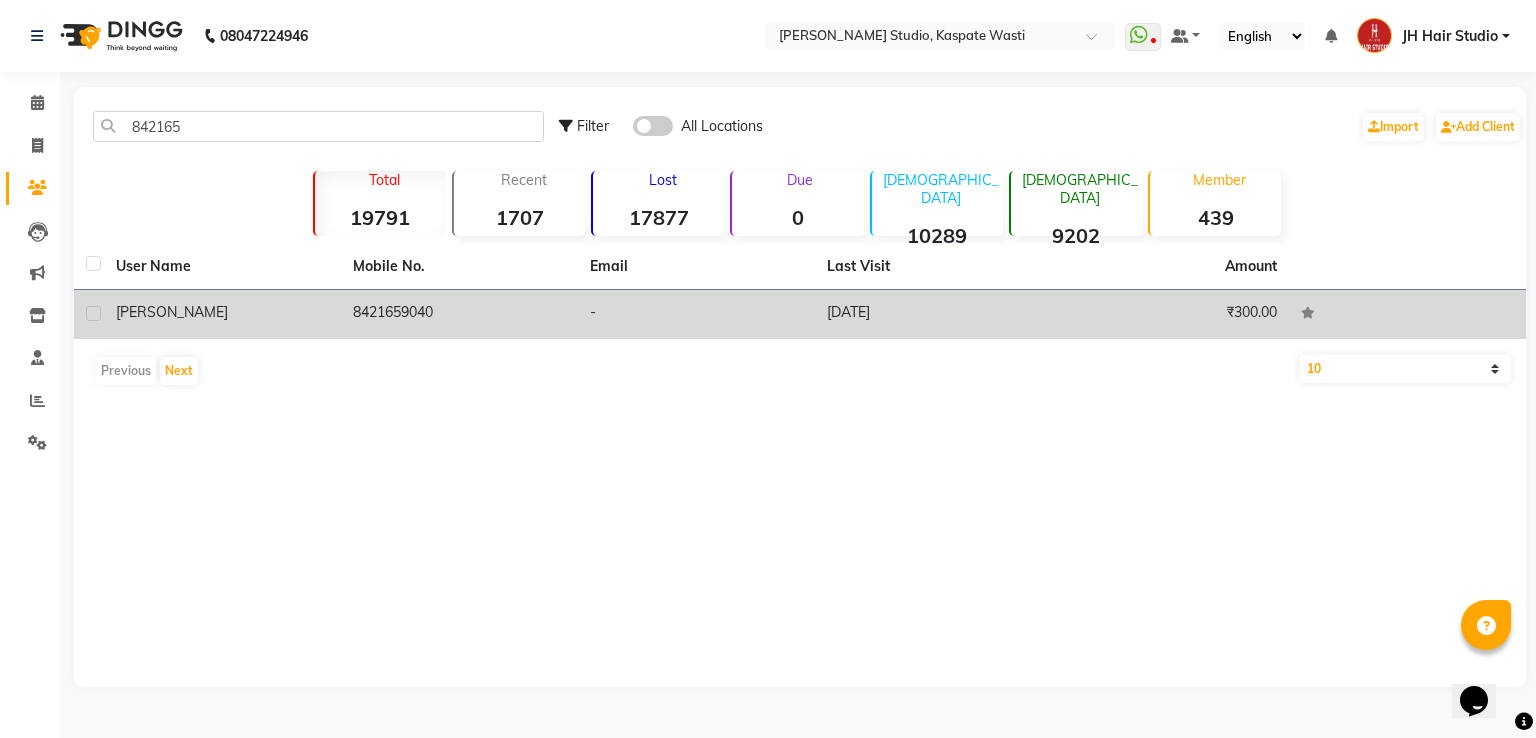 click on "8421659040" 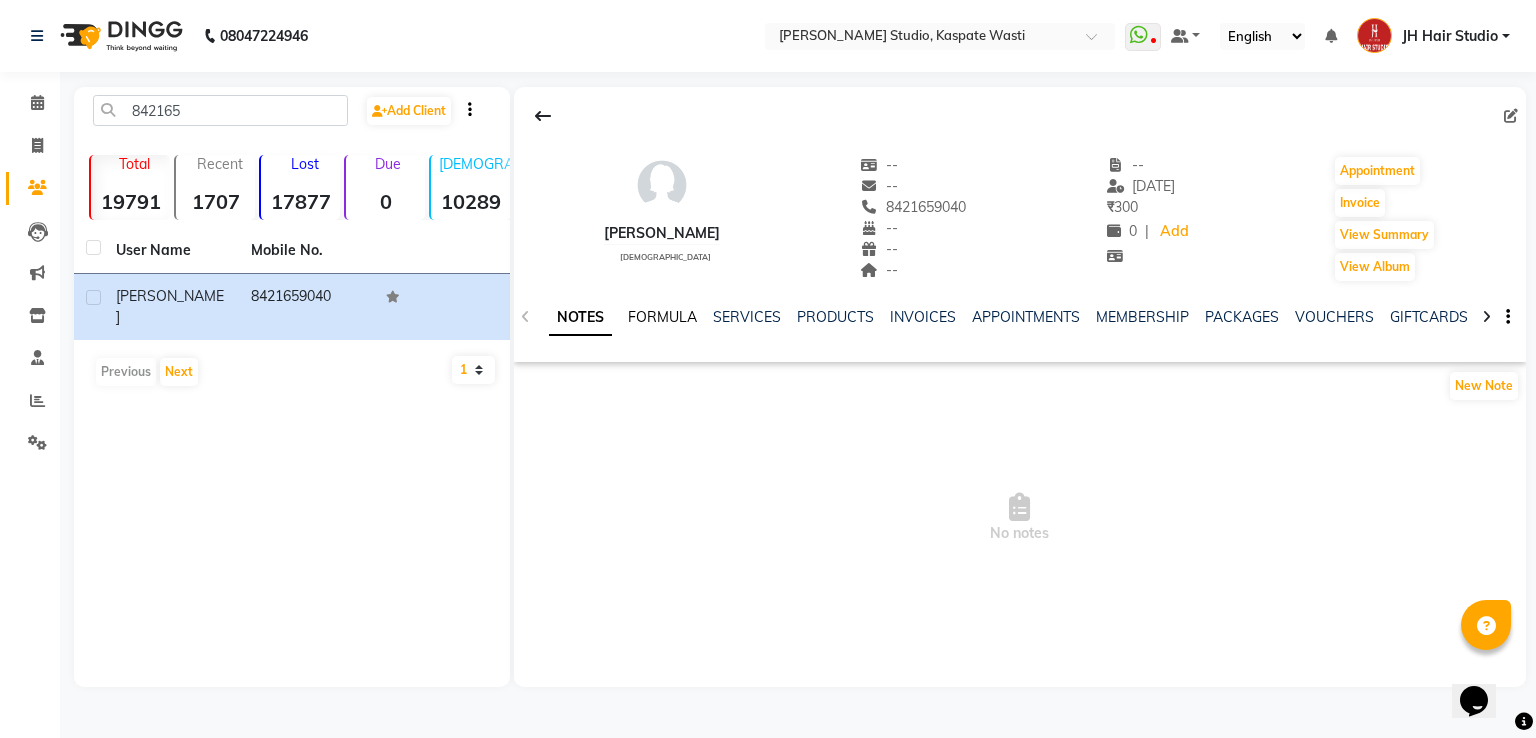 click on "FORMULA" 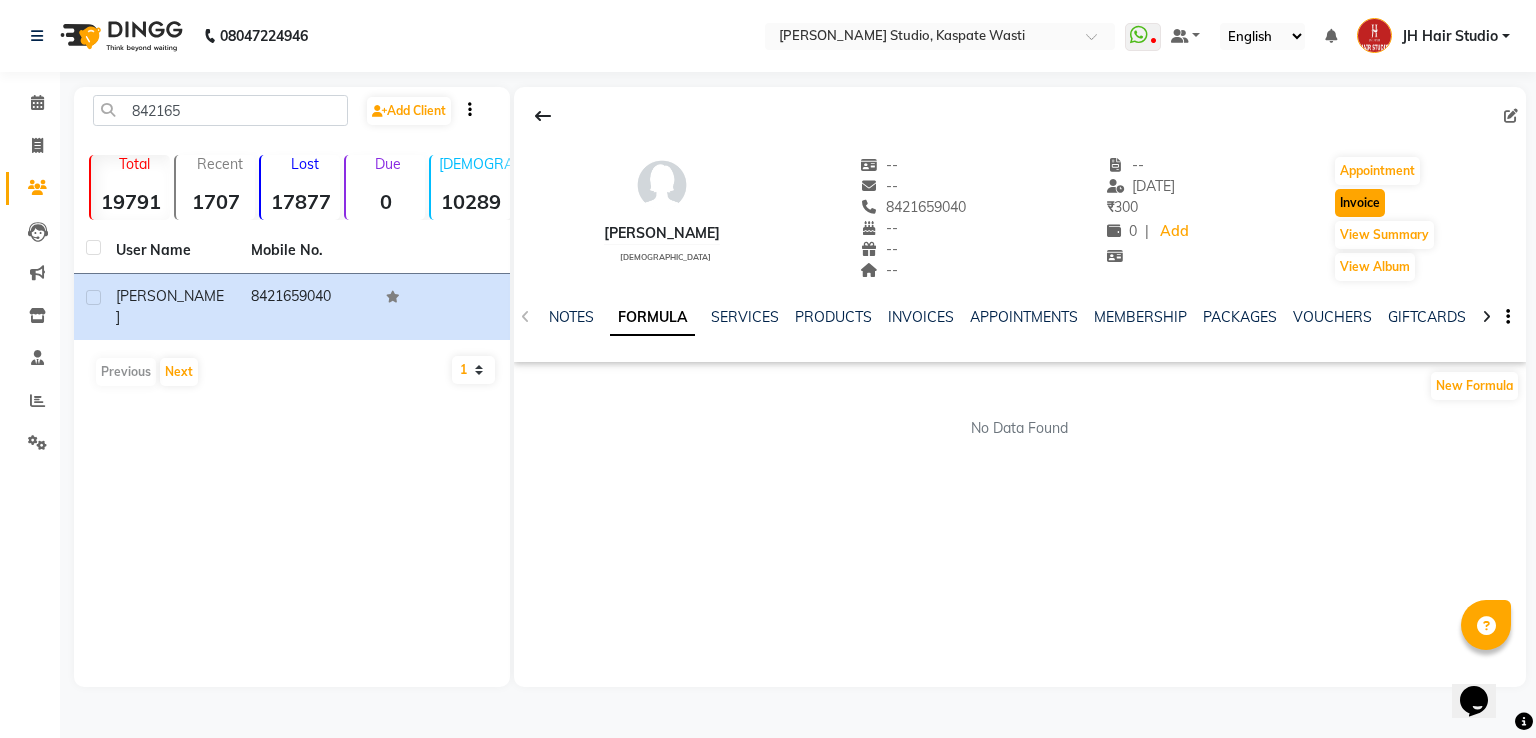 click on "Invoice" 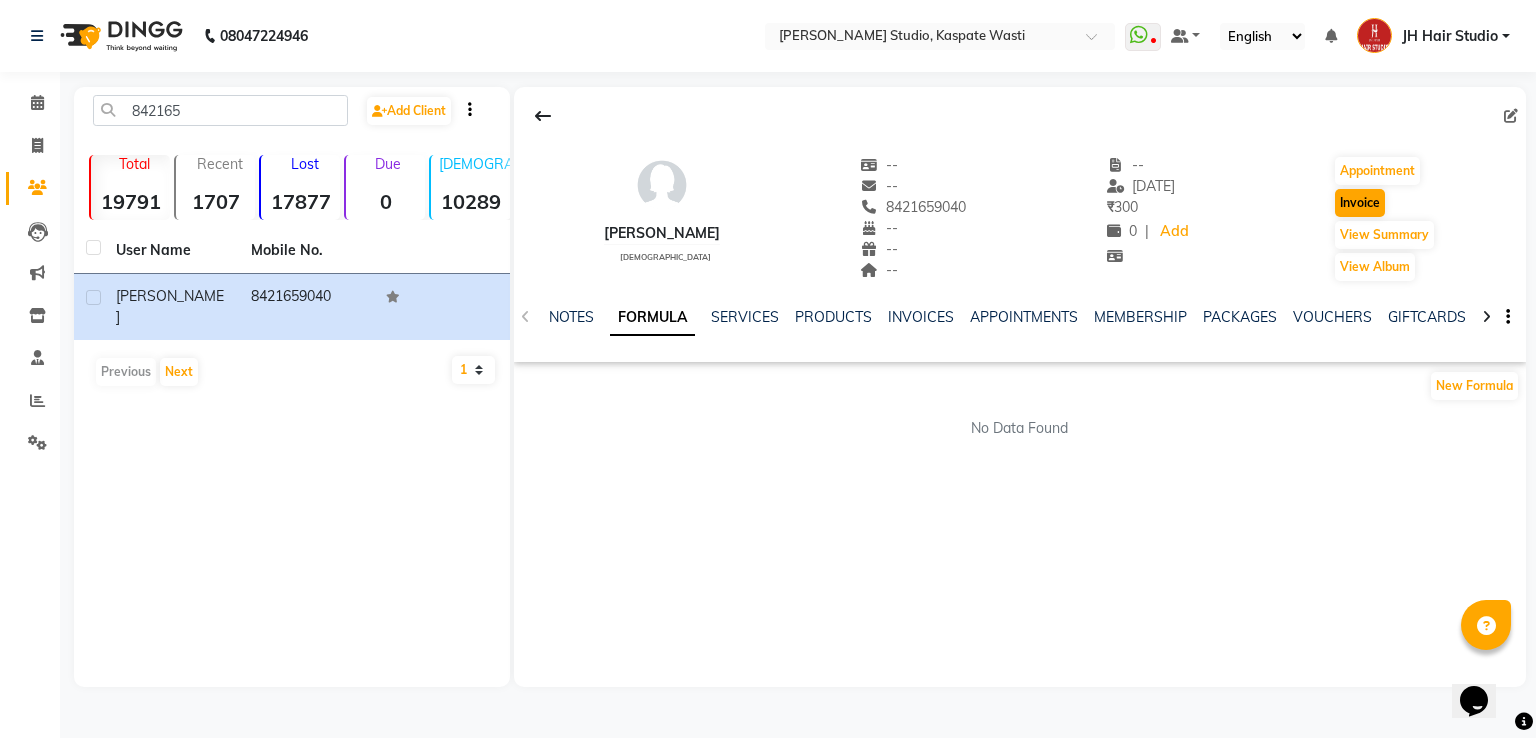 select on "130" 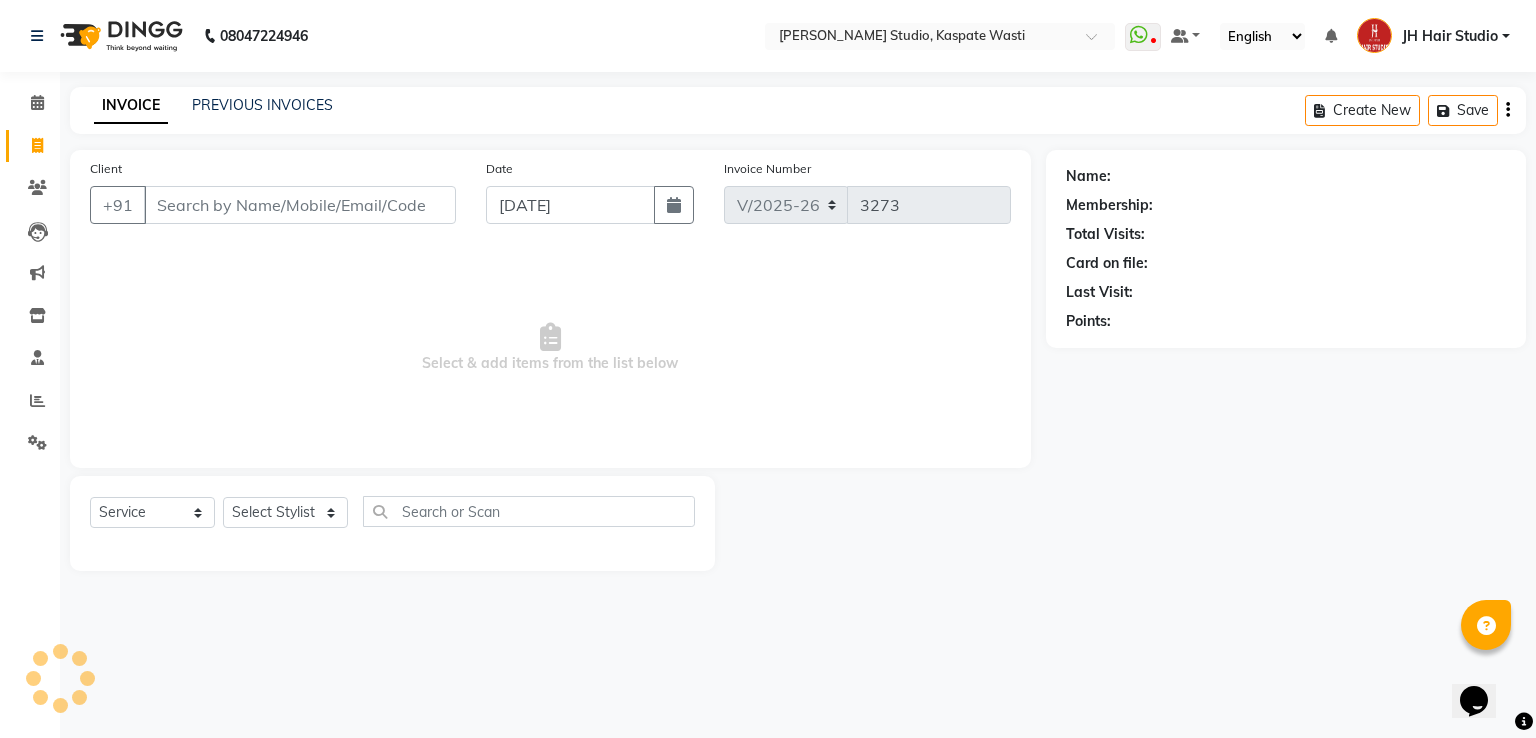 type on "8421659040" 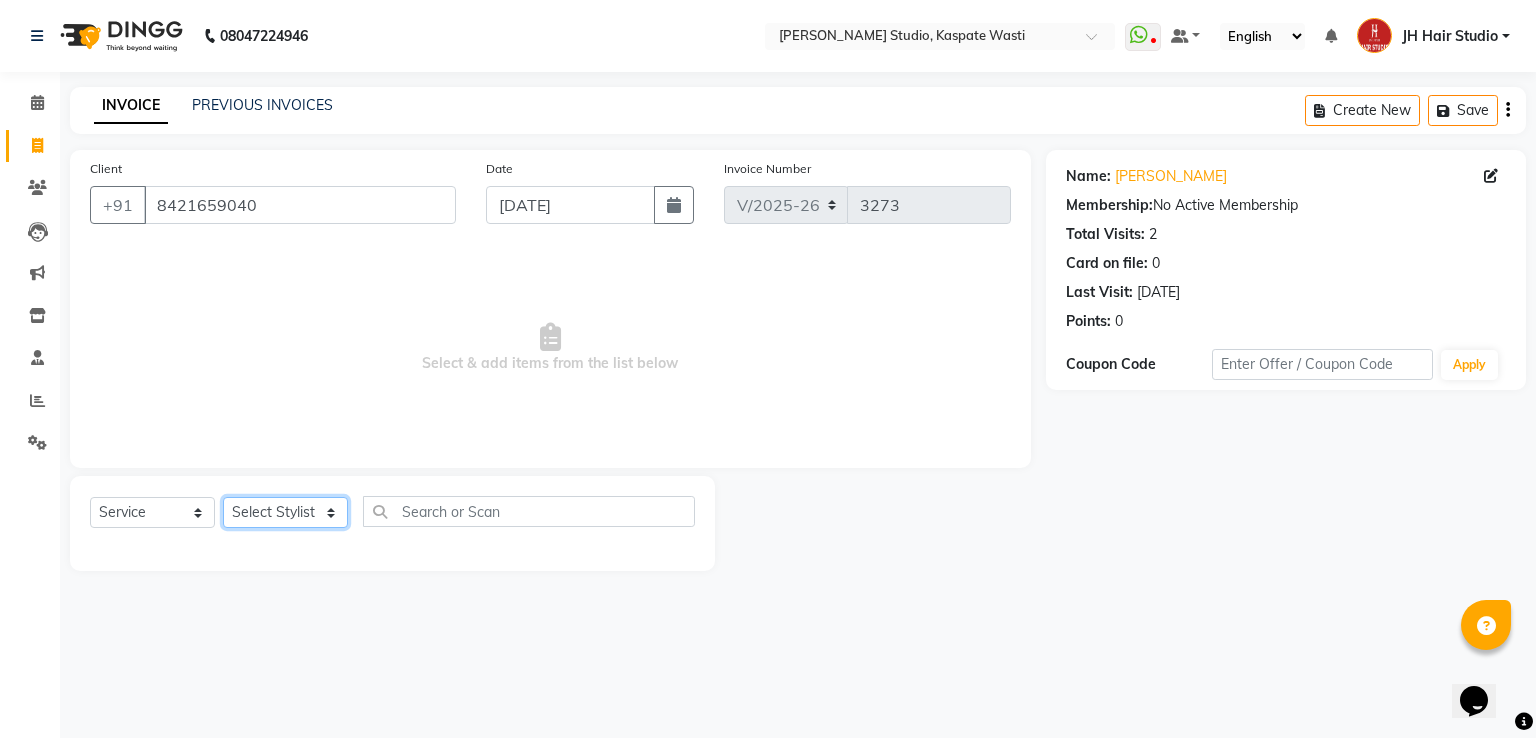 click on "Select Stylist [PERSON_NAME] [JH]  [PERSON_NAME][JH] [F1] GANESH [ F1] RAM [F1]Sanjay [F1][PERSON_NAME]  [F1][PERSON_NAME]  F1 Suraj  [F1] USHA [PERSON_NAME][JH] Harish[JH] JH Hair Studio [PERSON_NAME][JH] [PERSON_NAME][JH] SID NEW [JH] [PERSON_NAME] [F3] [PERSON_NAME] [JH]" 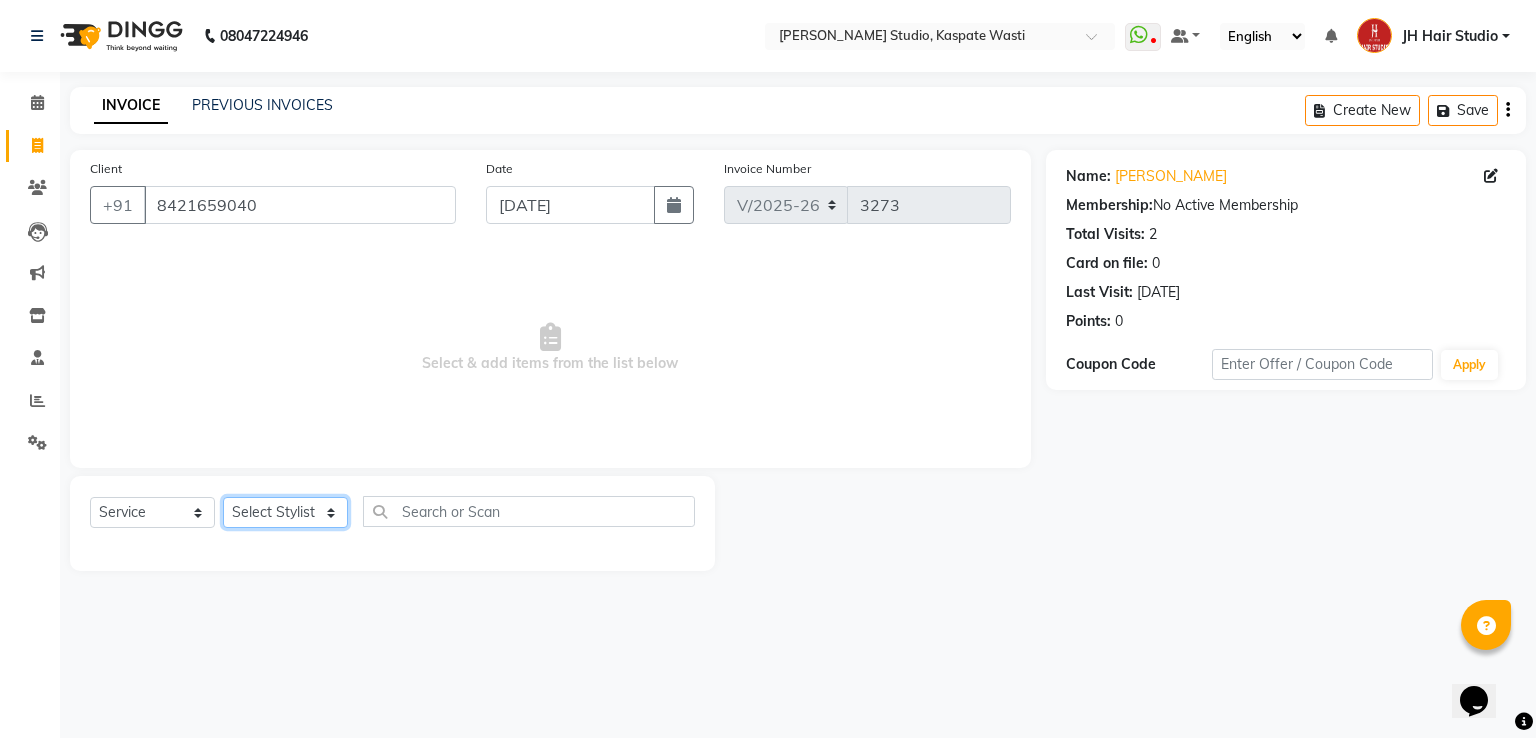 select on "63820" 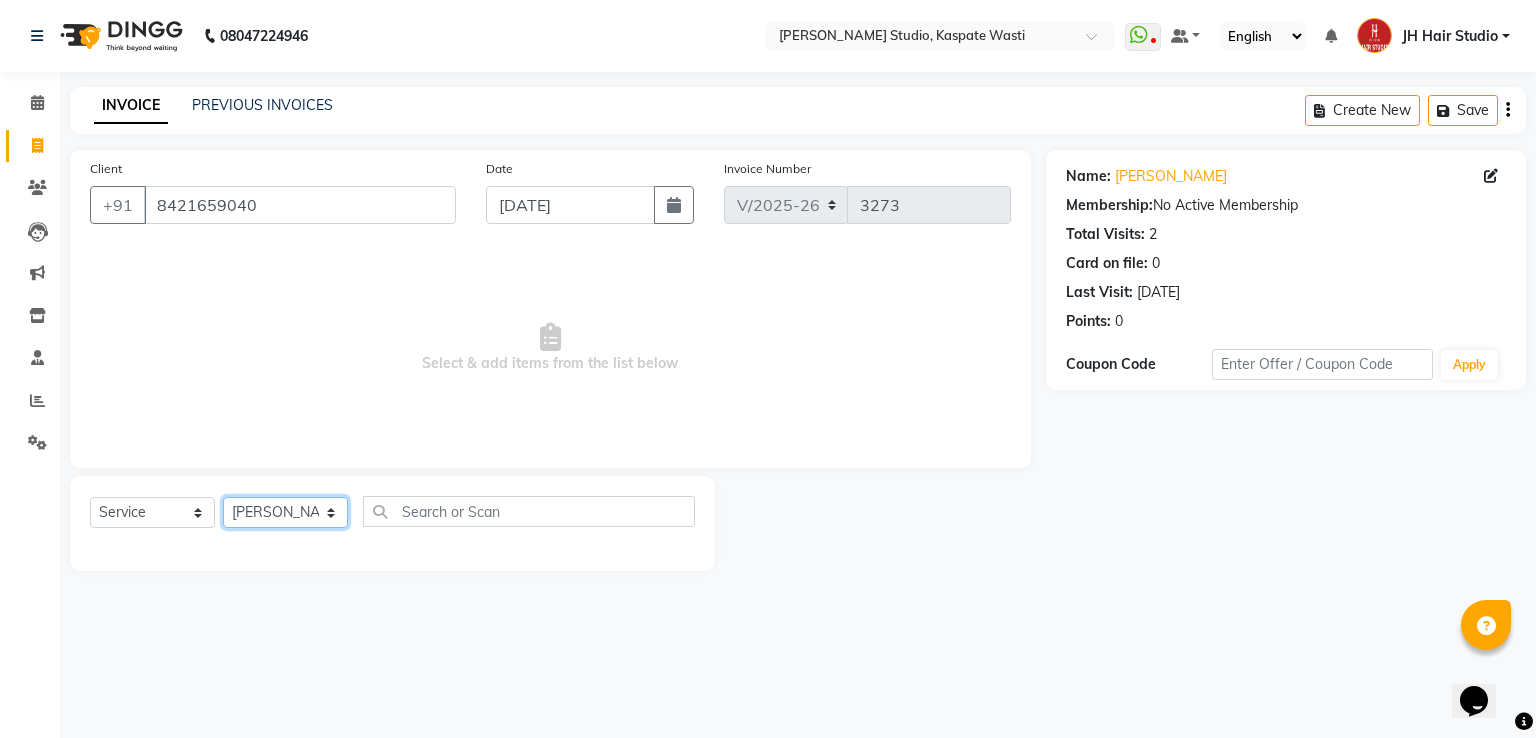 click on "Select Stylist [PERSON_NAME] [JH]  [PERSON_NAME][JH] [F1] GANESH [ F1] RAM [F1]Sanjay [F1][PERSON_NAME]  [F1][PERSON_NAME]  F1 Suraj  [F1] USHA [PERSON_NAME][JH] Harish[JH] JH Hair Studio [PERSON_NAME][JH] [PERSON_NAME][JH] SID NEW [JH] [PERSON_NAME] [F3] [PERSON_NAME] [JH]" 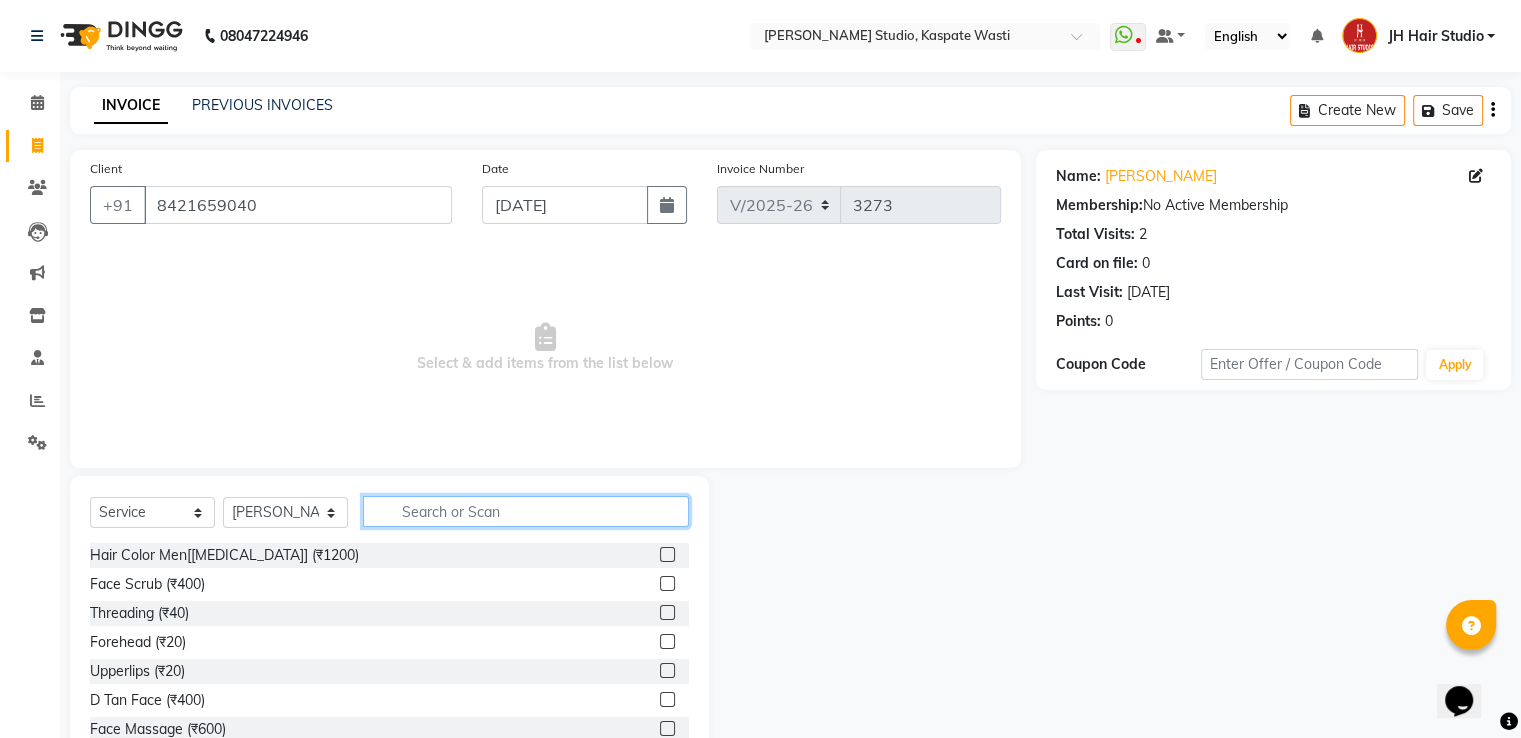 click 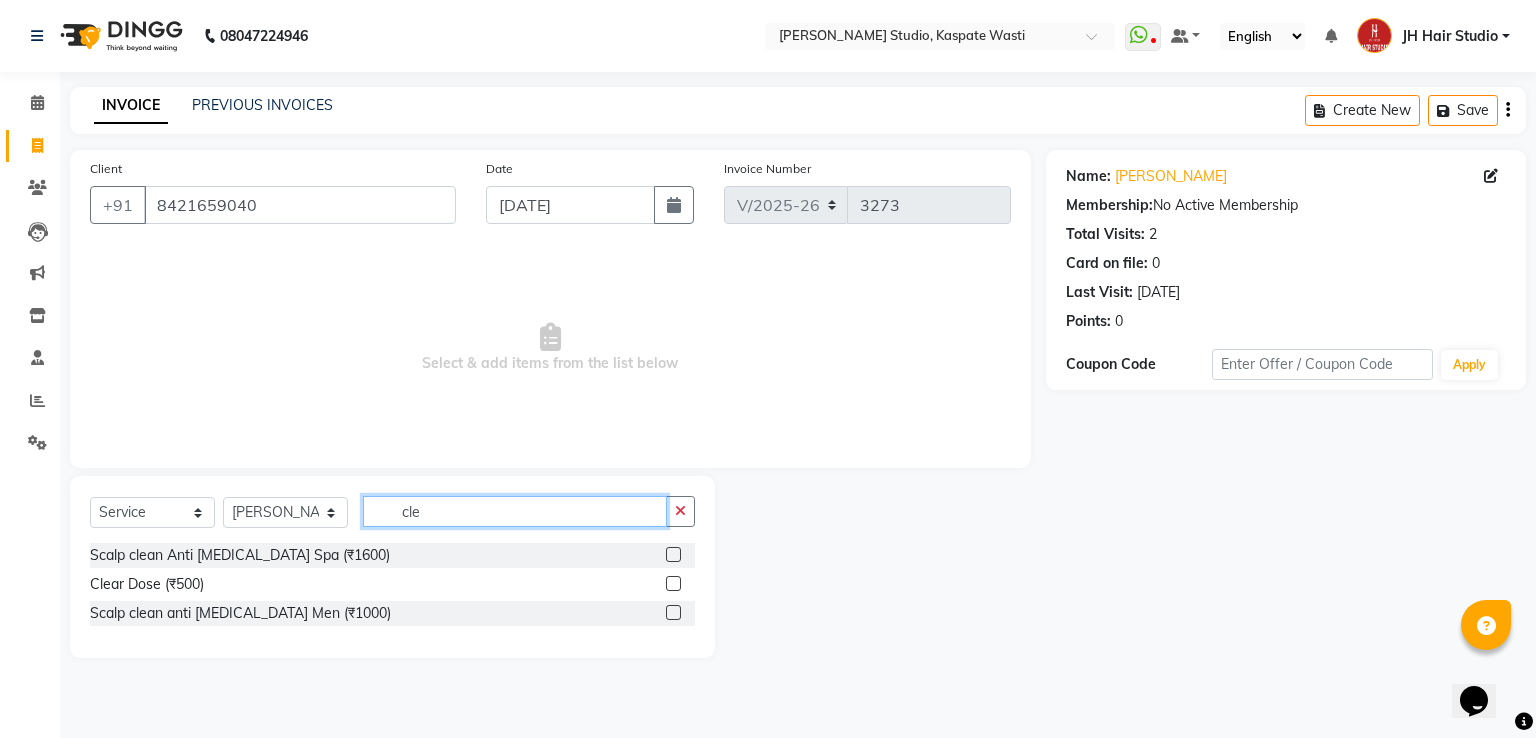 type on "cle" 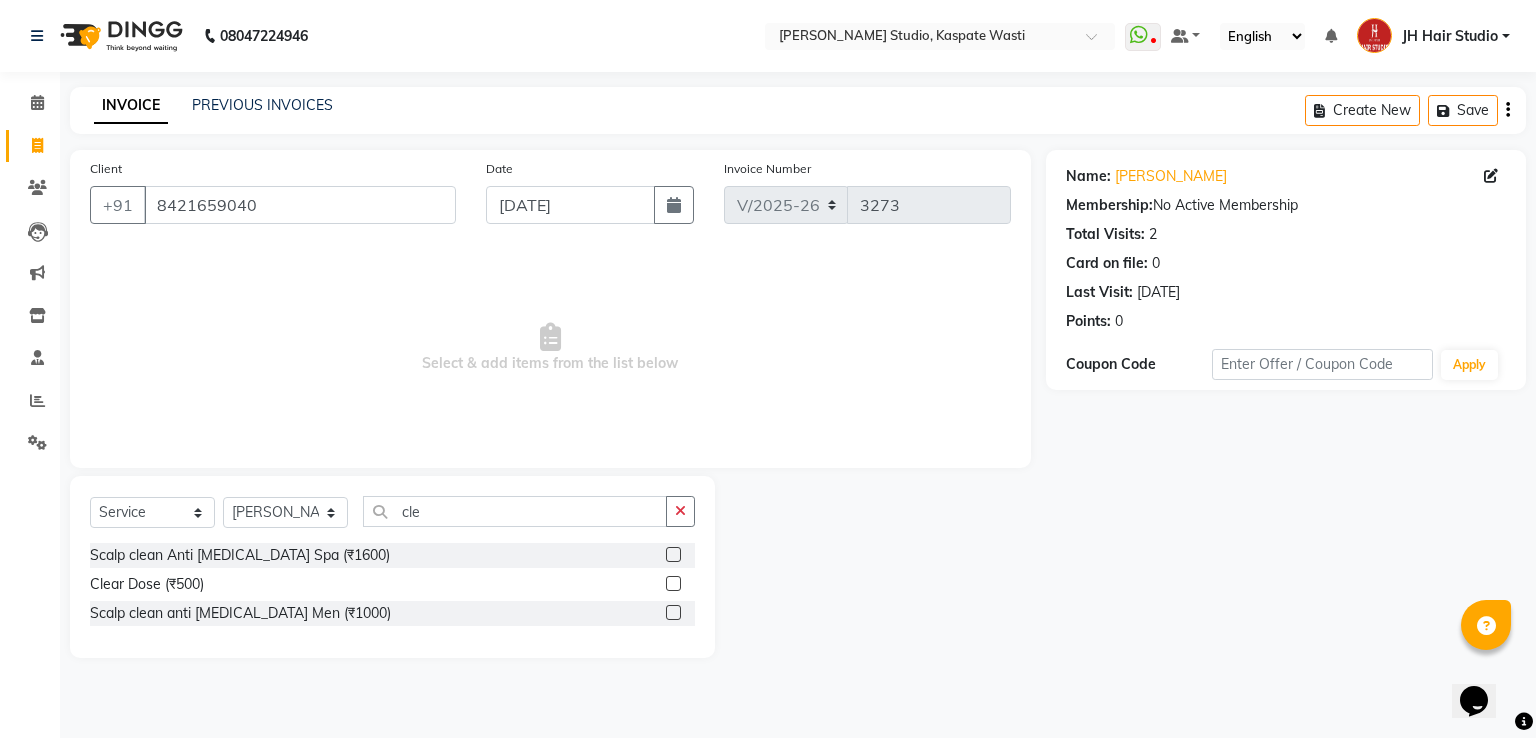 click 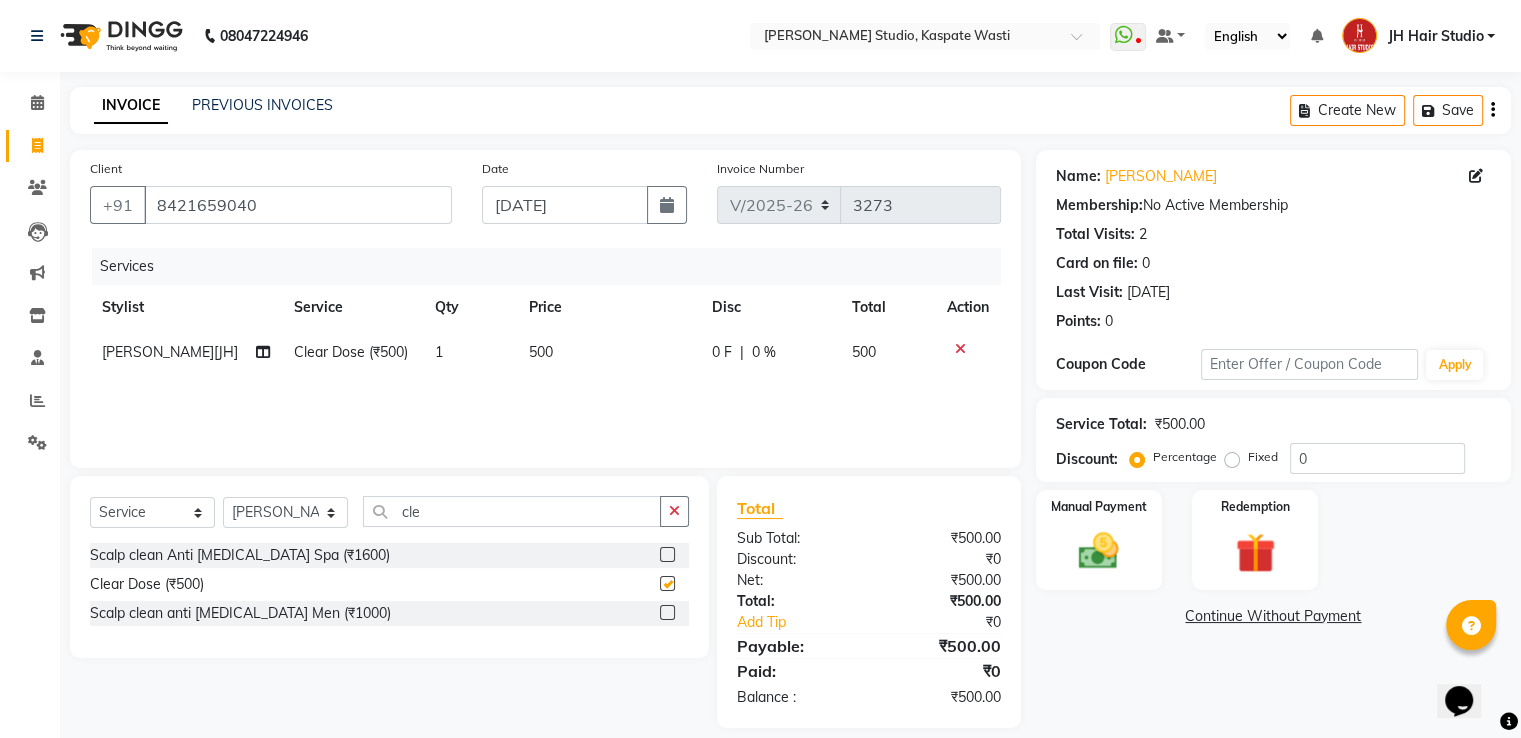 checkbox on "false" 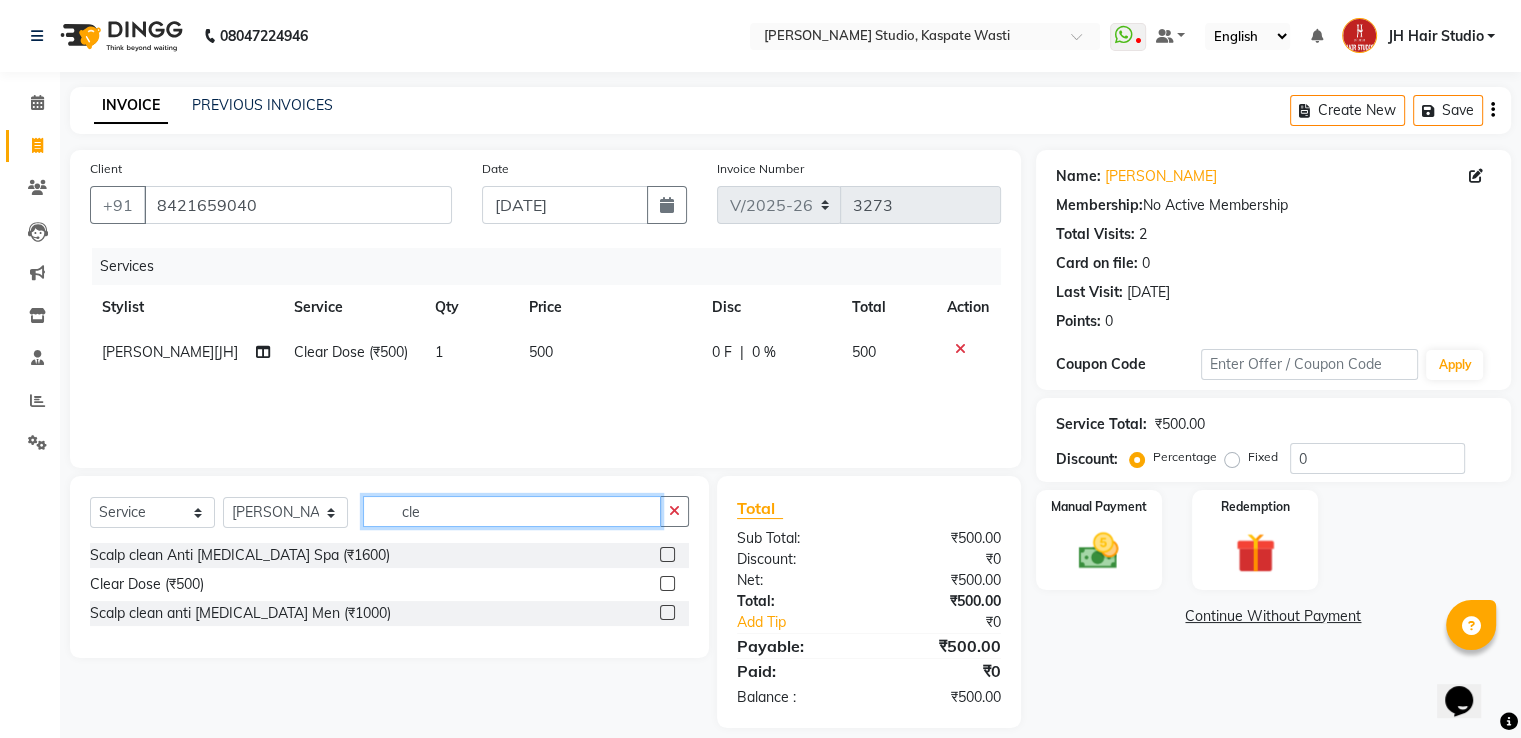 click on "cle" 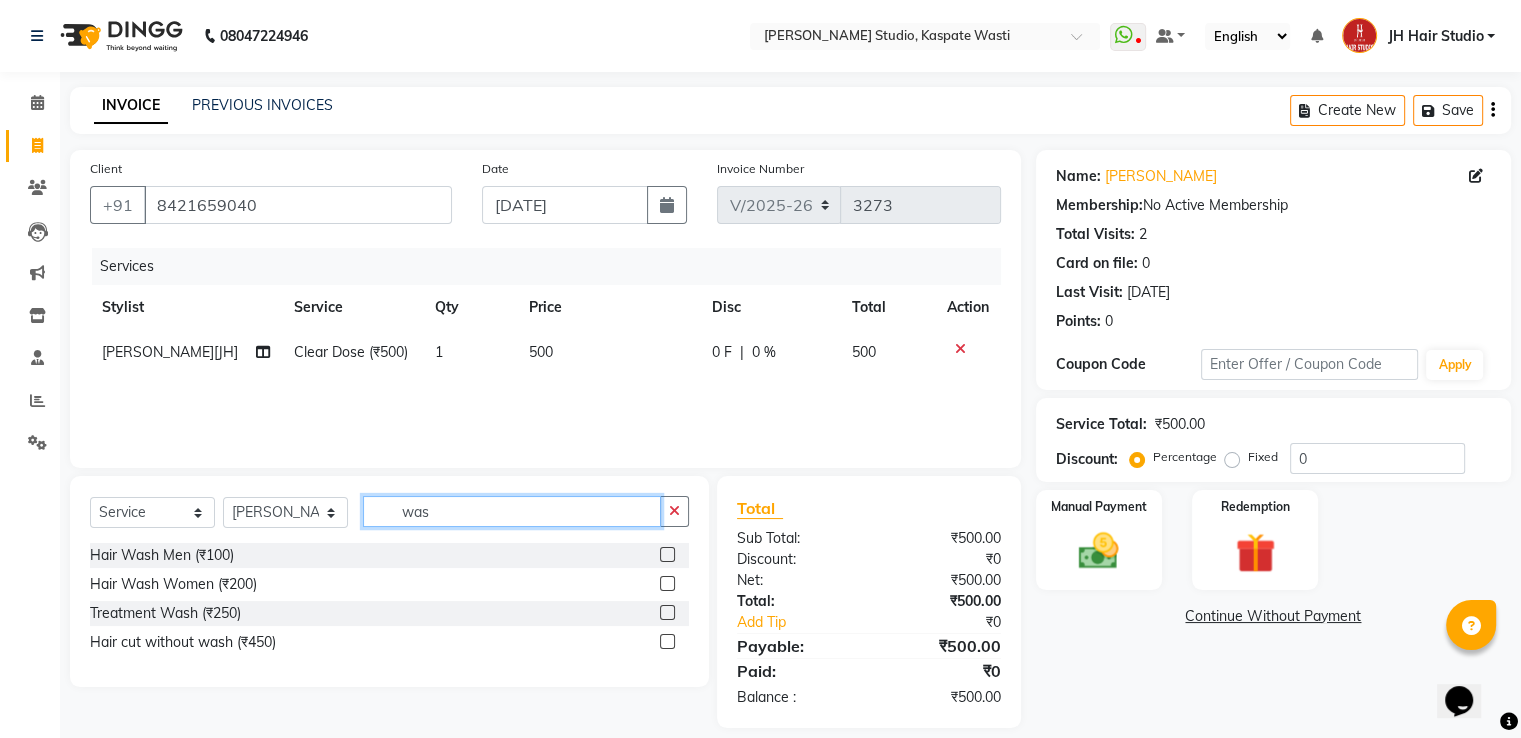 type on "was" 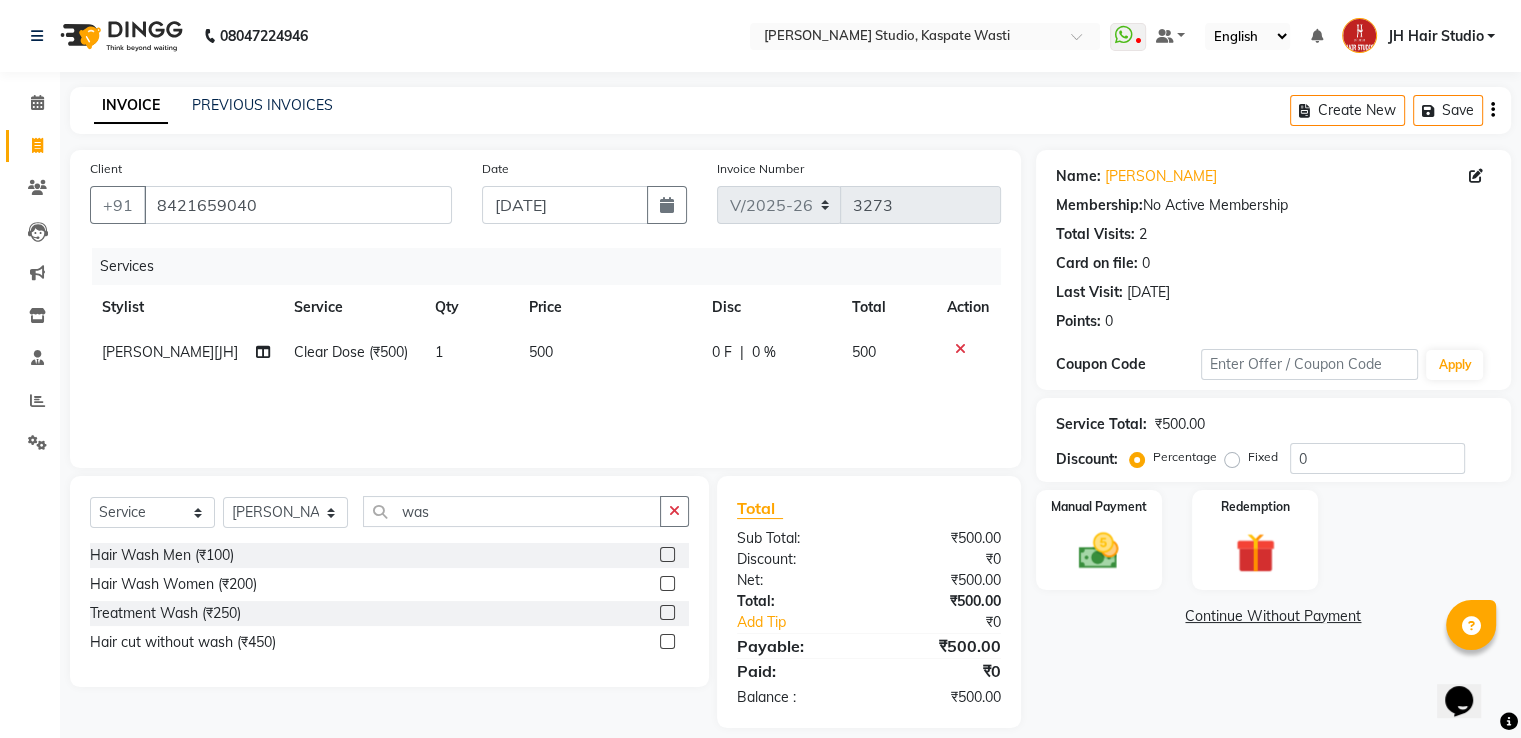 click 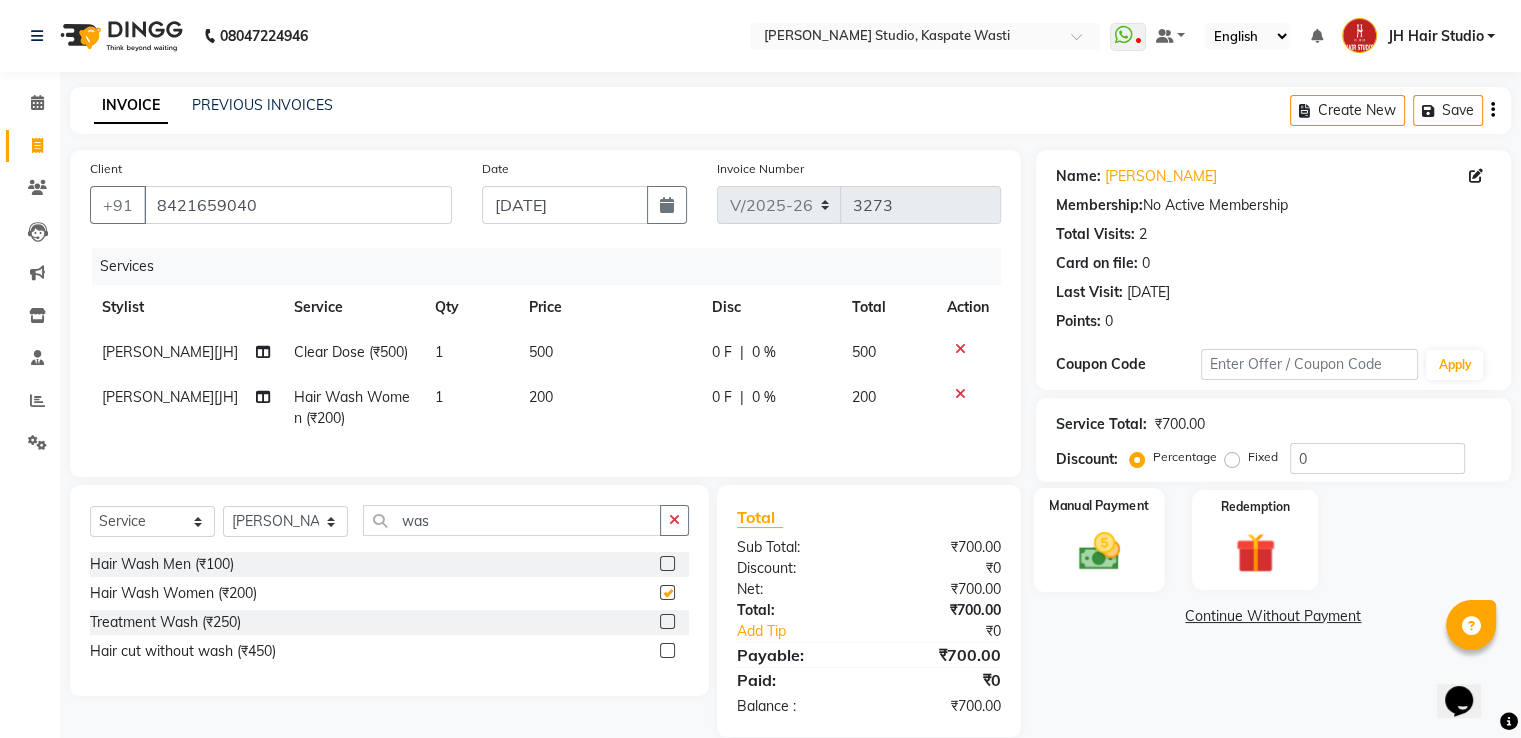 checkbox on "false" 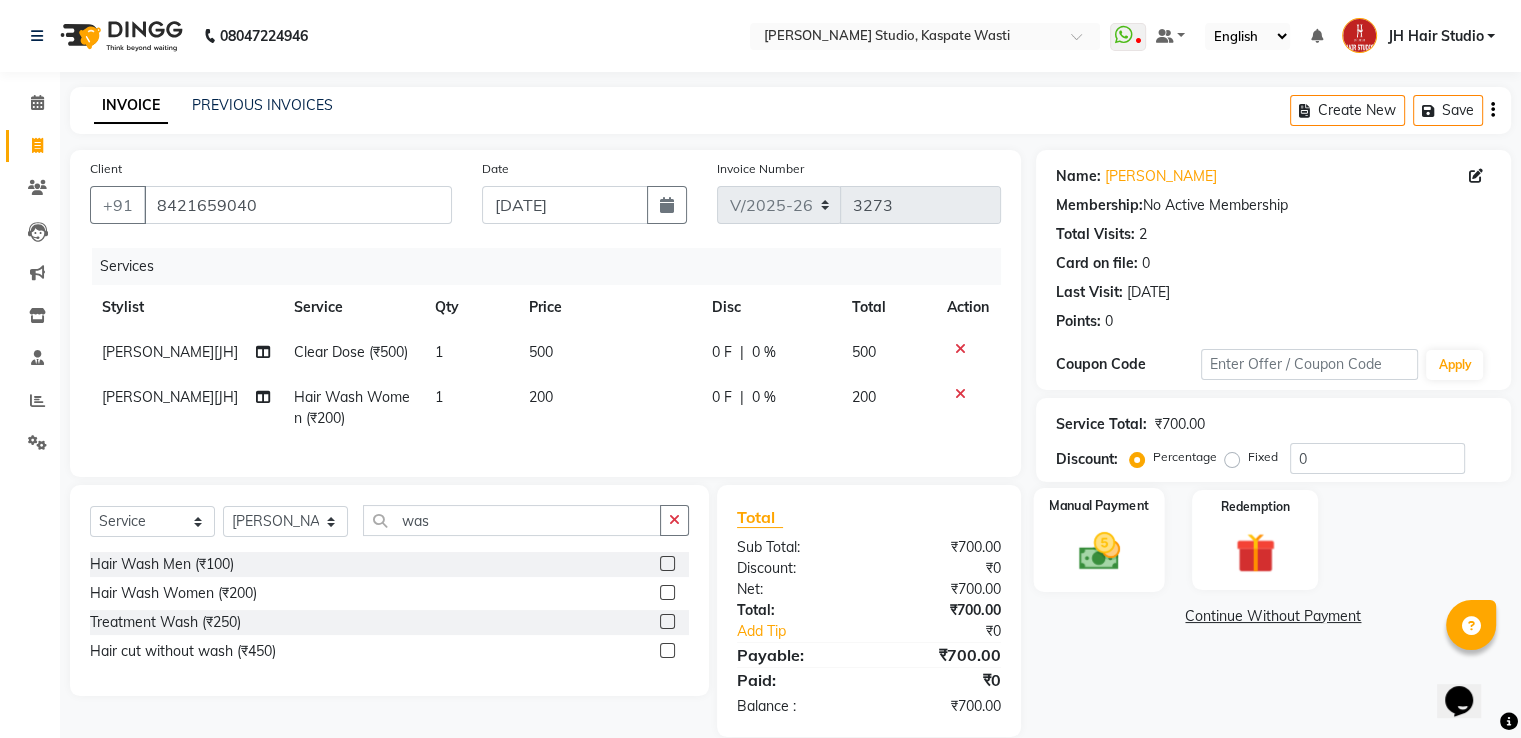 click on "Manual Payment" 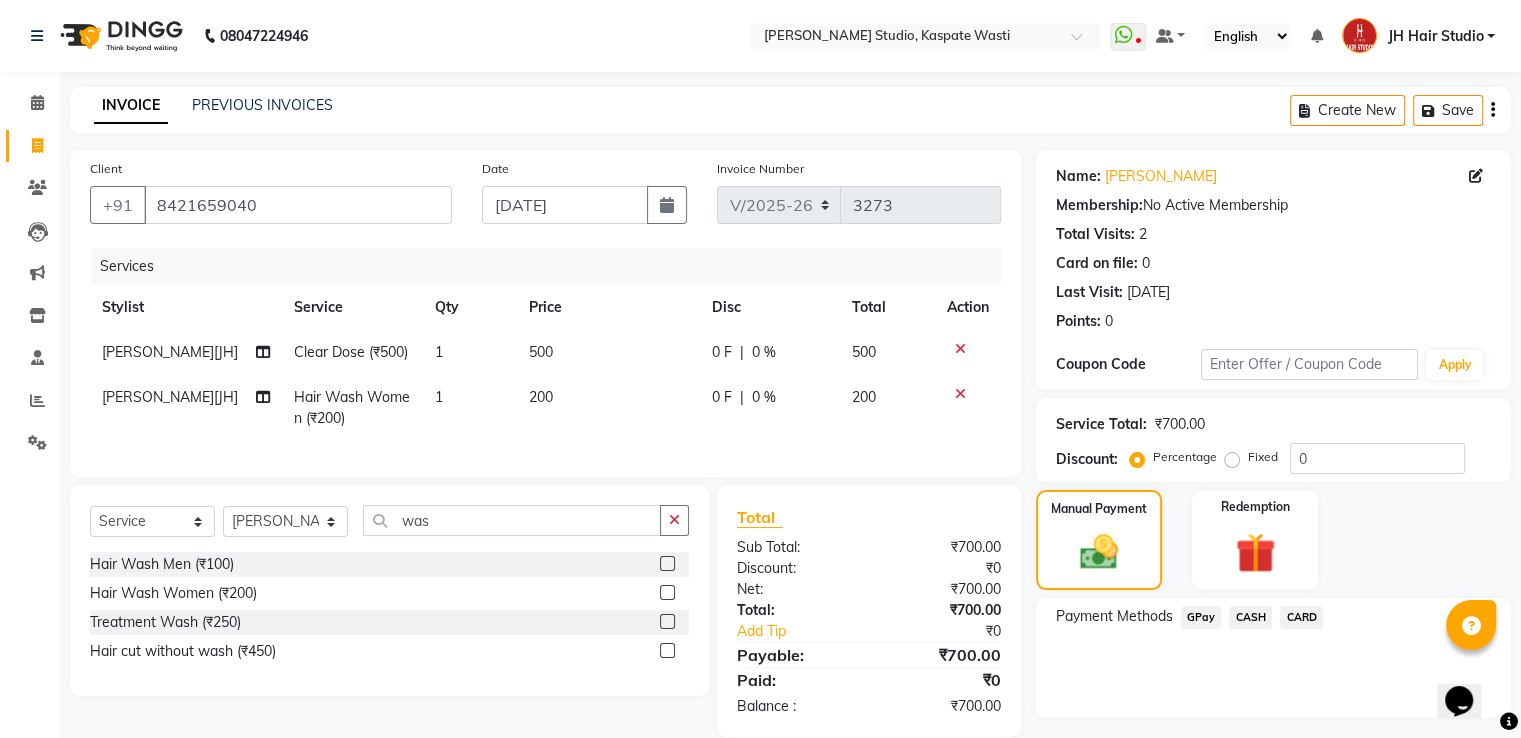 click on "GPay" 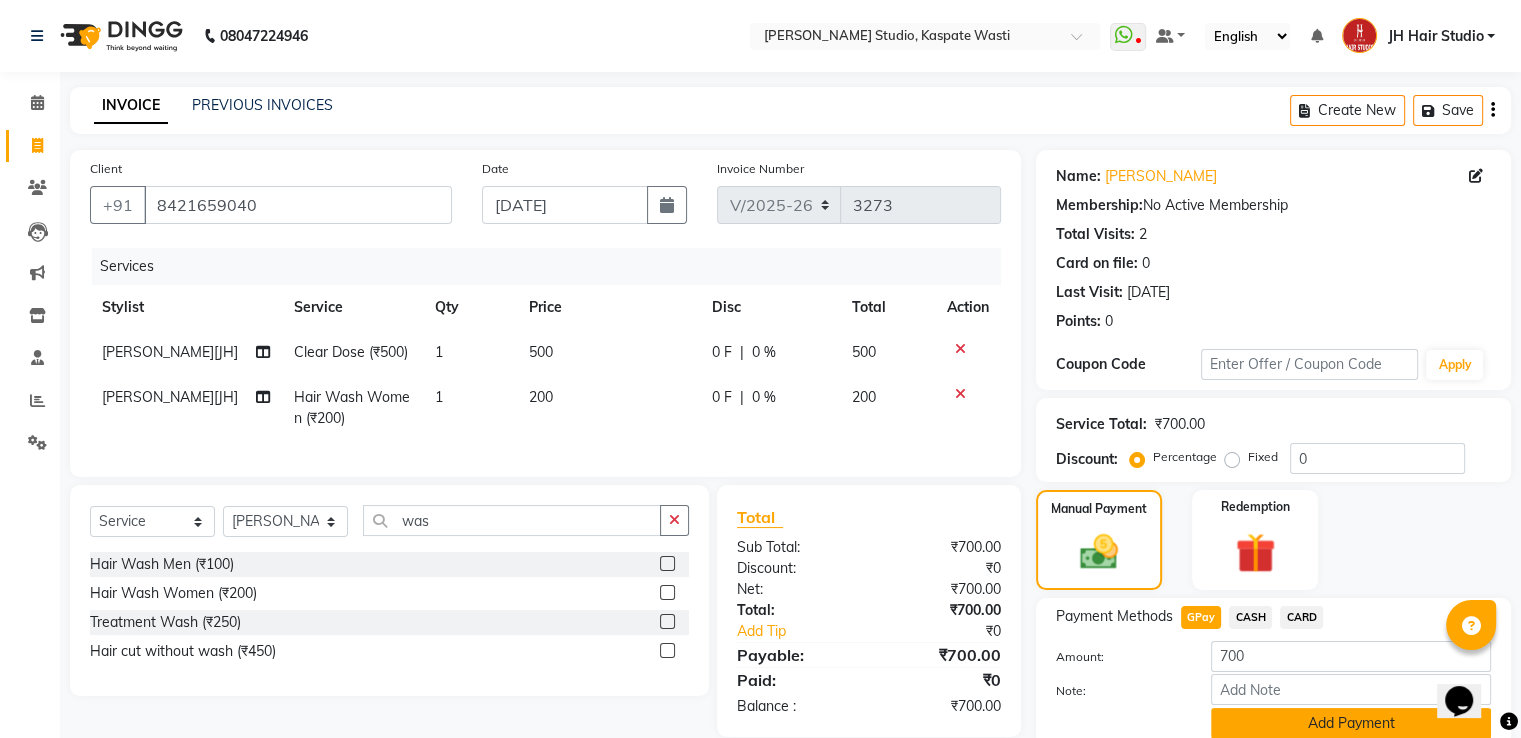 click on "Add Payment" 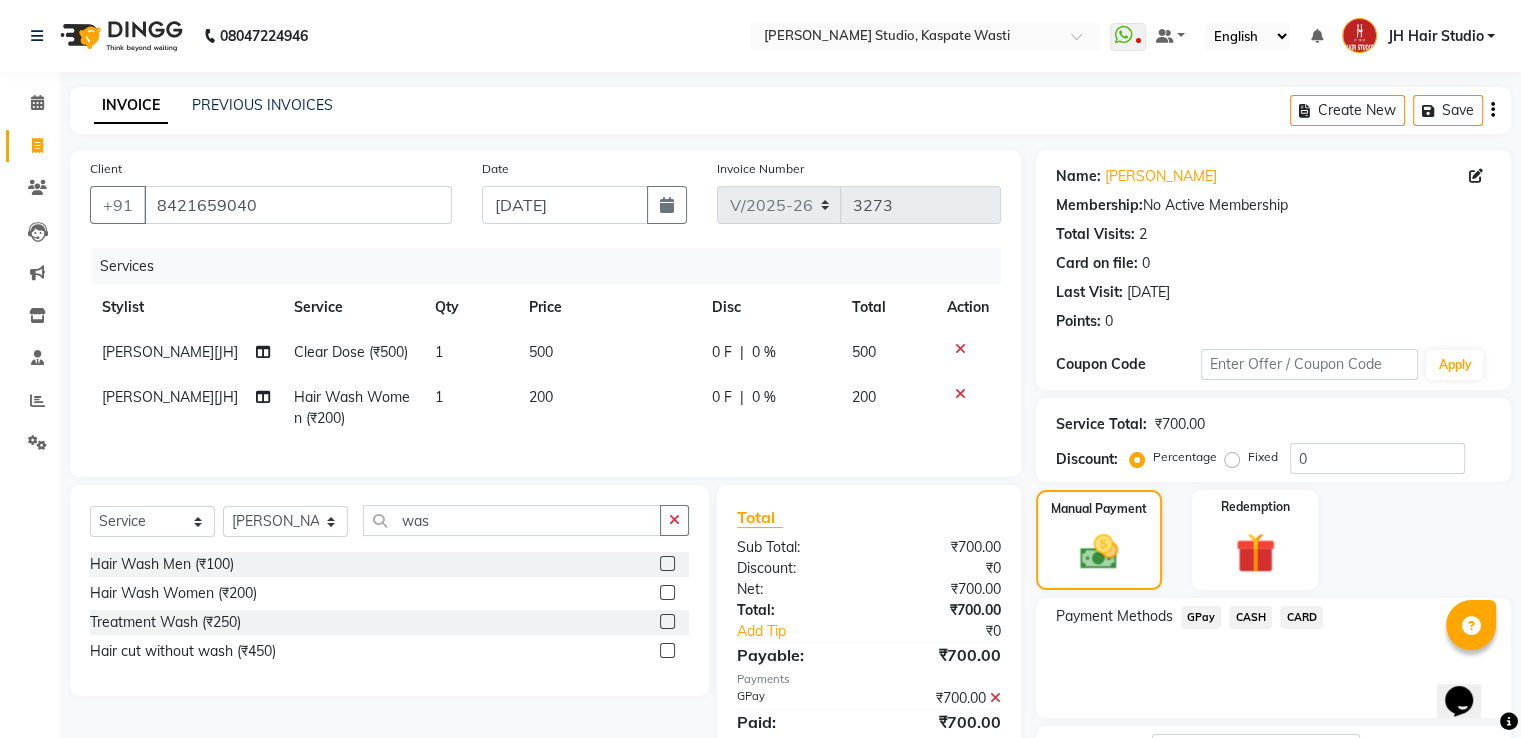 scroll, scrollTop: 163, scrollLeft: 0, axis: vertical 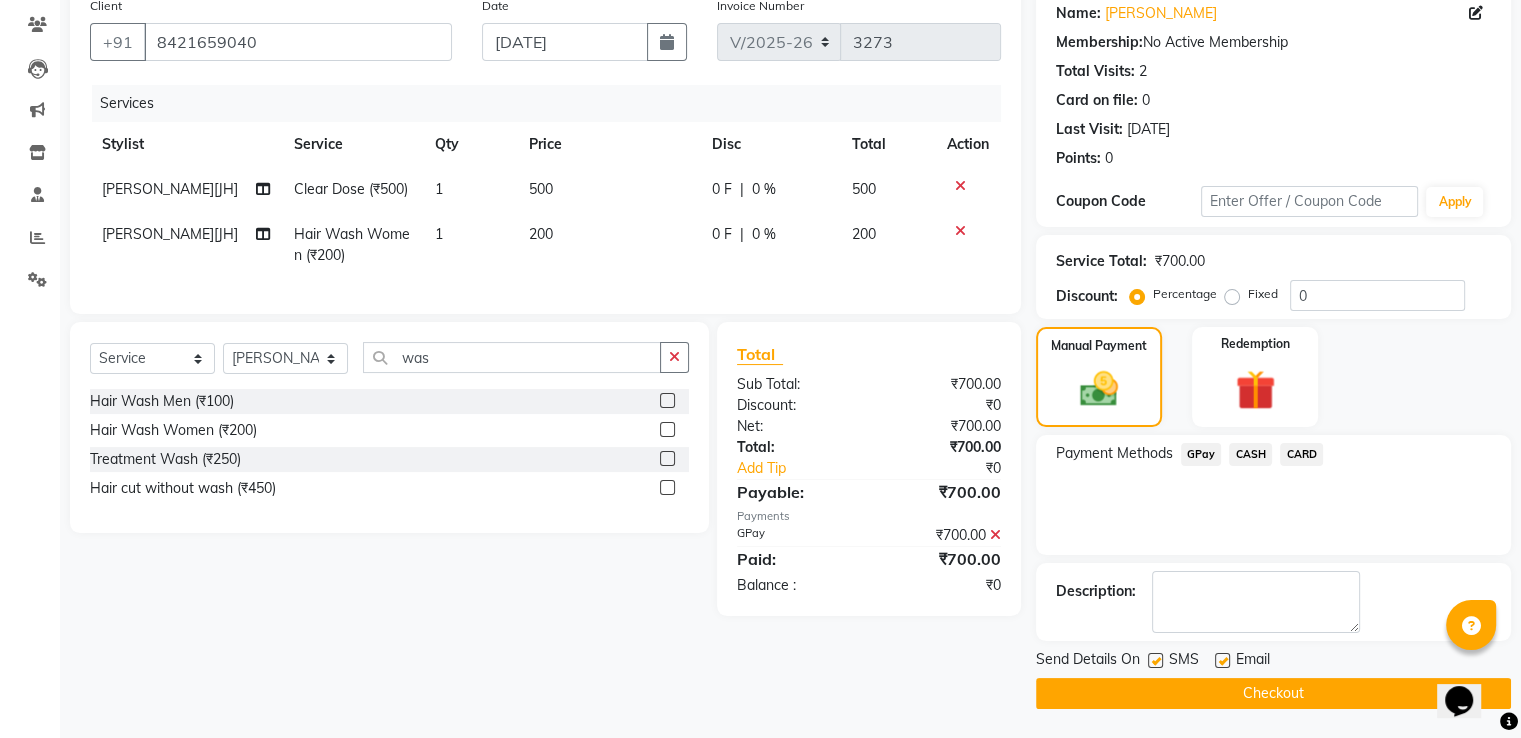 click on "Checkout" 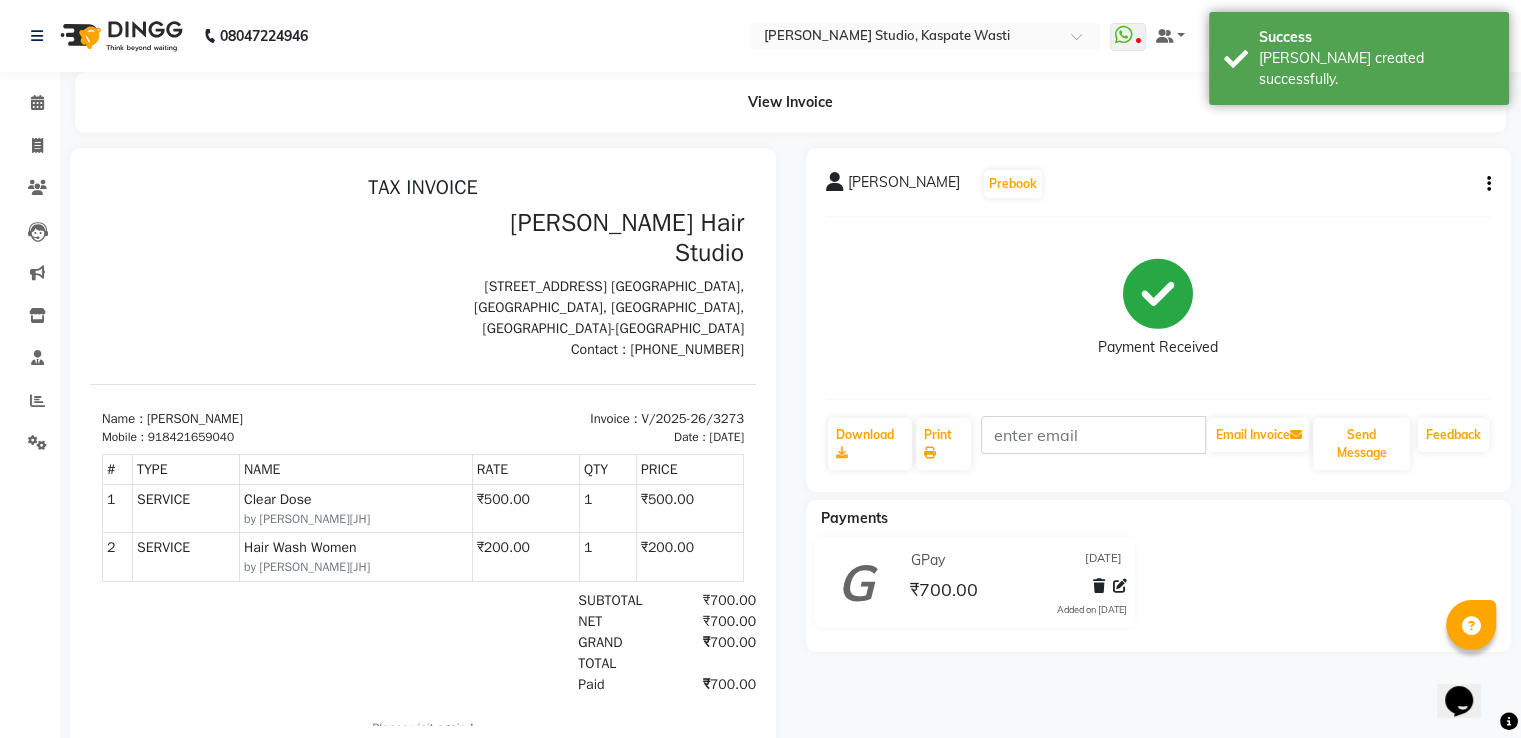 scroll, scrollTop: 0, scrollLeft: 0, axis: both 